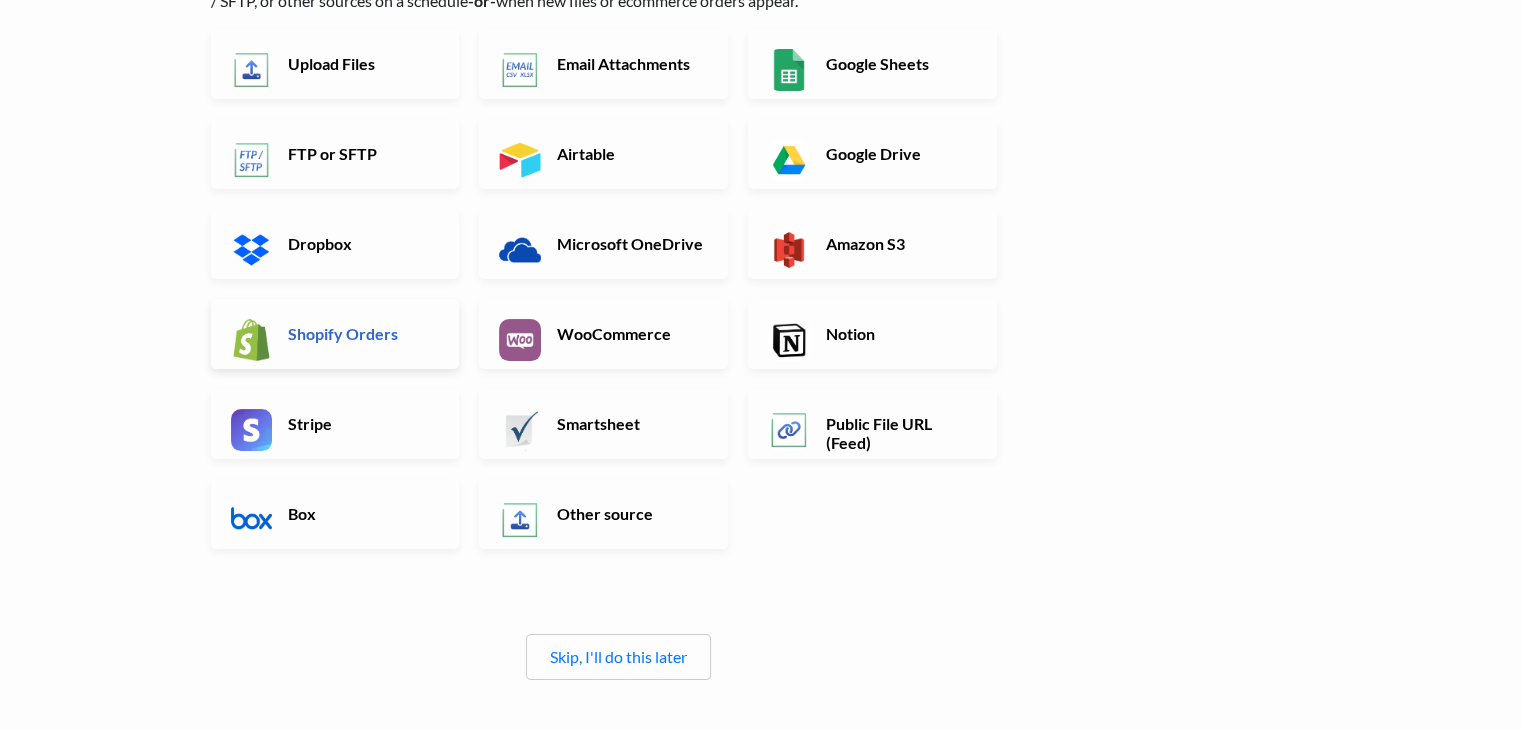 scroll, scrollTop: 199, scrollLeft: 0, axis: vertical 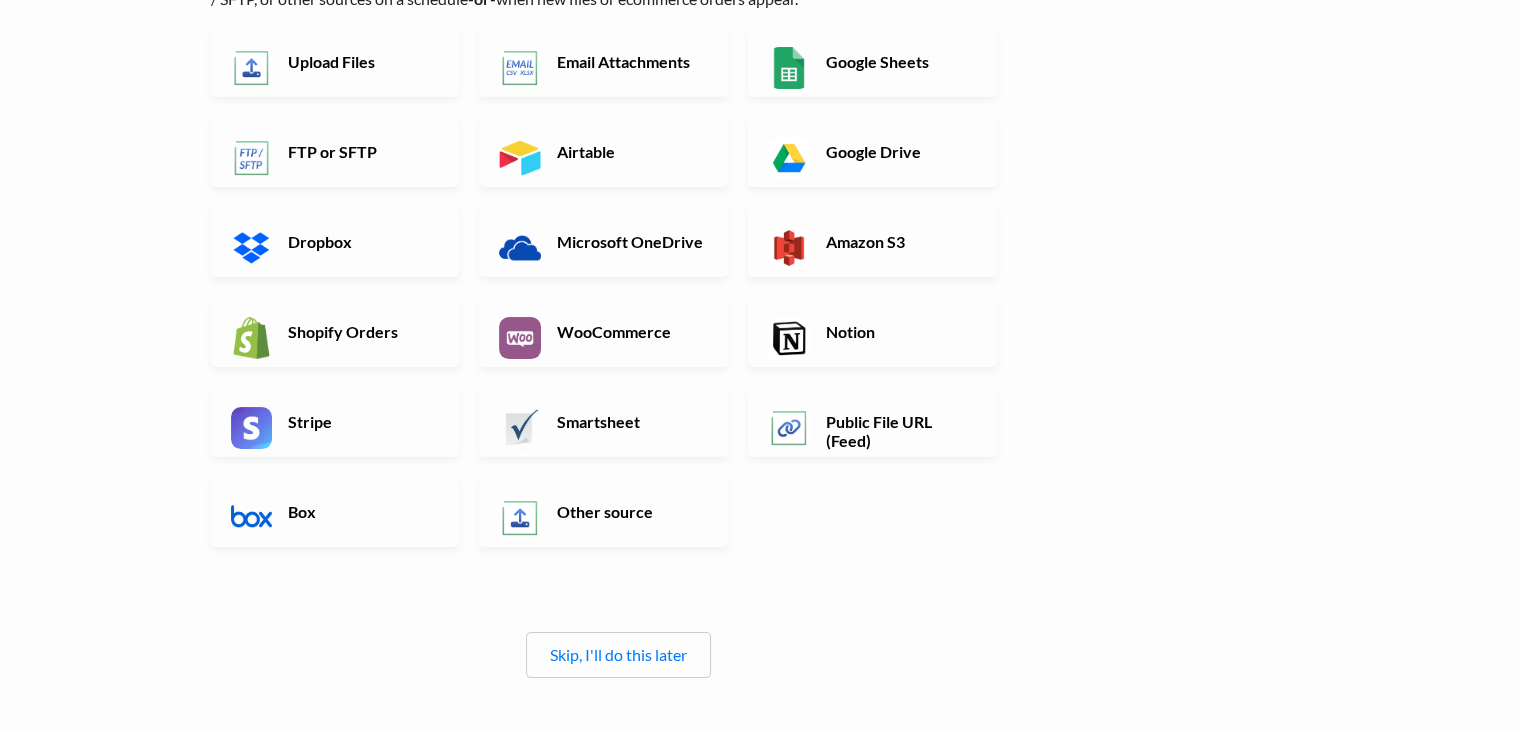 click on "Where are your files or data coming from?
Choose where your files/data are coming. You will be able automate if you want by getting files & data from Emails, FTP / SFTP, or other sources on a schedule  -or-  when new files or ecommerce orders appear.
Upload Files
Email Attachments
Google Sheets
FTP or SFTP
Airtable
Google Drive
Dropbox
Microsoft OneDrive
Amazon S3
Shopify Orders" at bounding box center [618, 294] 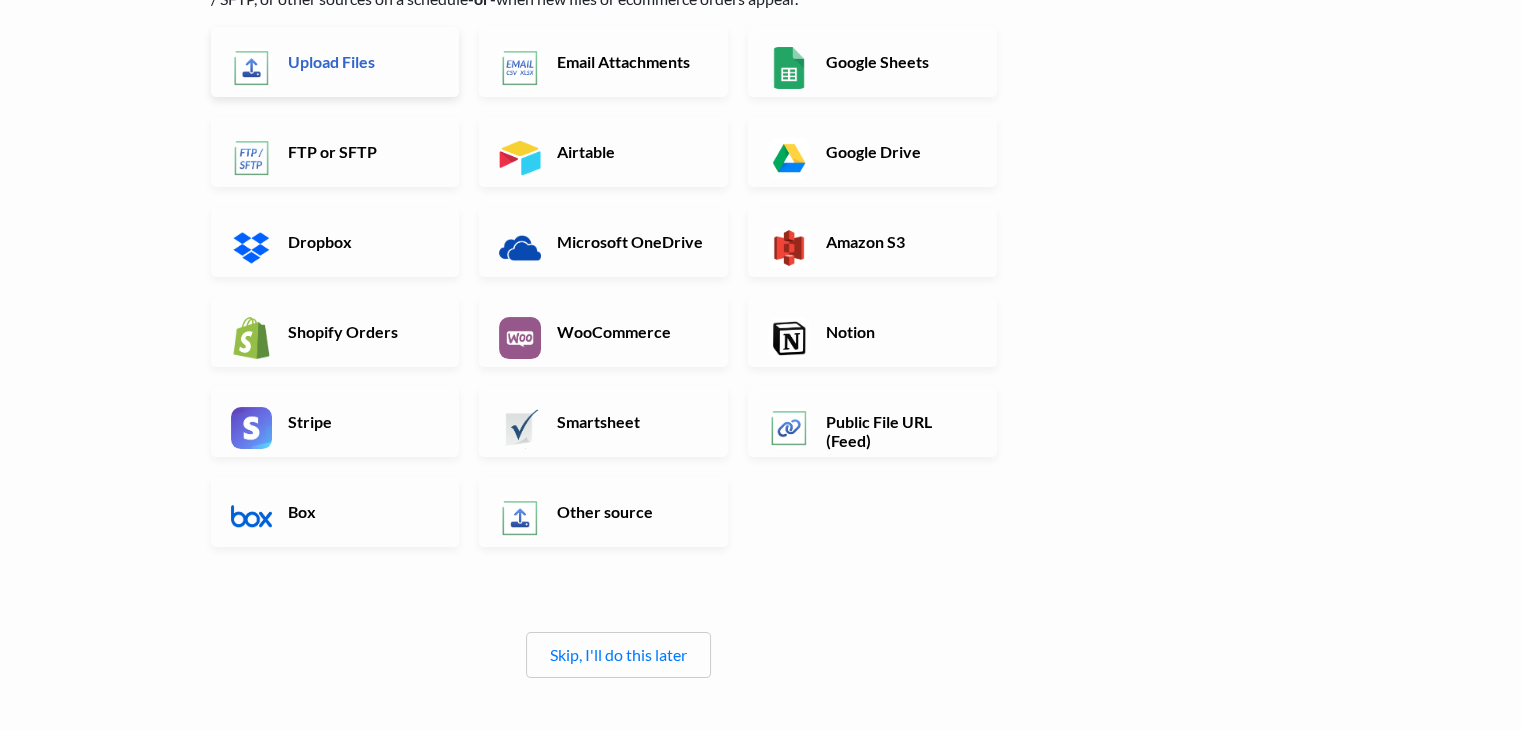 click on "Upload Files" at bounding box center (361, 61) 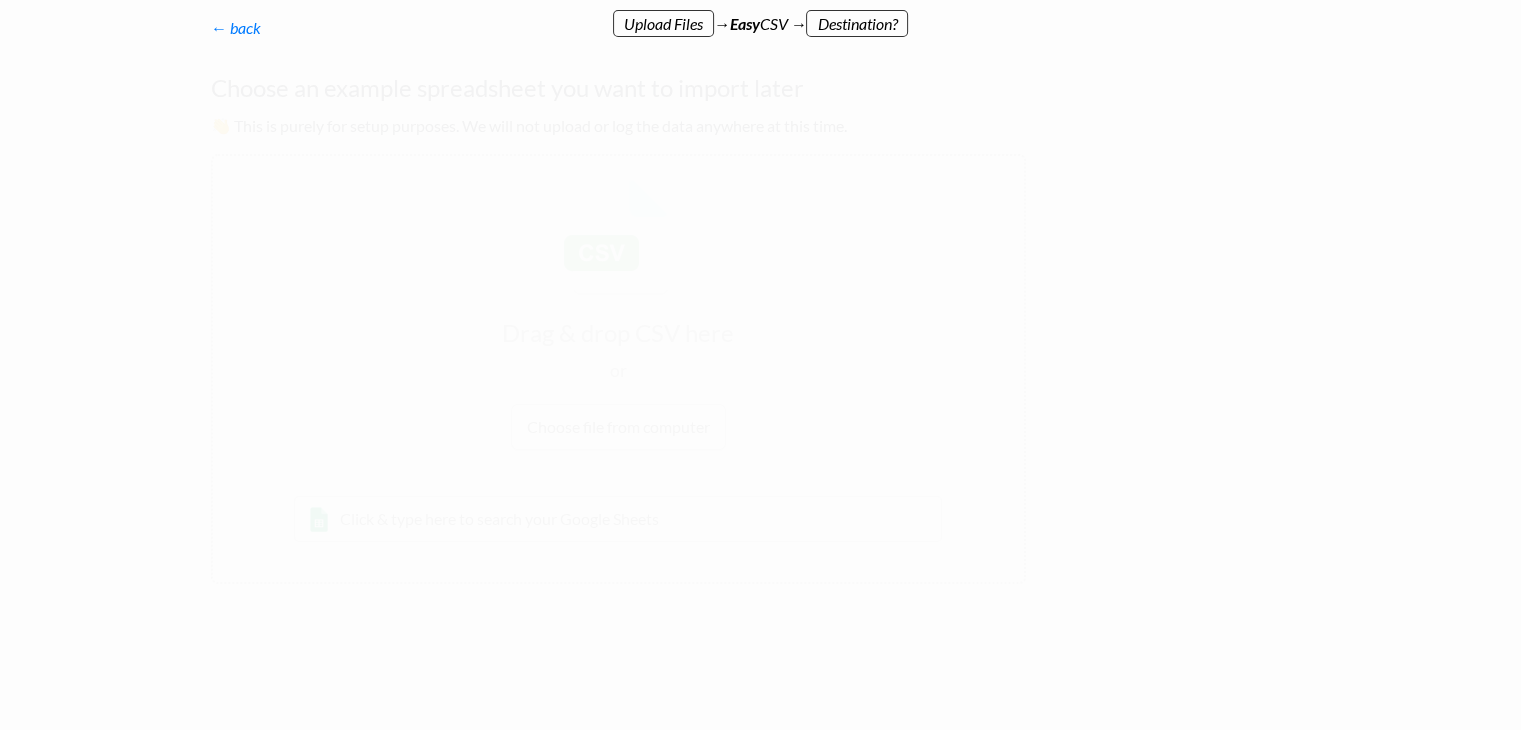 scroll, scrollTop: 0, scrollLeft: 0, axis: both 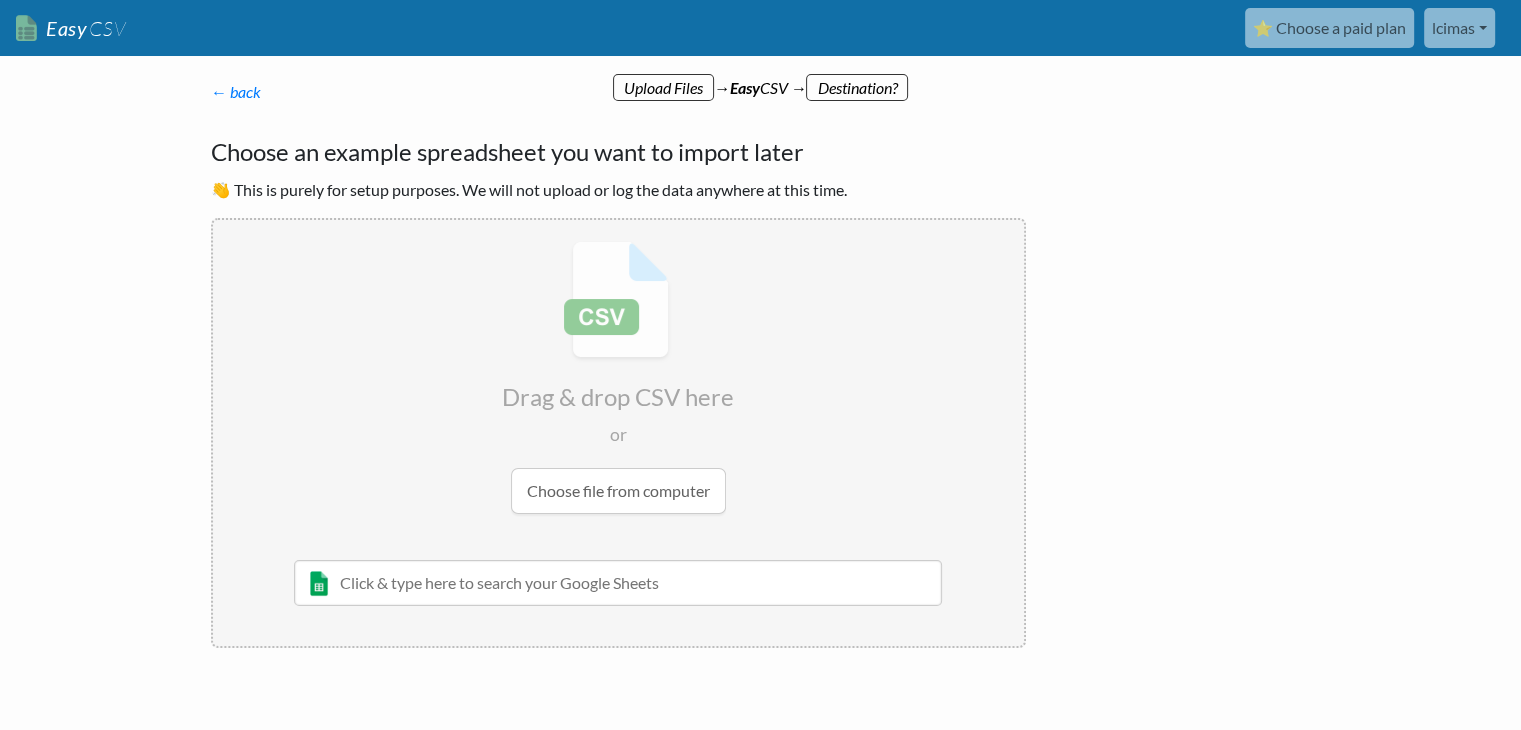 click at bounding box center [618, 583] 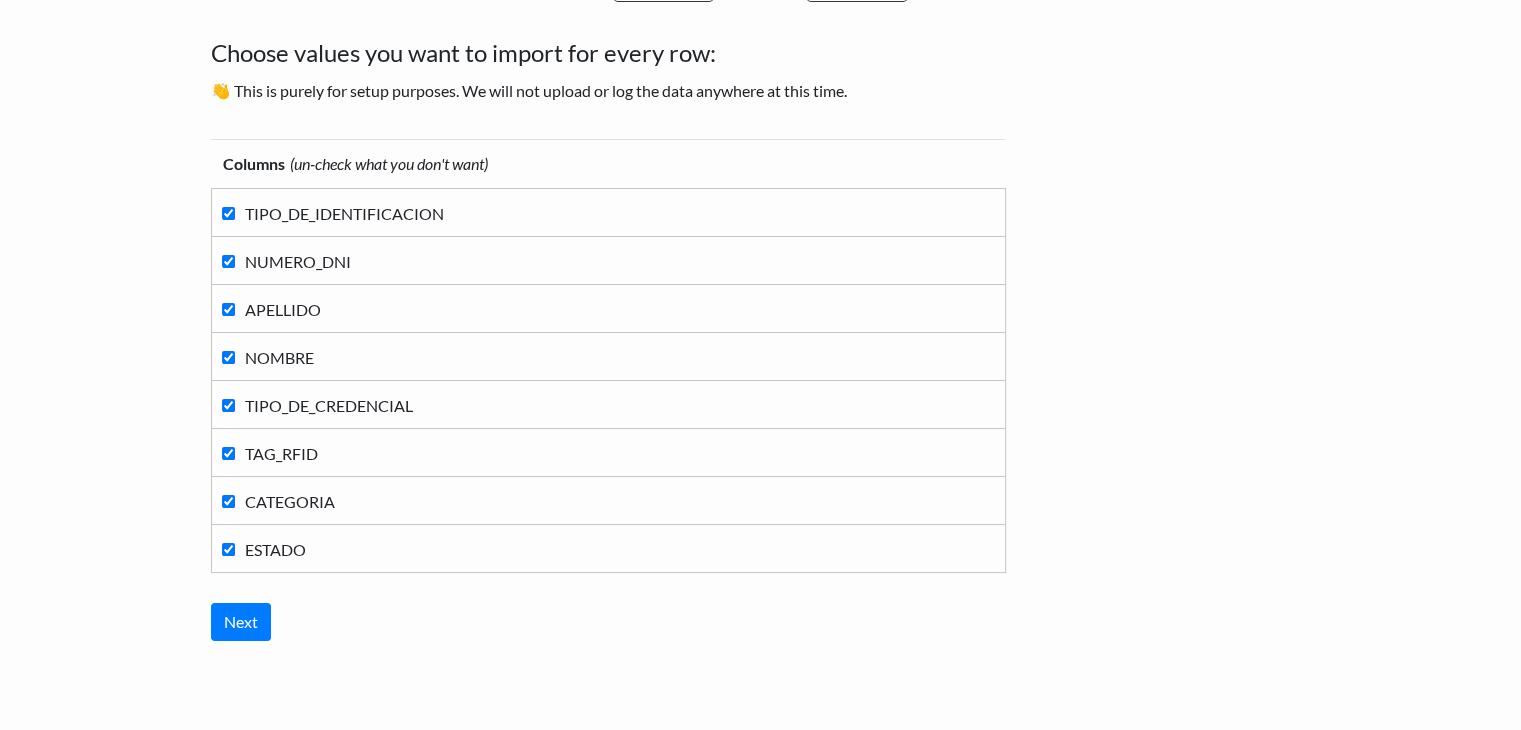 scroll, scrollTop: 100, scrollLeft: 0, axis: vertical 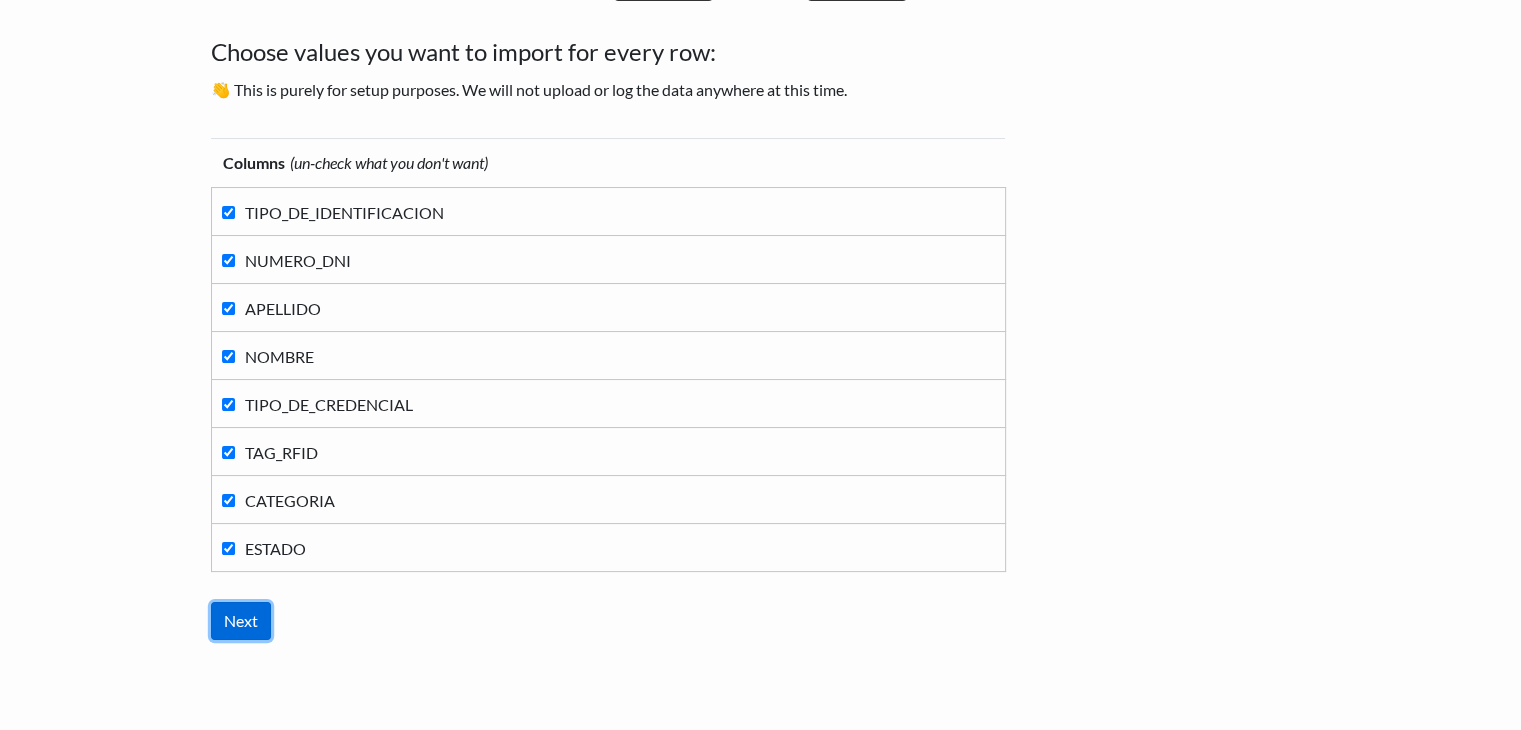 click on "Next" at bounding box center [241, 621] 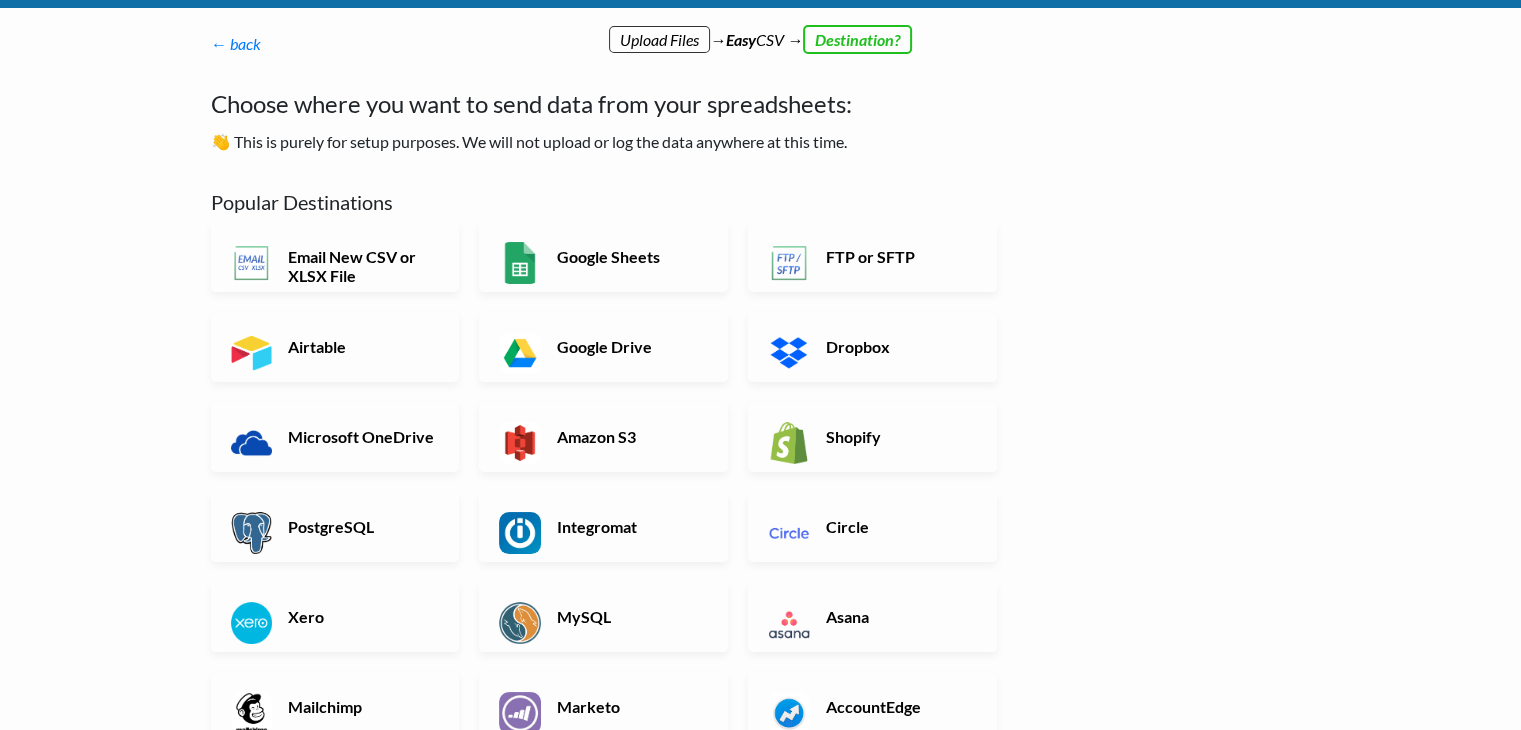 scroll, scrollTop: 47, scrollLeft: 0, axis: vertical 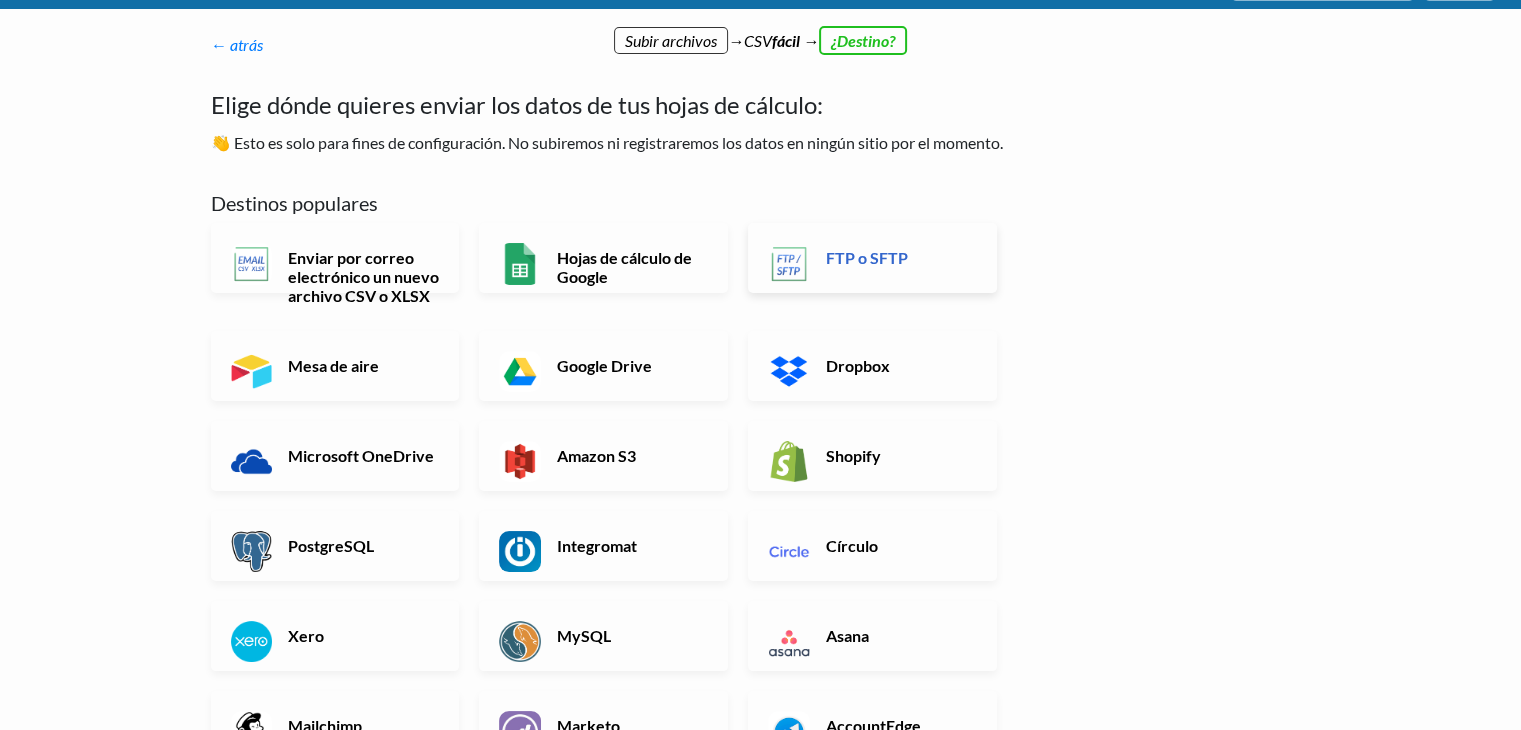 click on "FTP o SFTP" at bounding box center (867, 257) 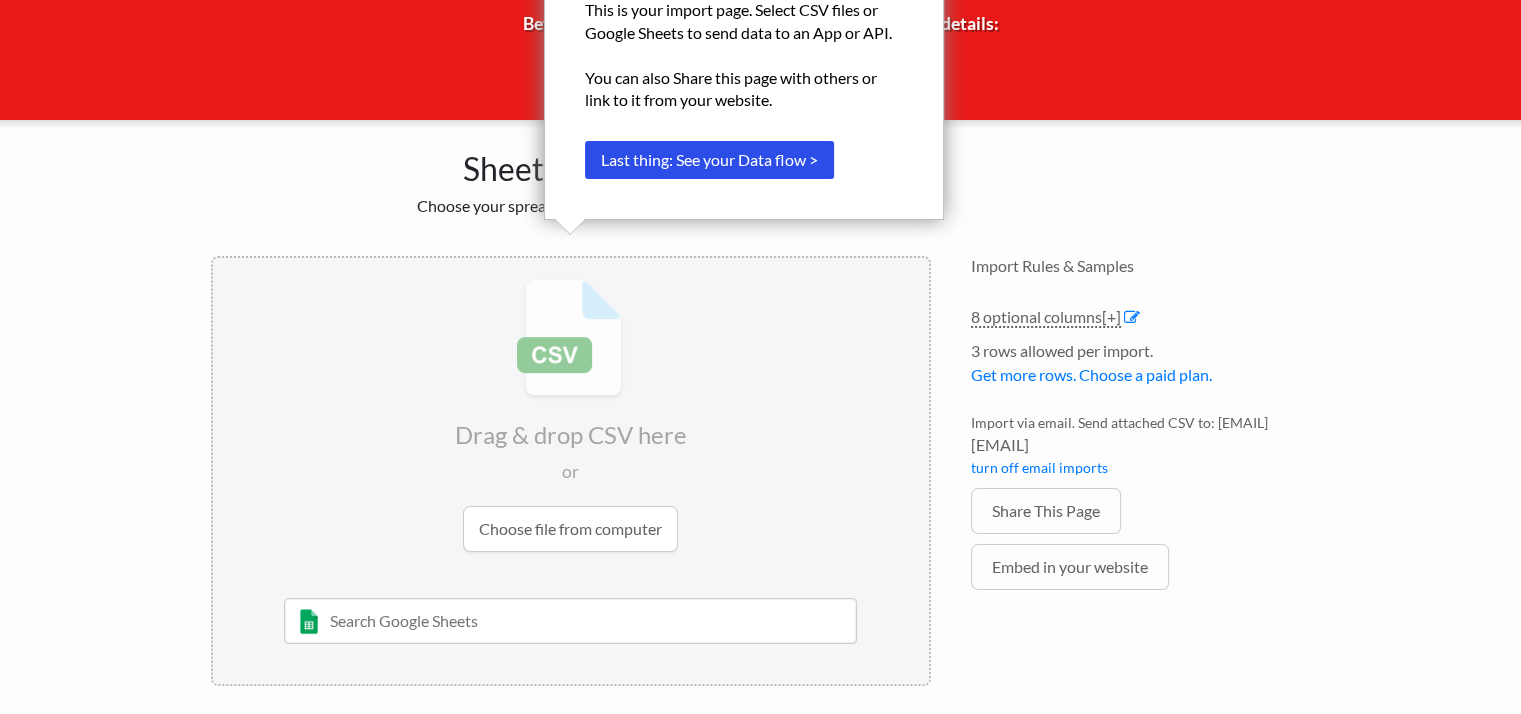scroll, scrollTop: 192, scrollLeft: 0, axis: vertical 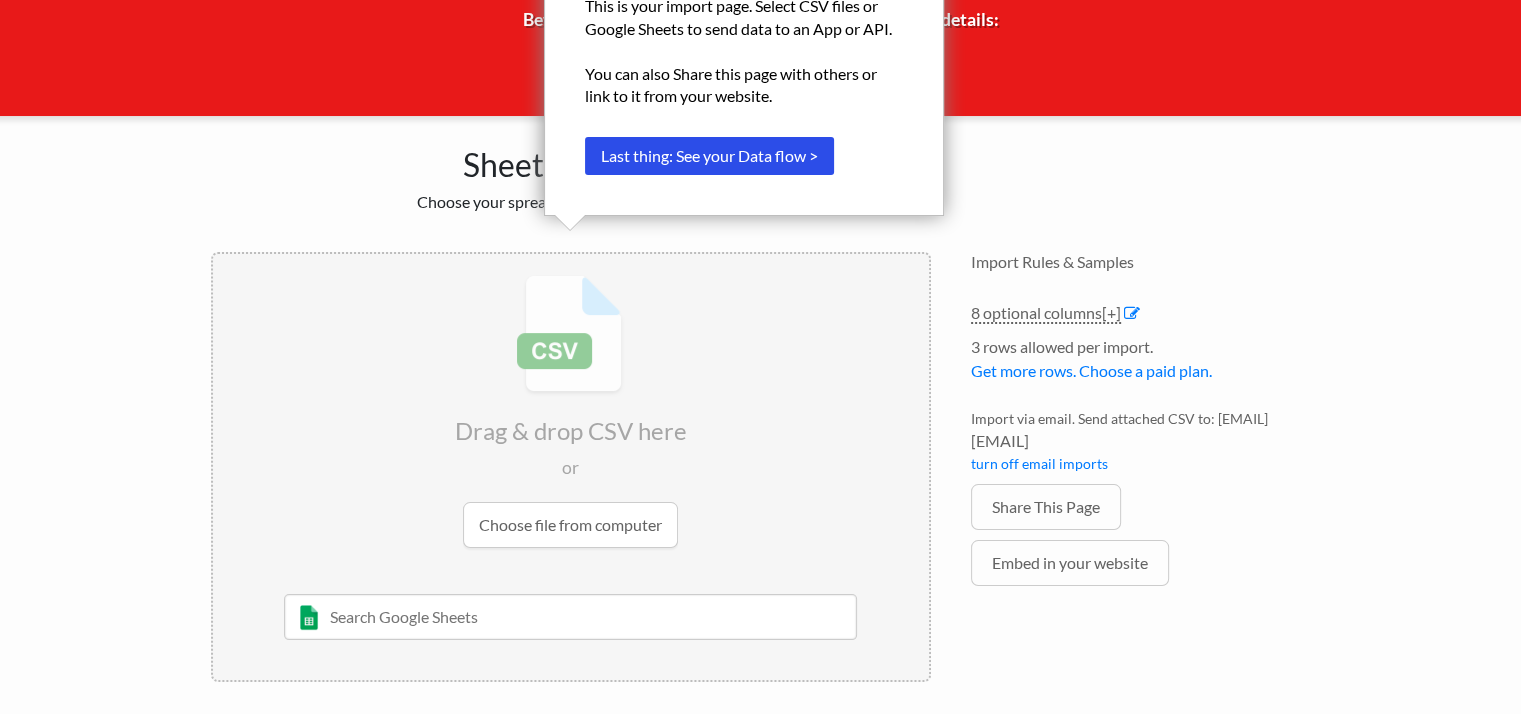 click at bounding box center [570, 617] 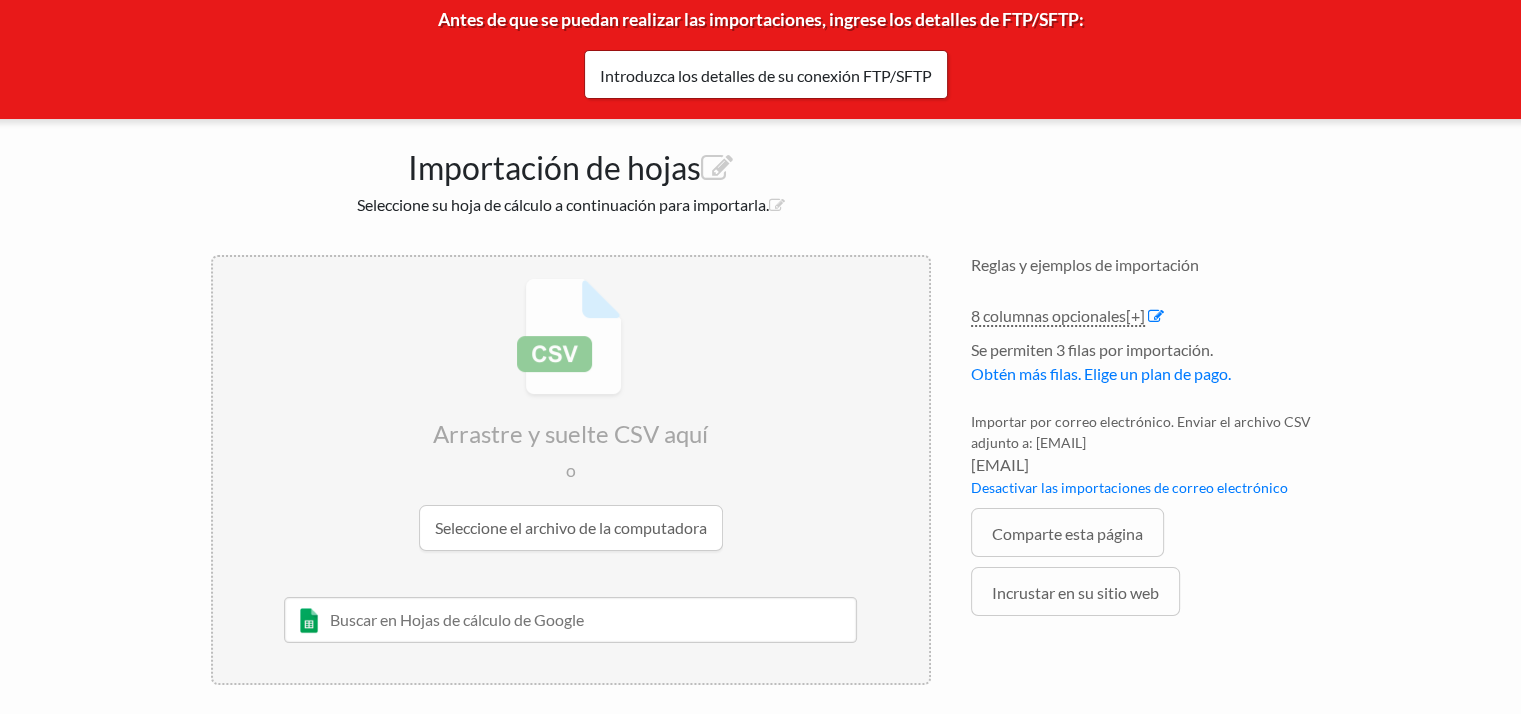 click at bounding box center [571, 414] 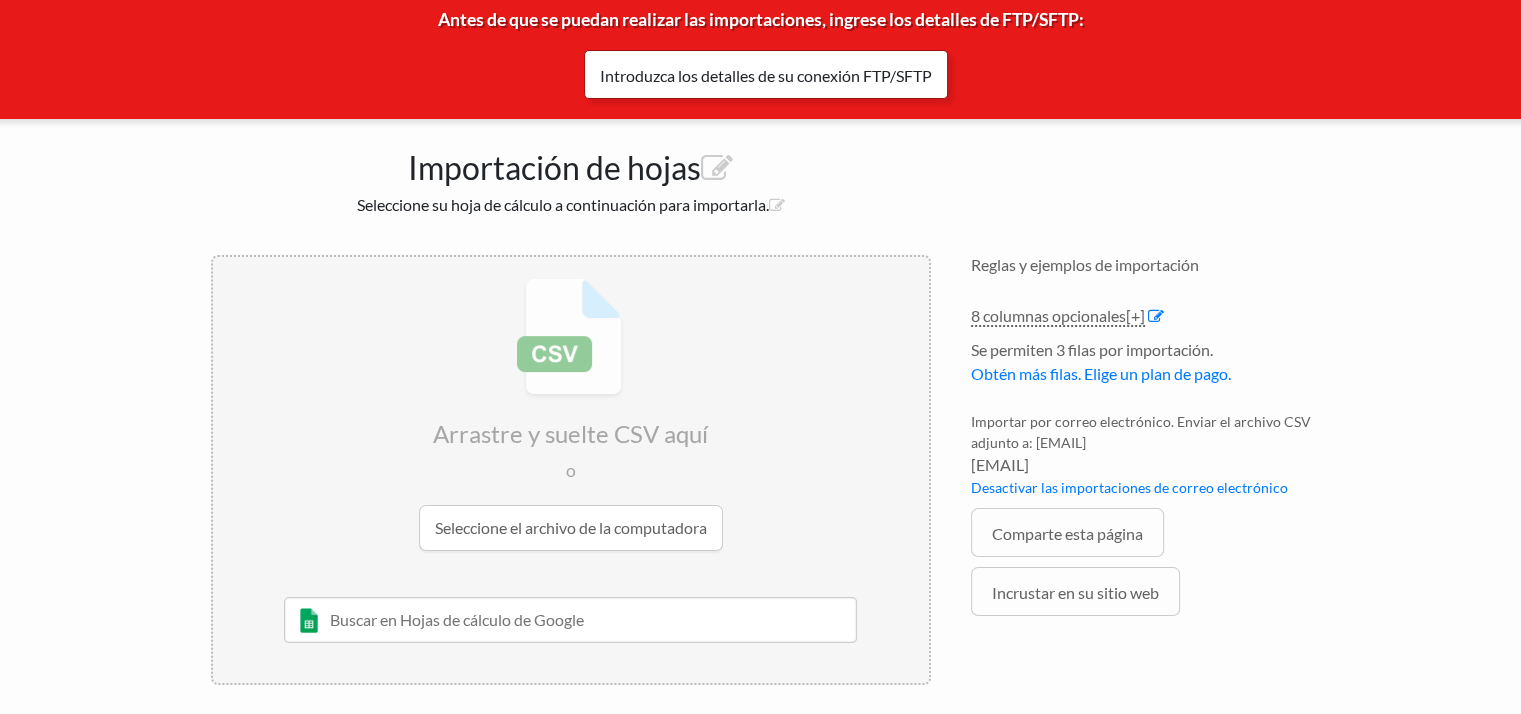 click on "Introduzca los detalles de su conexión FTP/SFTP" at bounding box center (766, 74) 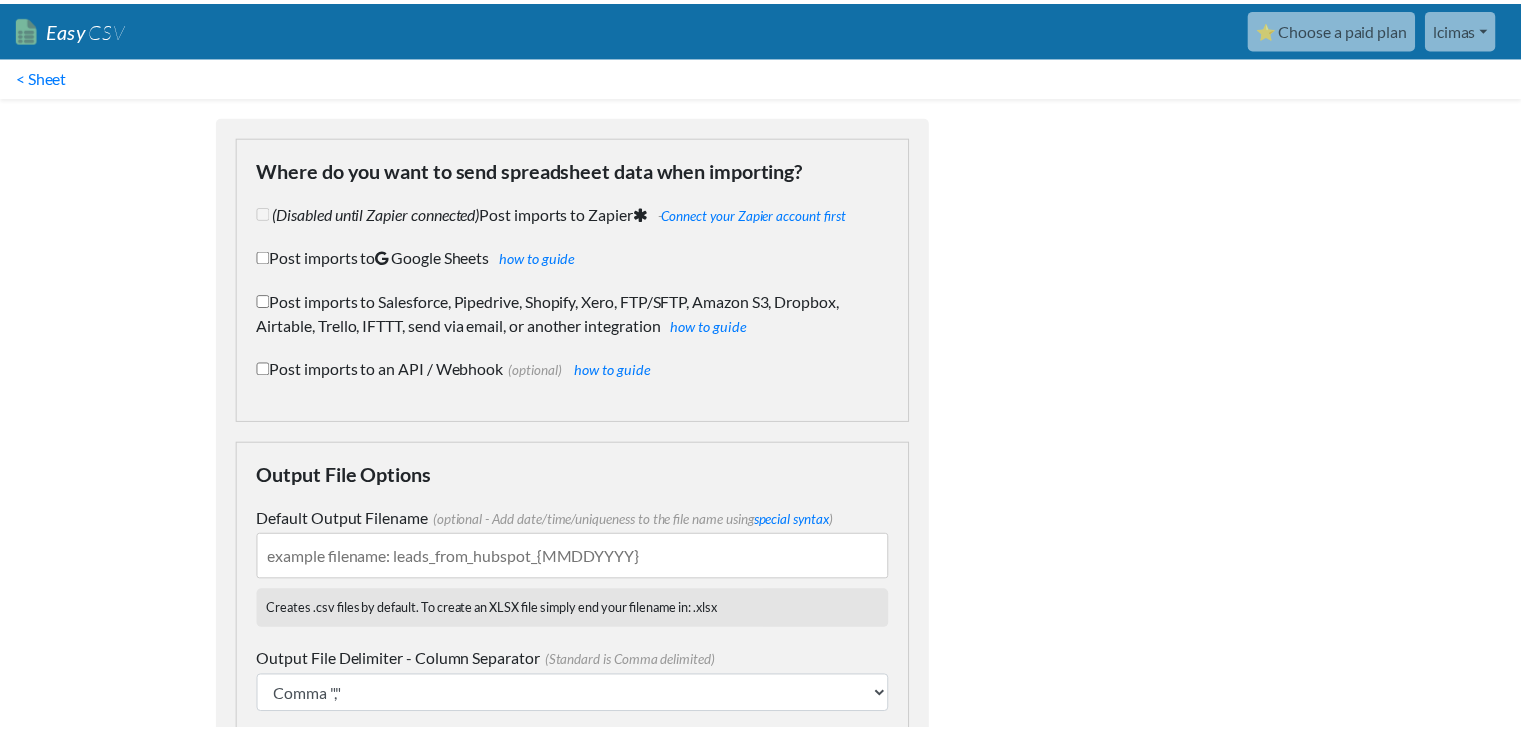 scroll, scrollTop: 156, scrollLeft: 0, axis: vertical 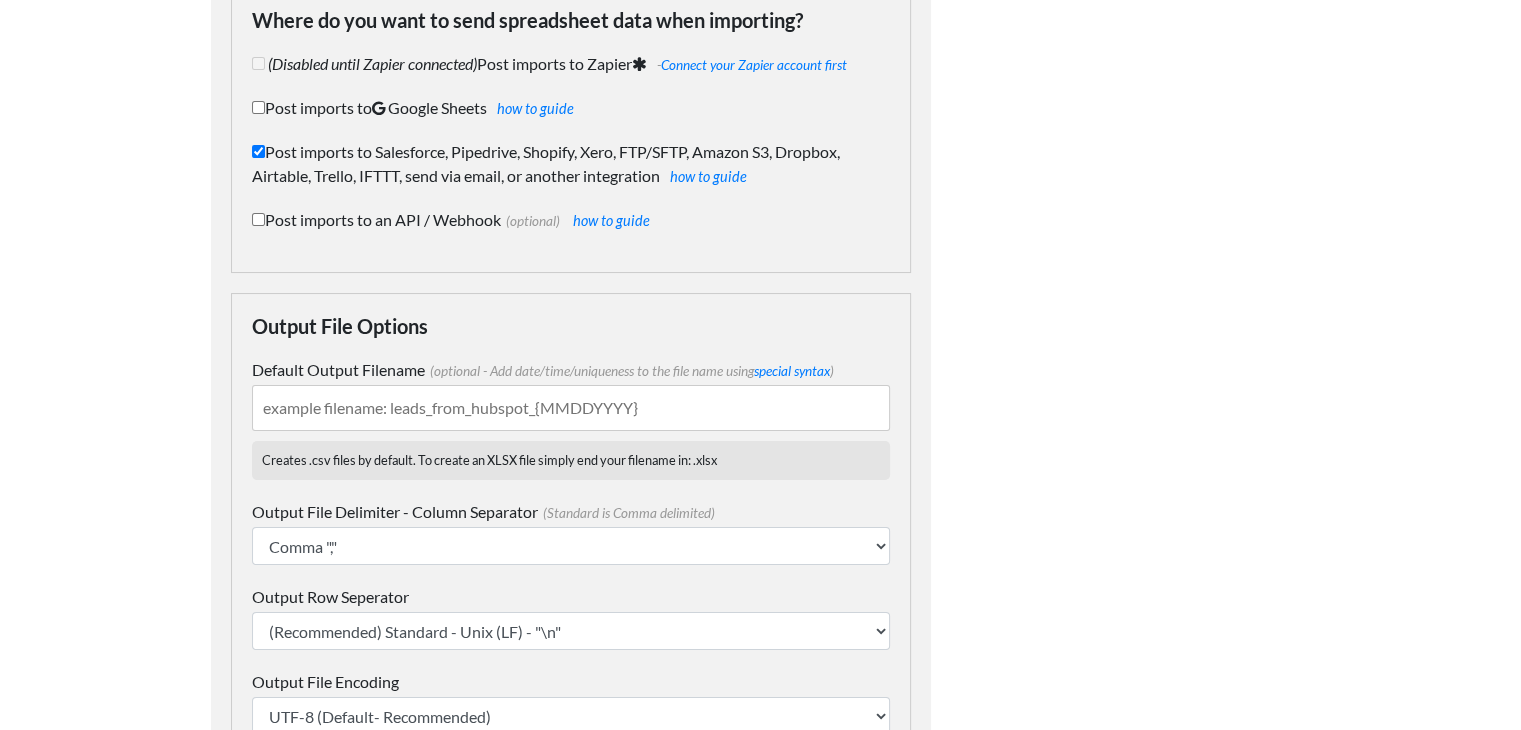 checkbox on "true" 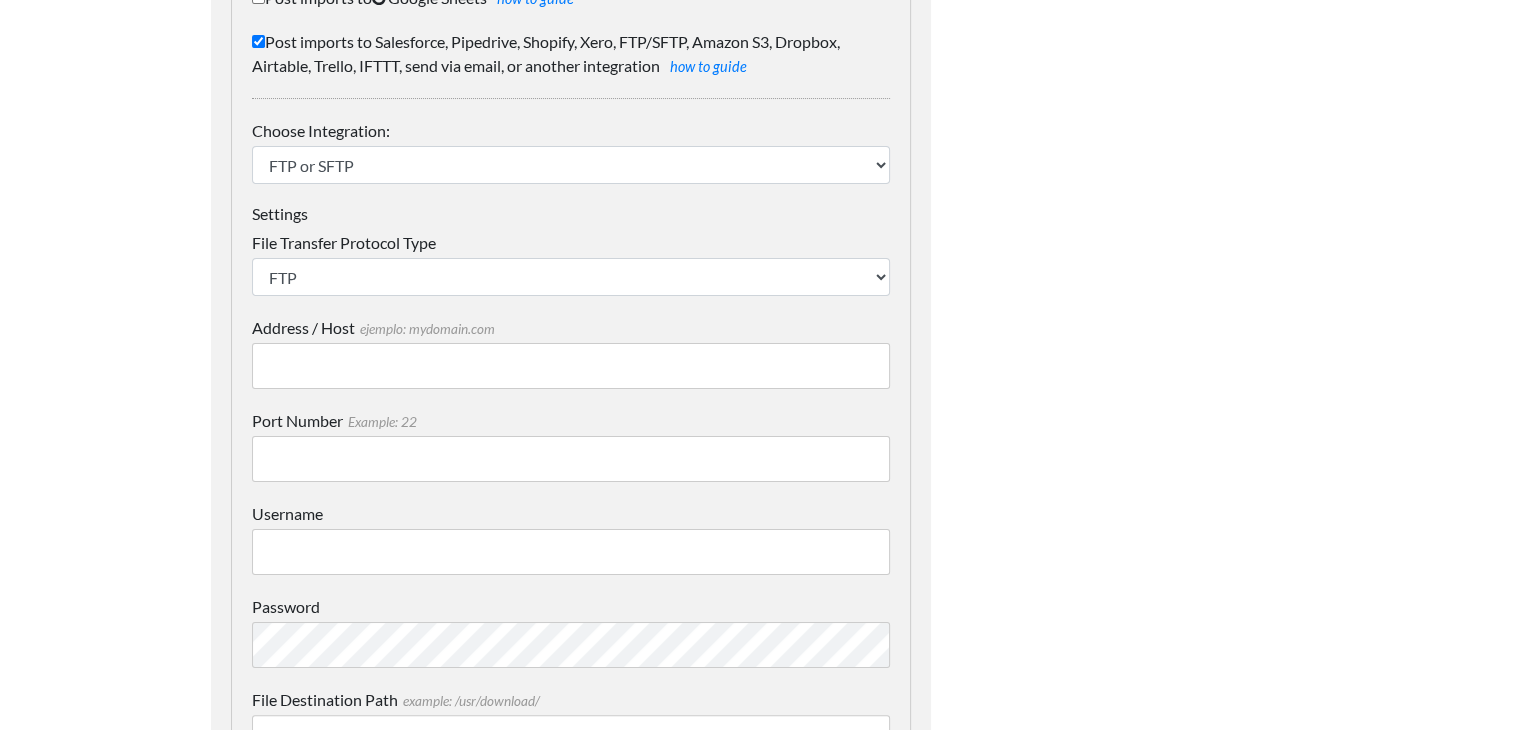 scroll, scrollTop: 258, scrollLeft: 0, axis: vertical 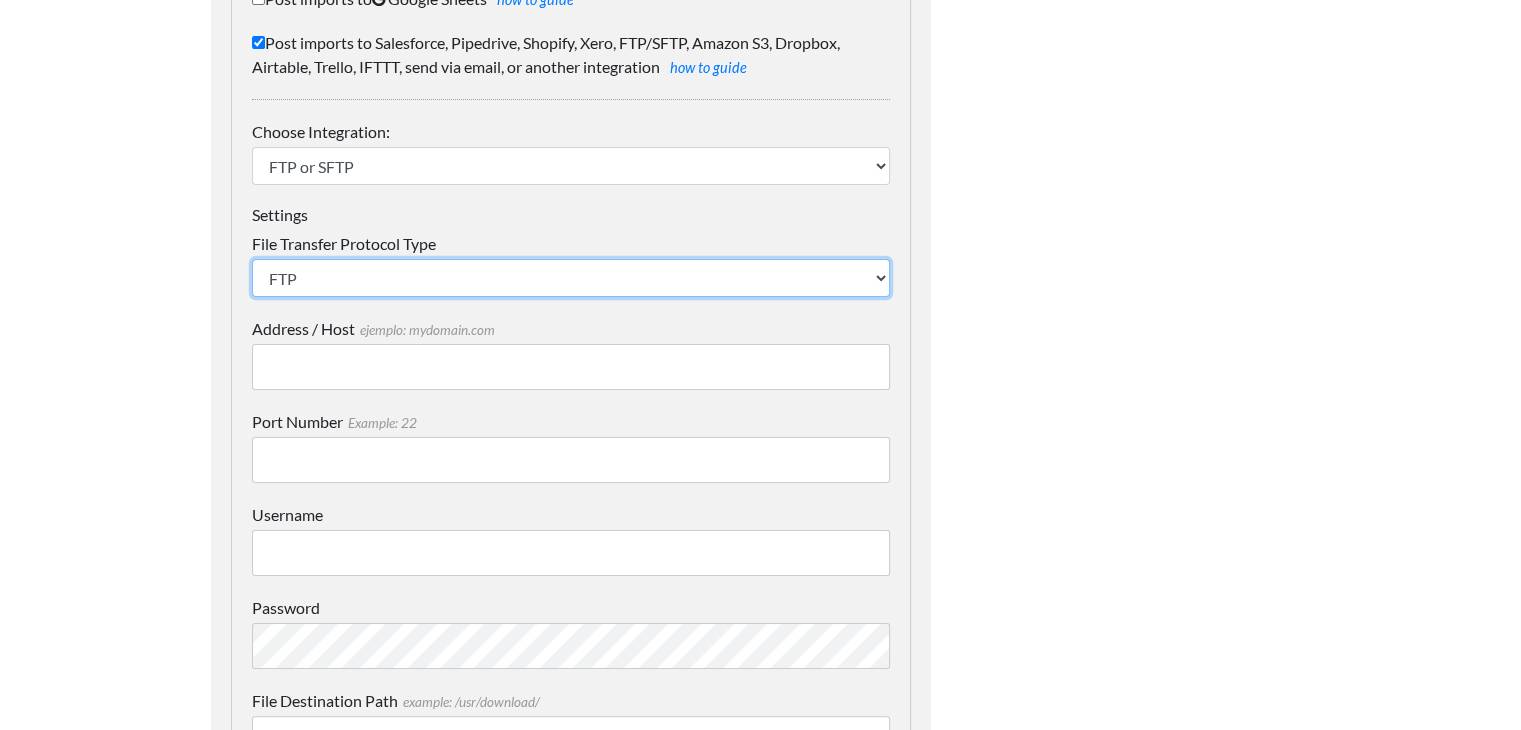 click on "SFTP
FTP
FTPS" at bounding box center [571, 278] 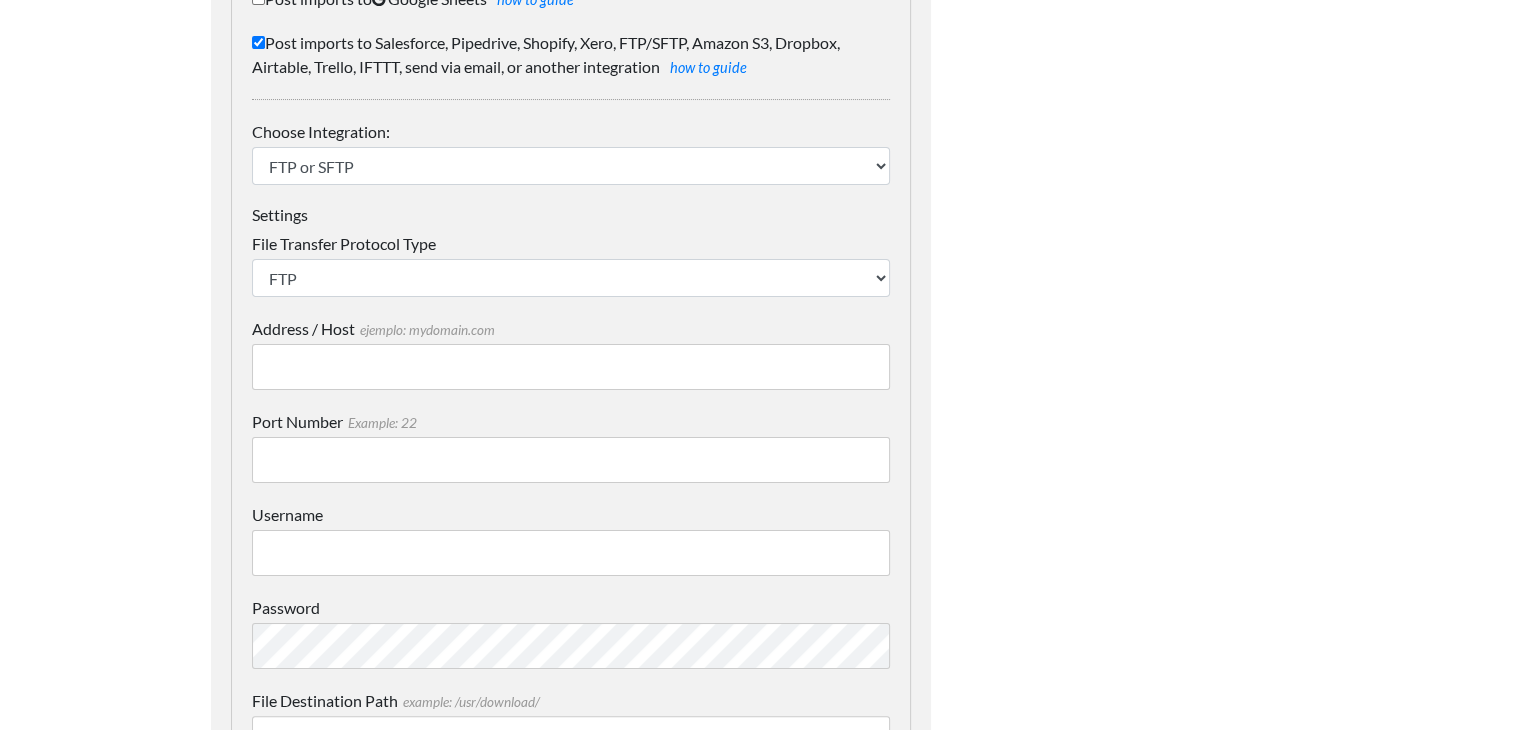 click on "Address / Host  example: mydomain.com" at bounding box center (571, 367) 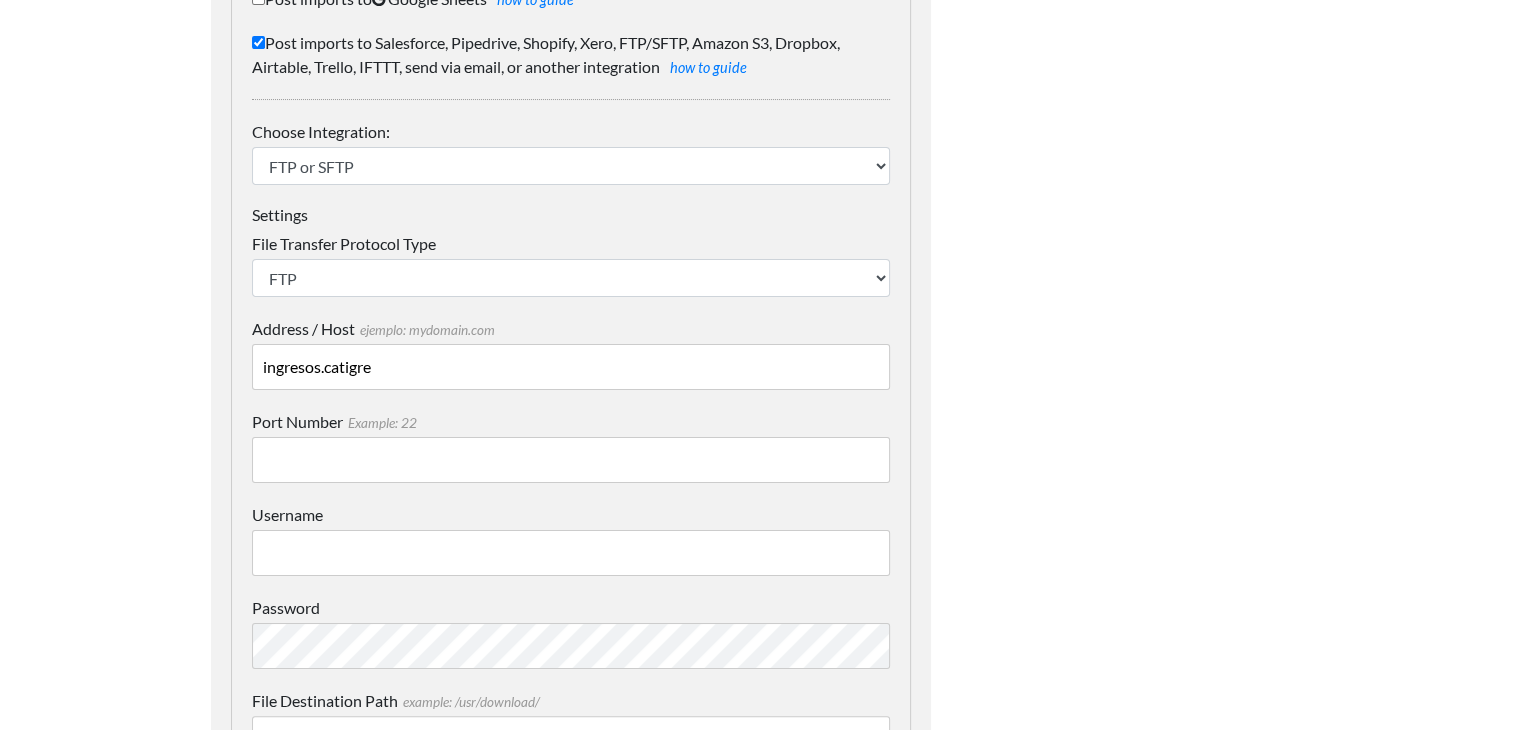 type on "ingresos.catigre" 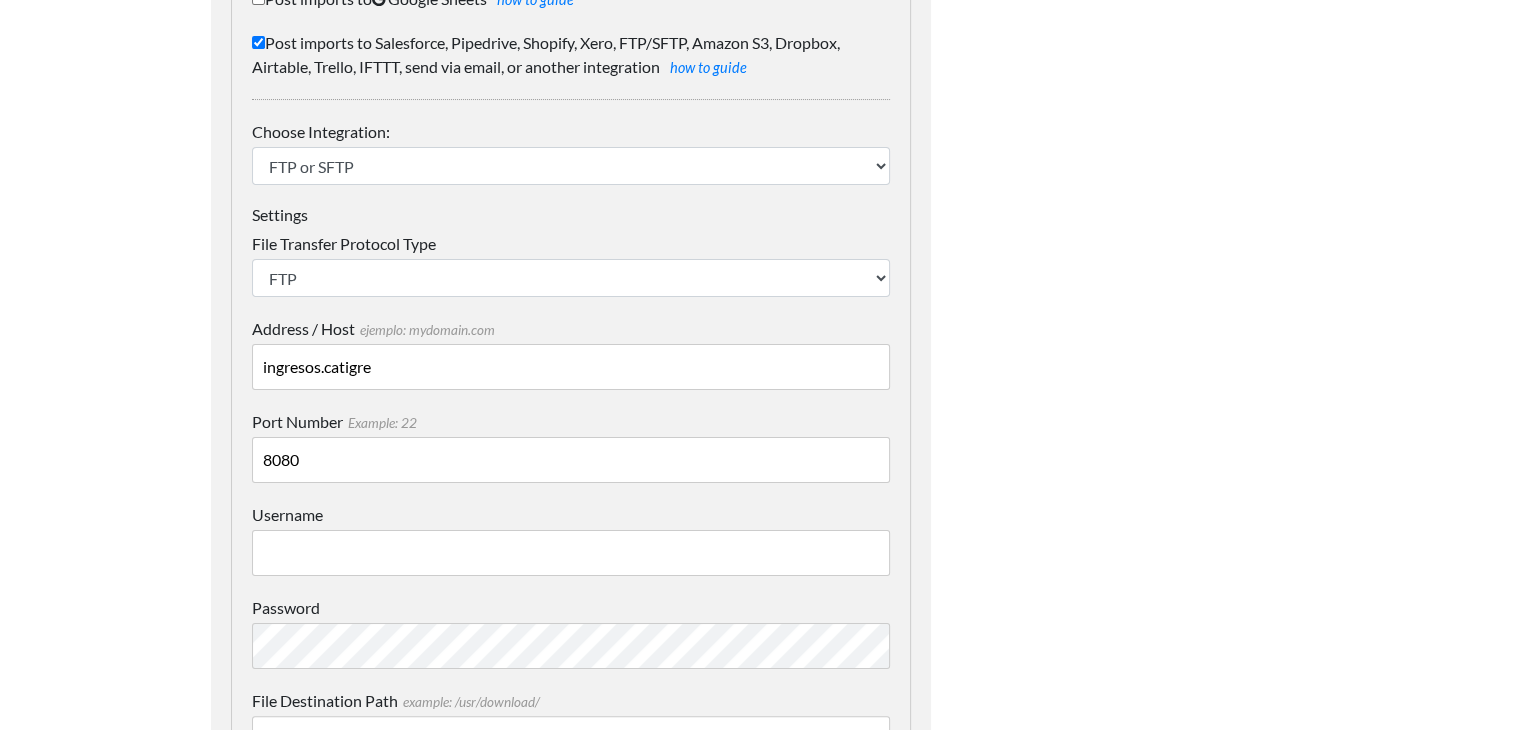 type on "8080" 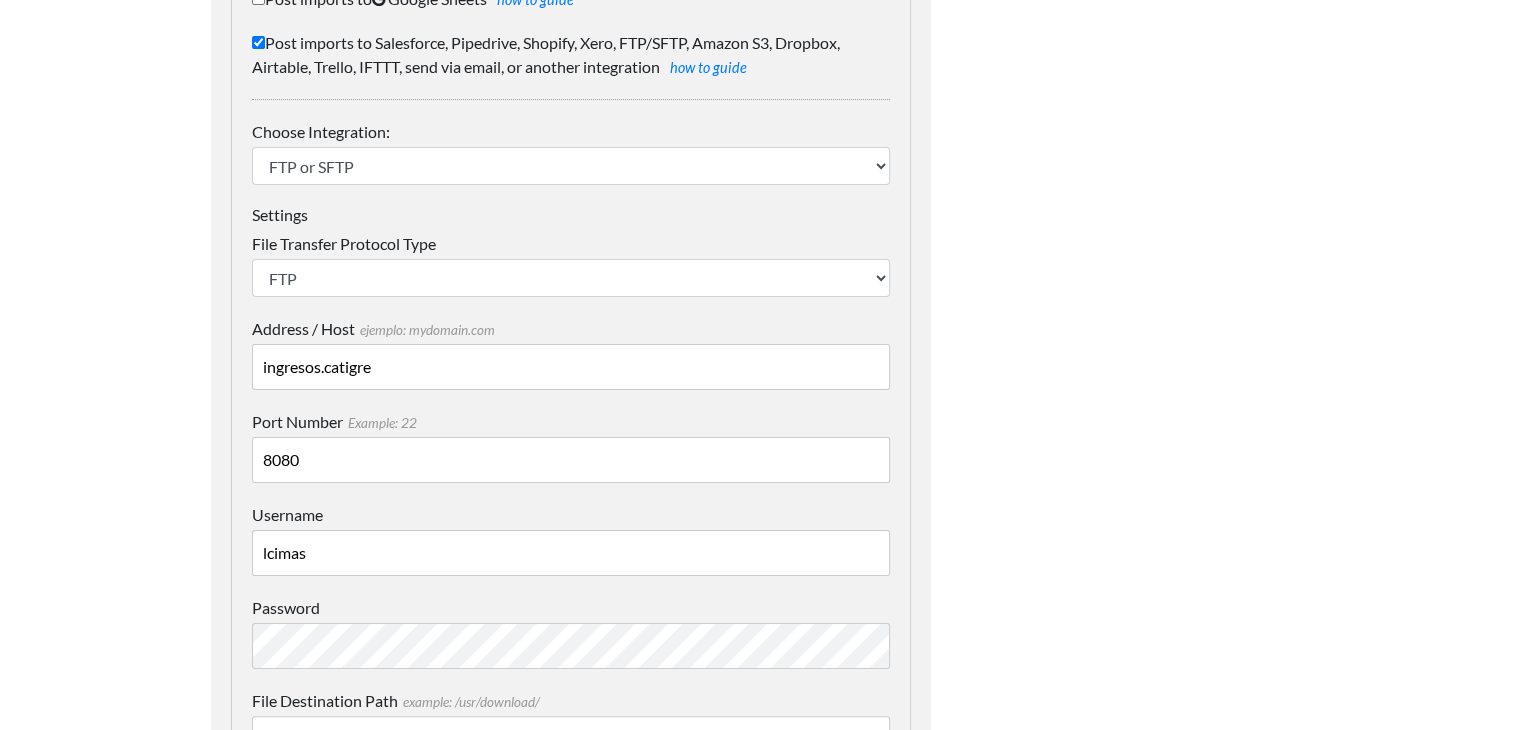 type on "lcimas" 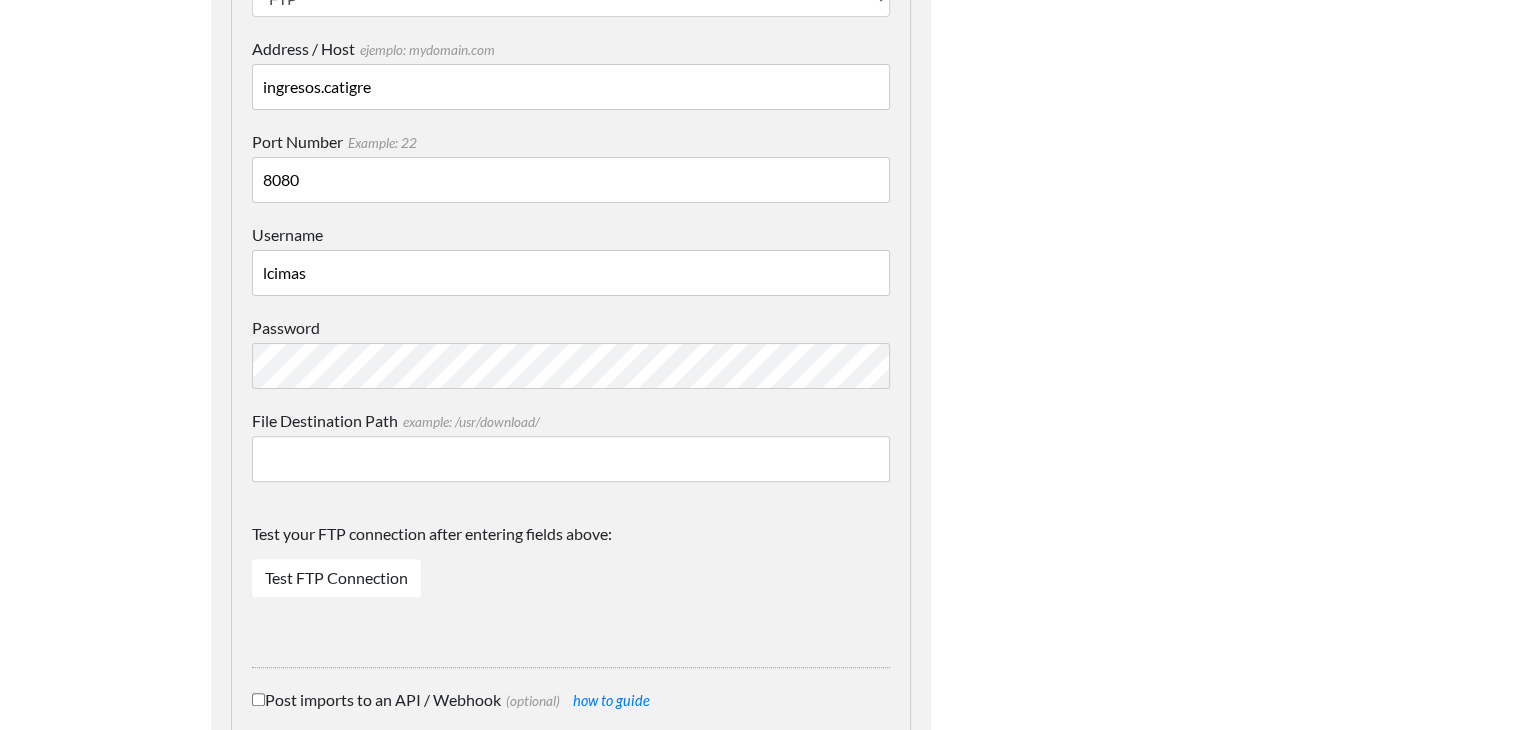 scroll, scrollTop: 556, scrollLeft: 0, axis: vertical 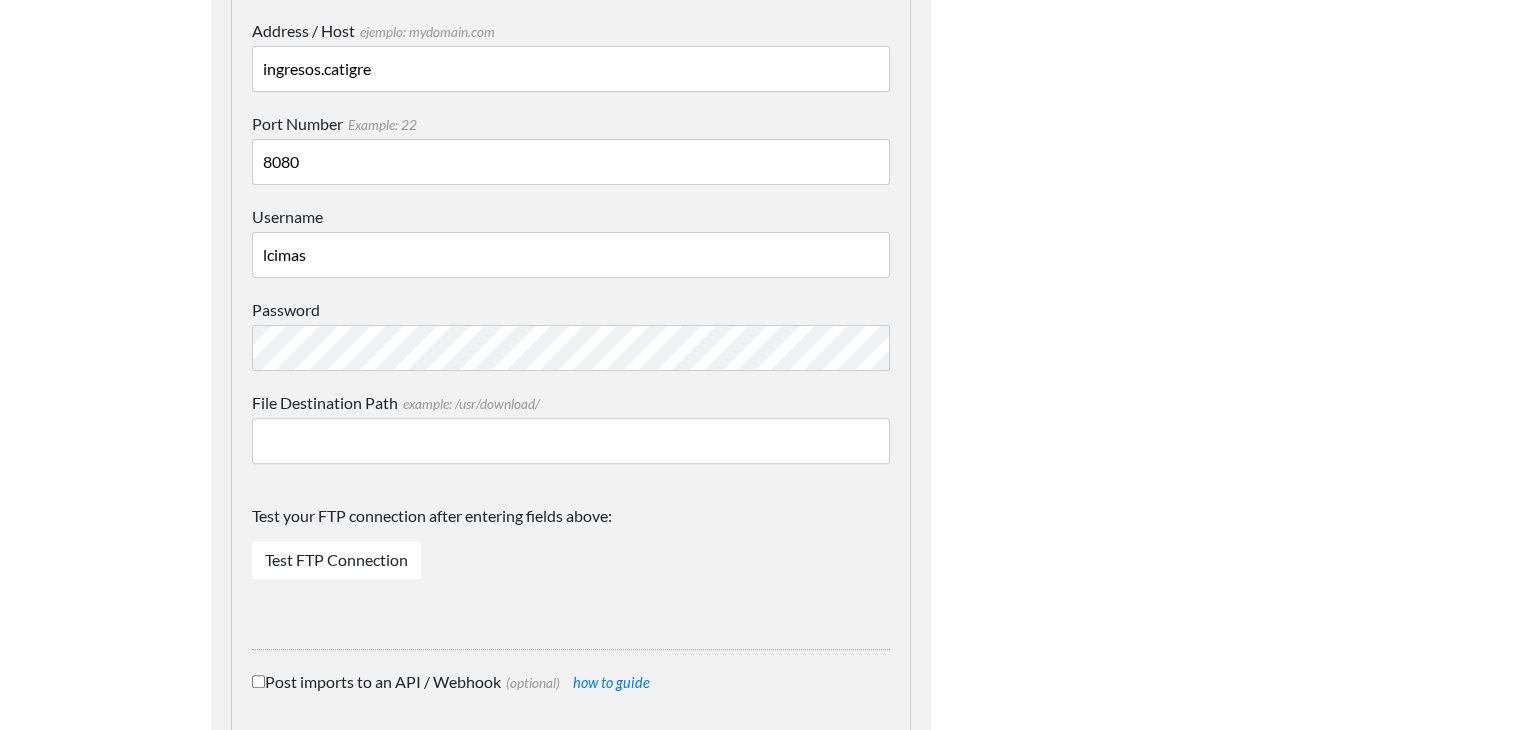 click on "File Destination Path  example: /usr/download/" at bounding box center (571, 441) 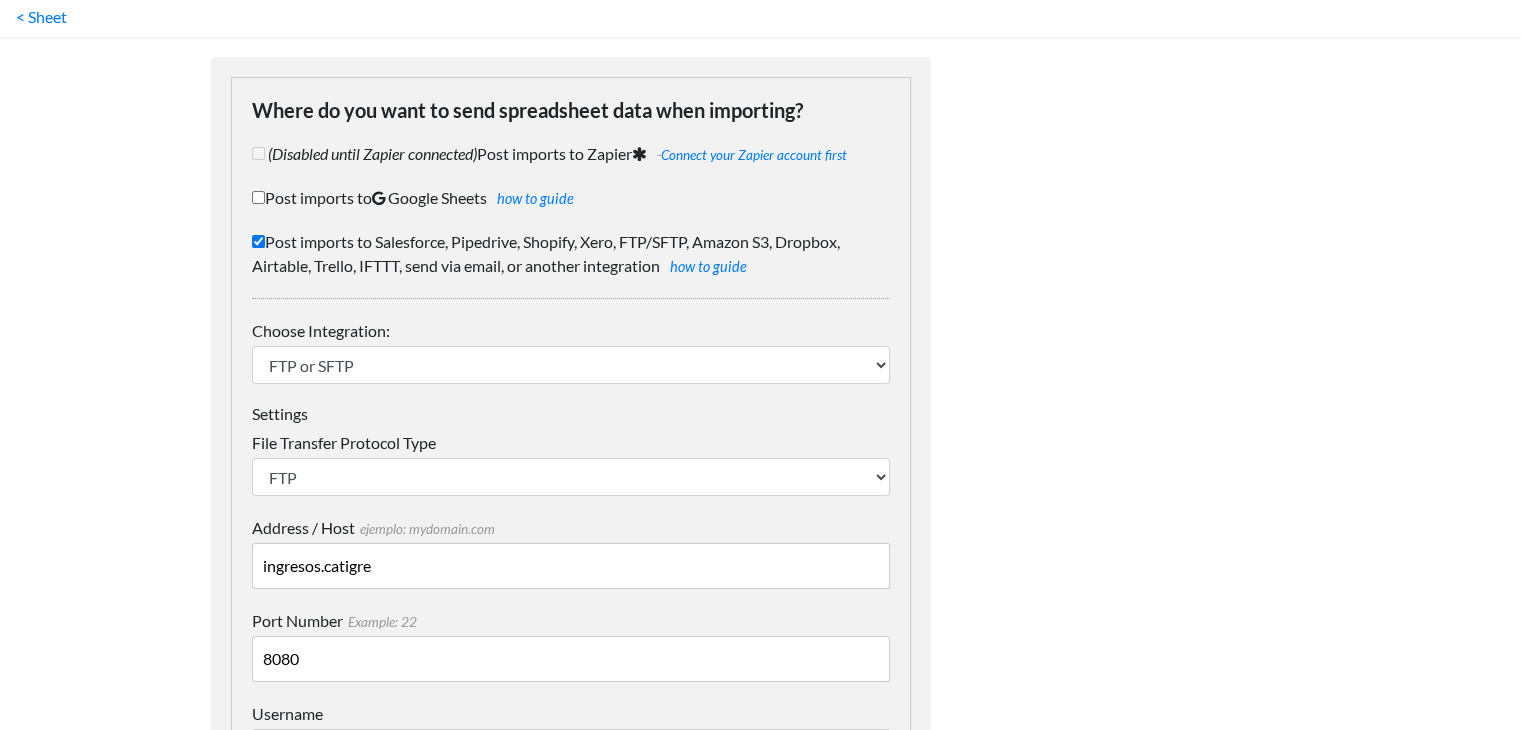 scroll, scrollTop: 58, scrollLeft: 0, axis: vertical 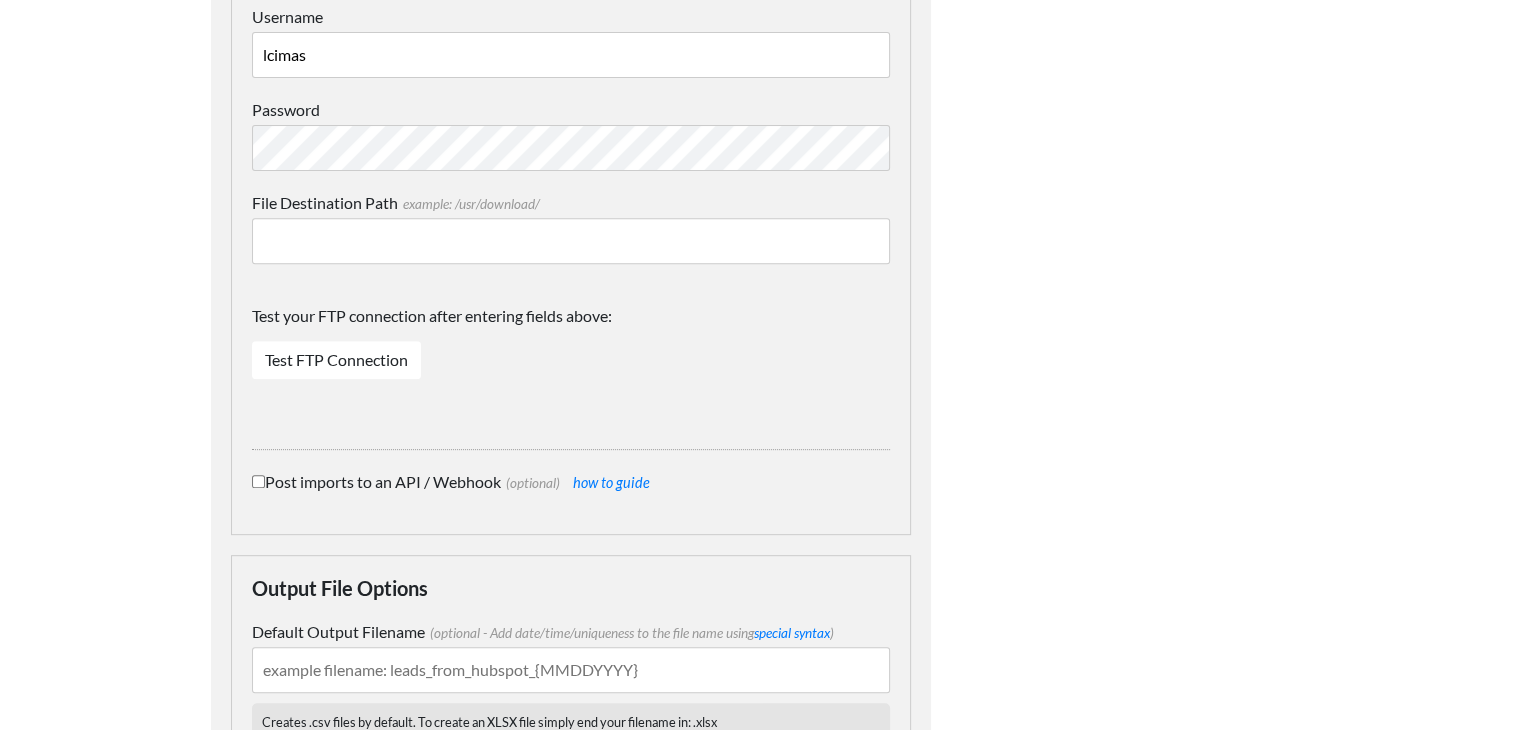 click on "File Destination Path  example: /usr/download/" at bounding box center [571, 241] 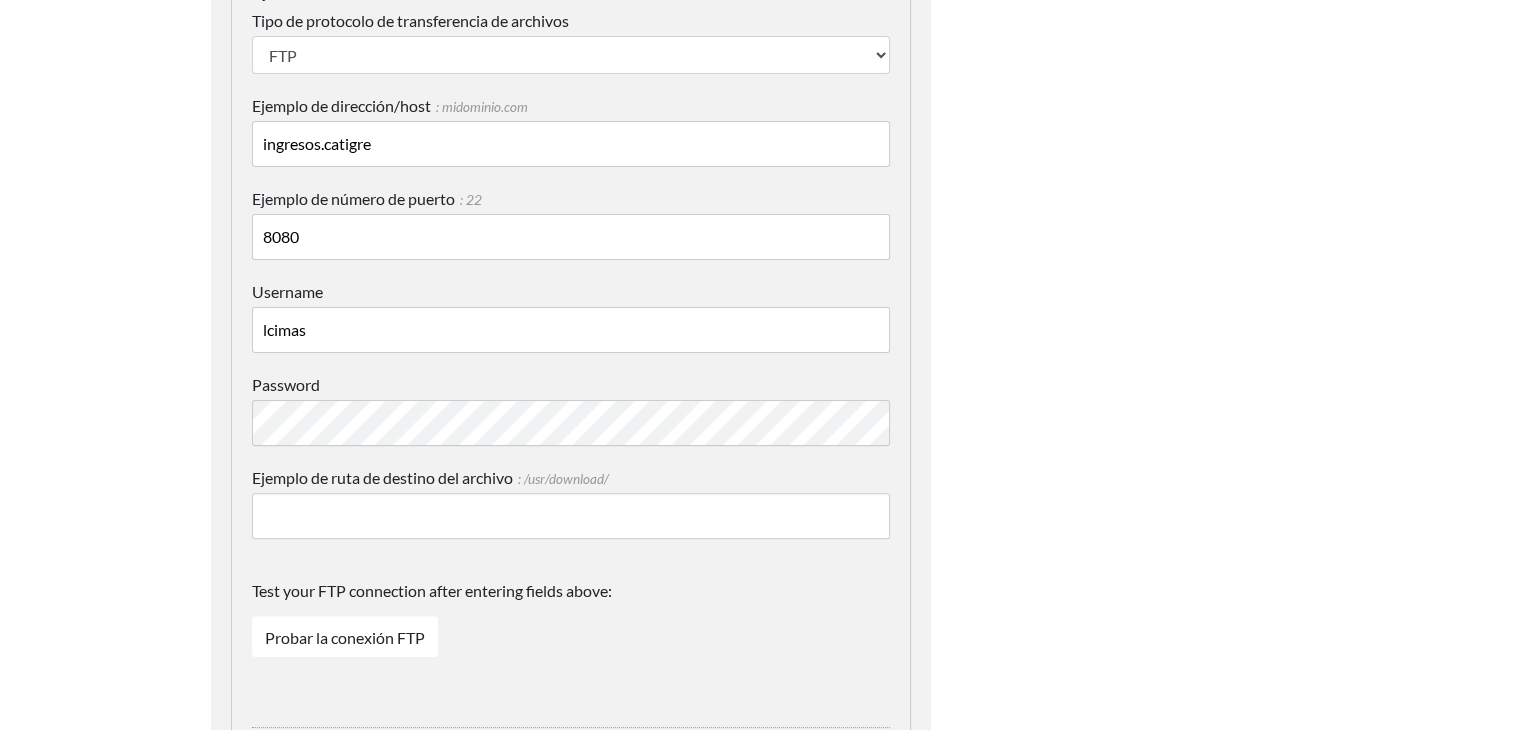 scroll, scrollTop: 504, scrollLeft: 0, axis: vertical 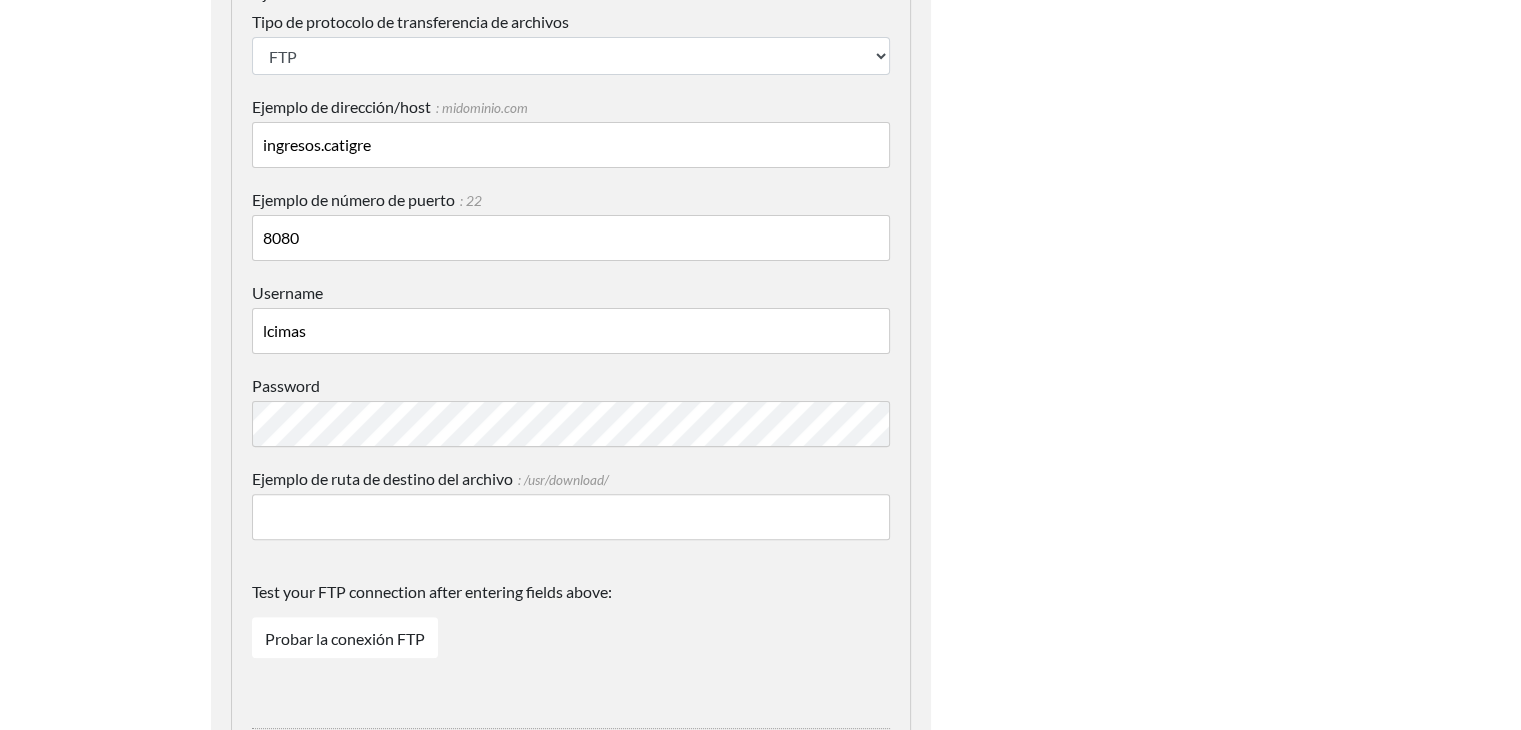 click on "Ejemplo de ruta de destino del archivo  : /usr/download/" at bounding box center [571, 517] 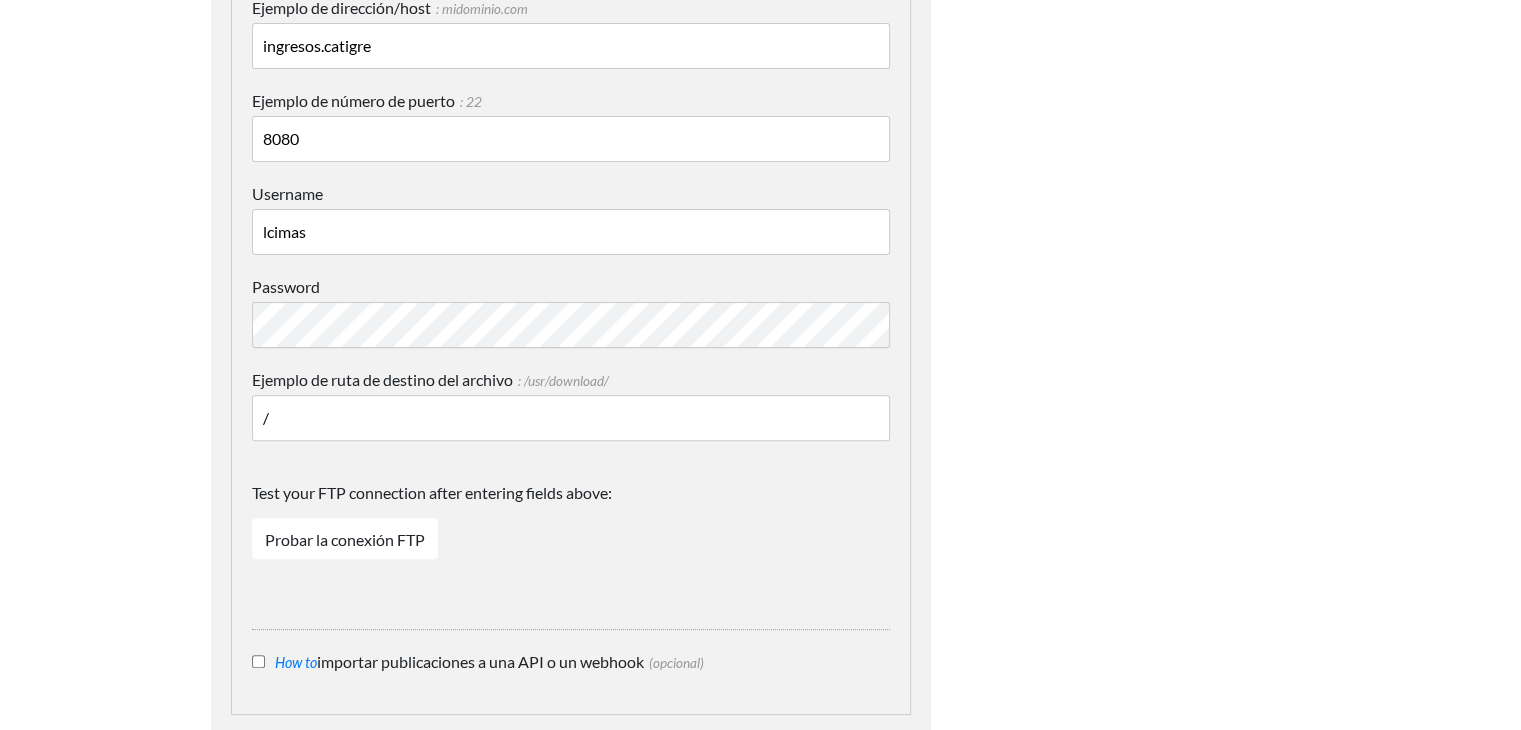 scroll, scrollTop: 604, scrollLeft: 0, axis: vertical 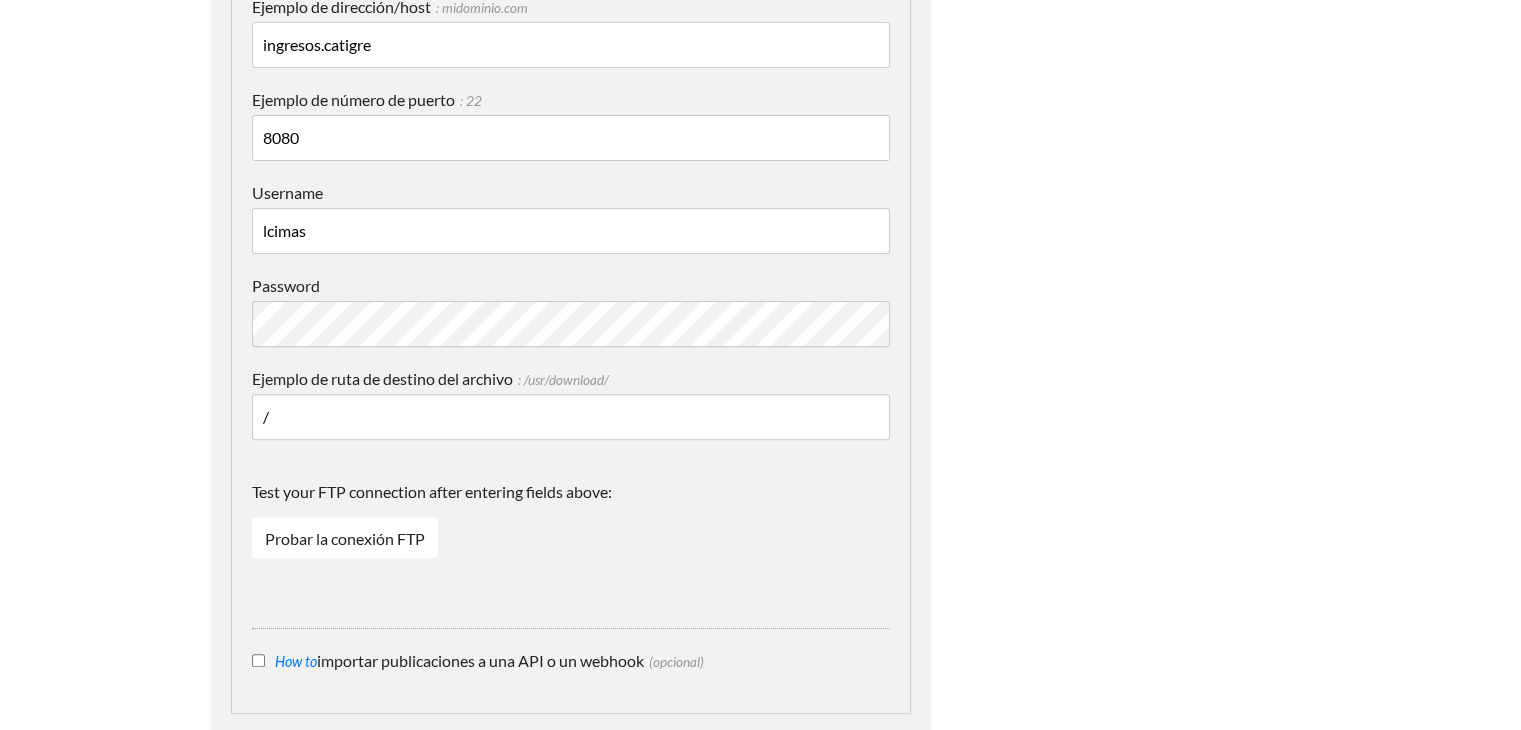 type on "/" 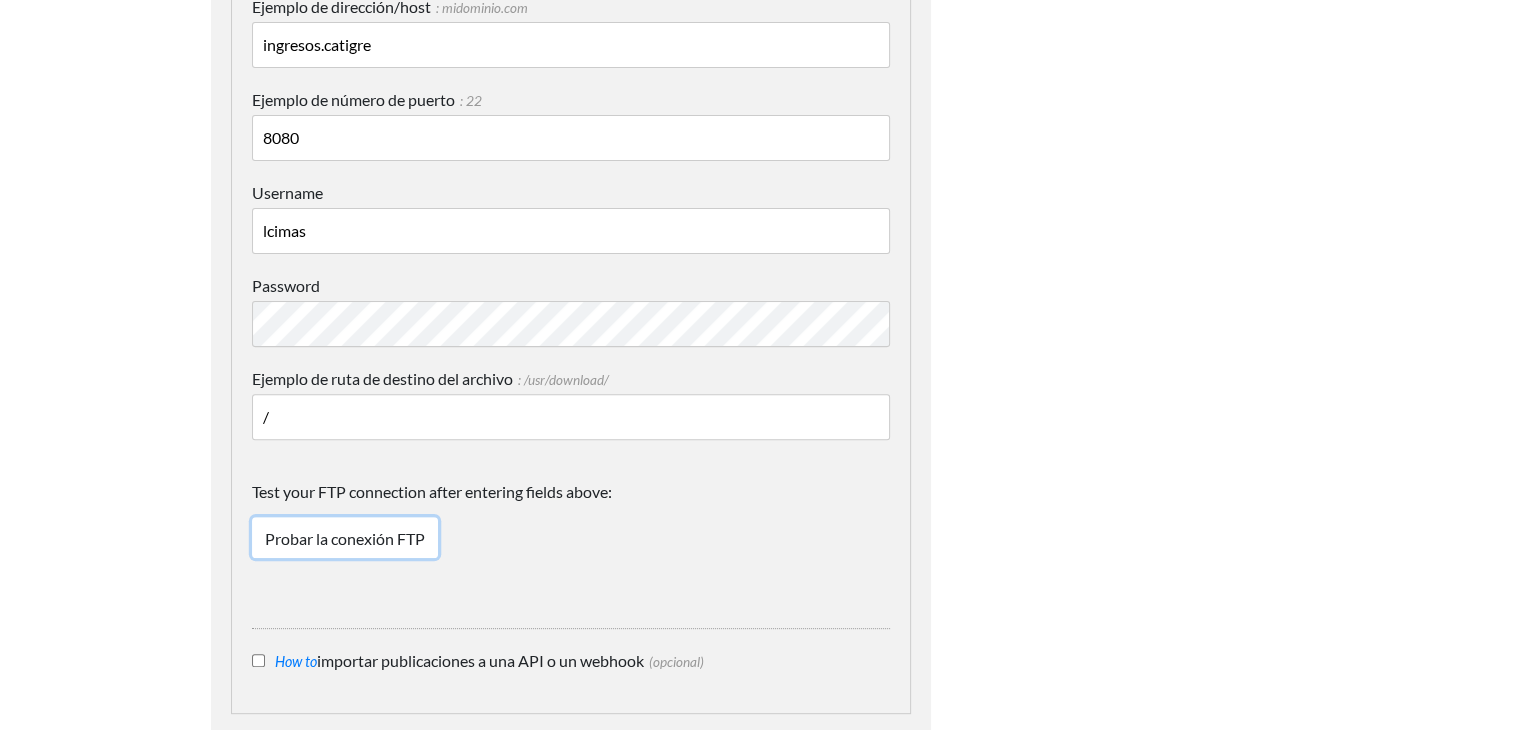 click on "Probar la conexión FTP" at bounding box center (345, 538) 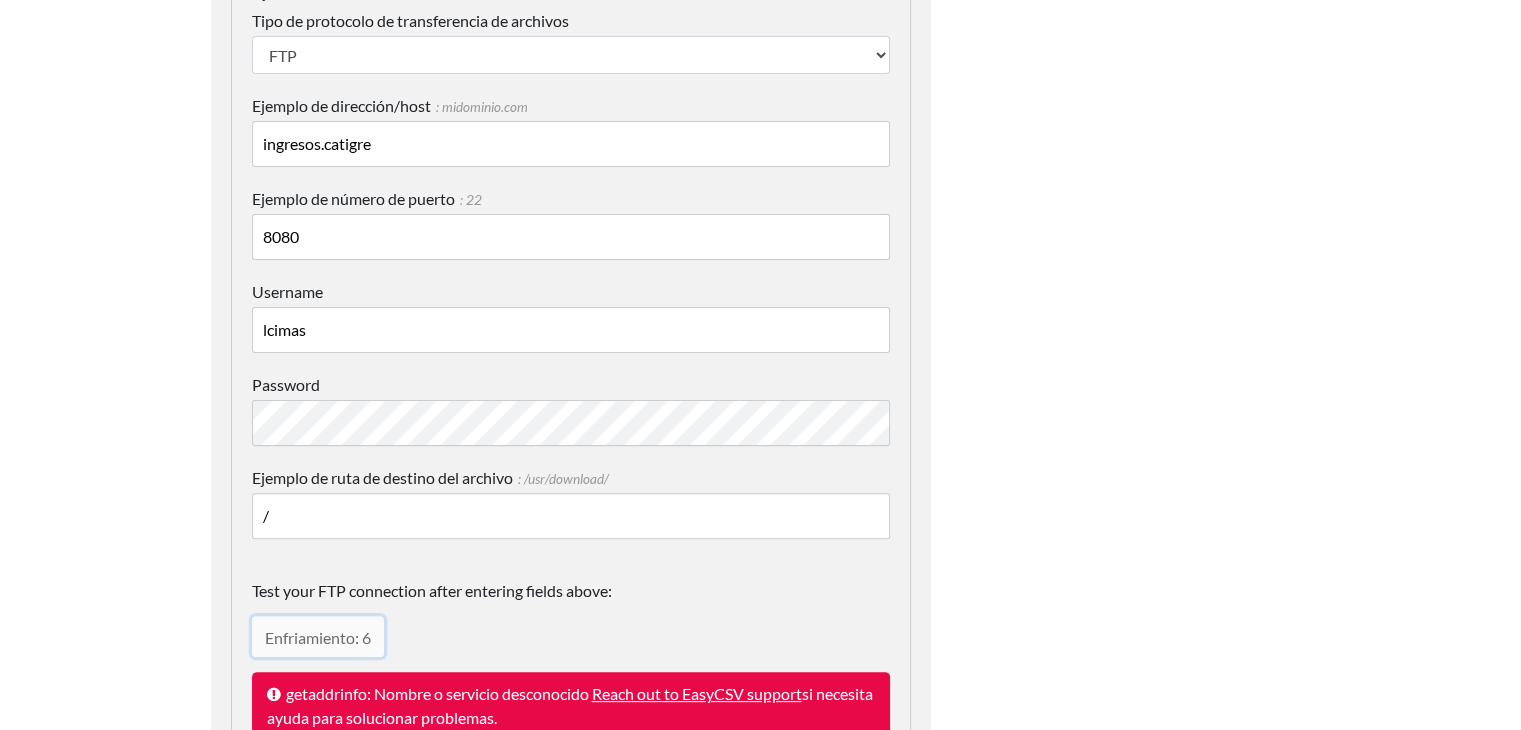 scroll, scrollTop: 504, scrollLeft: 0, axis: vertical 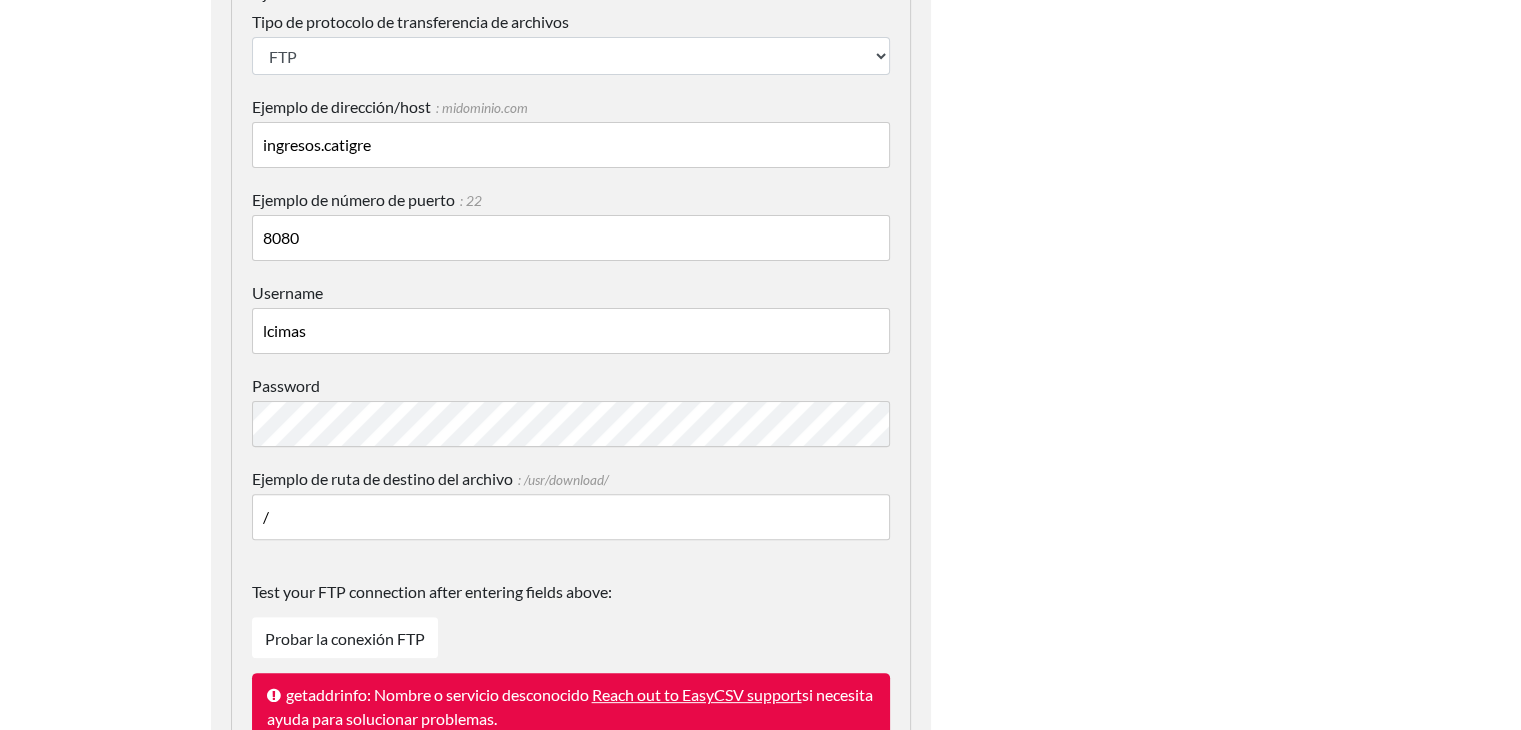 drag, startPoint x: 385, startPoint y: 161, endPoint x: 324, endPoint y: 155, distance: 61.294373 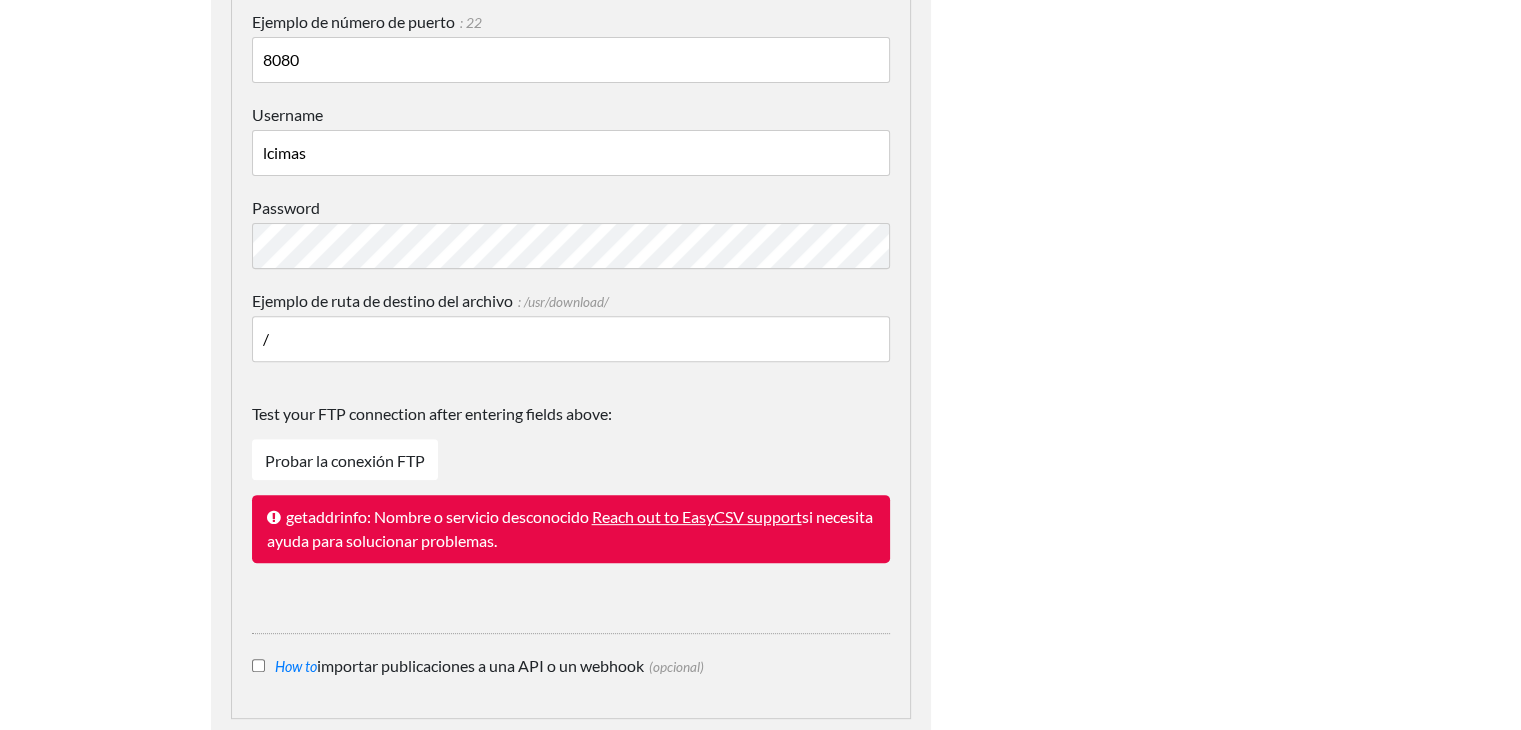 scroll, scrollTop: 704, scrollLeft: 0, axis: vertical 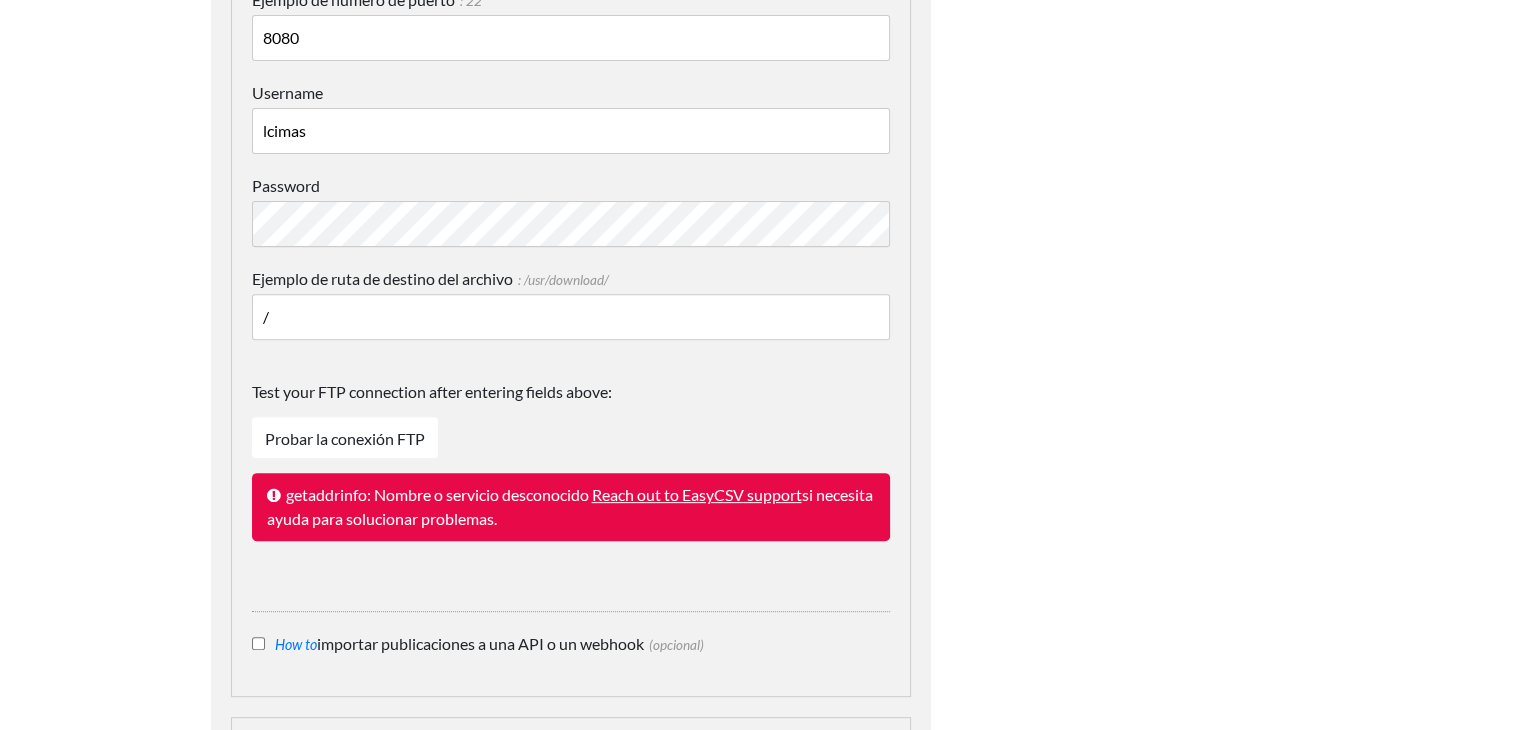 type on "ingresos.catigre.com" 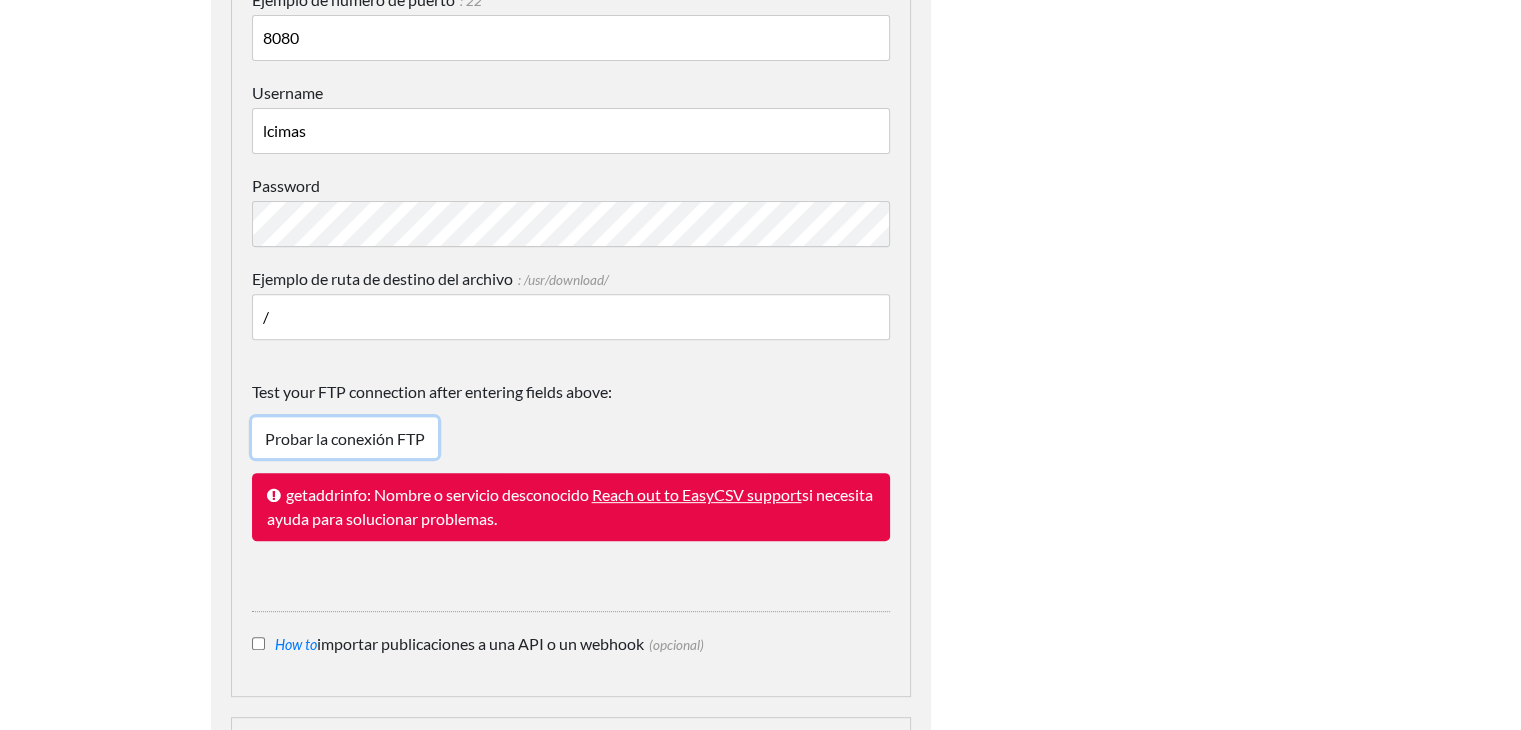 click on "Probar la conexión FTP" at bounding box center (345, 438) 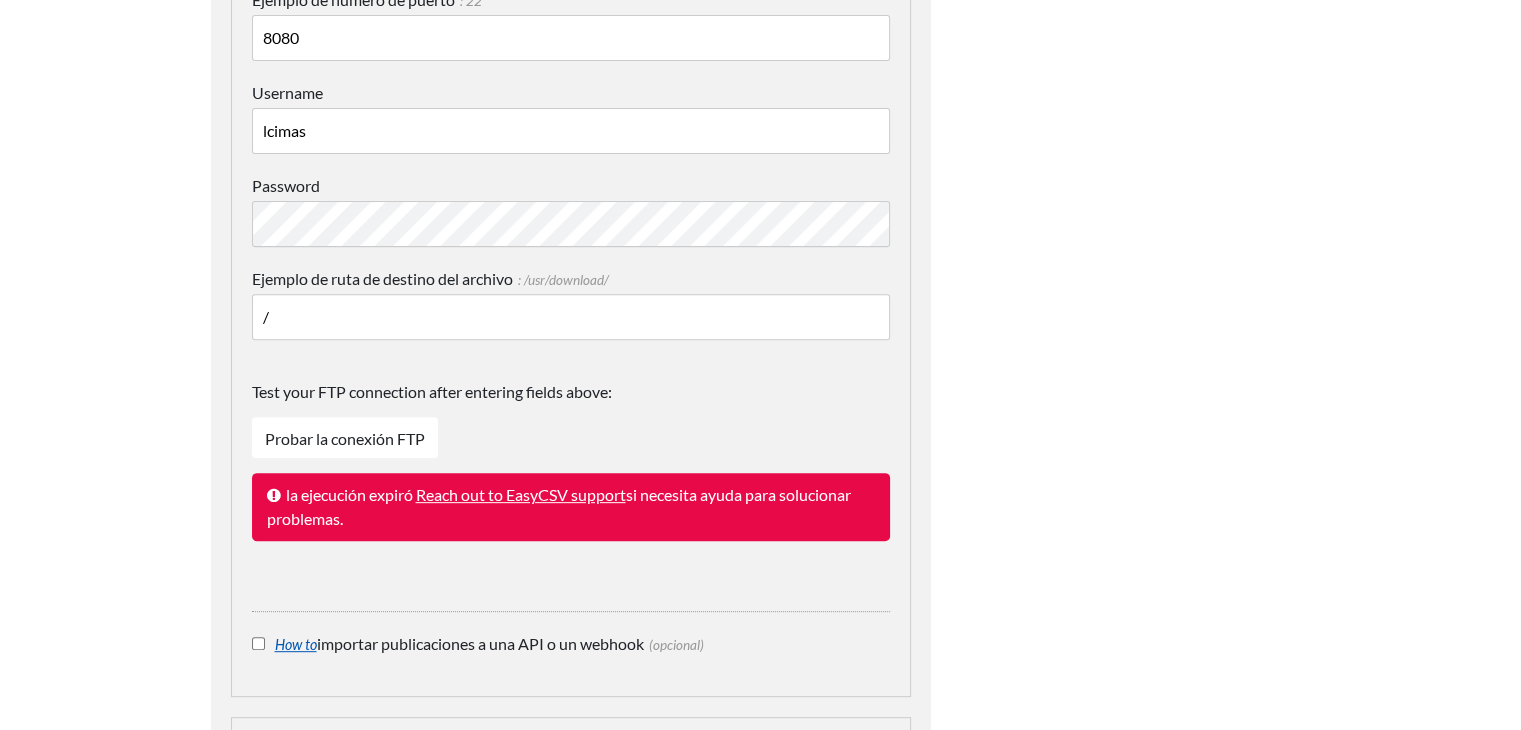 click on "Guía práctica para" at bounding box center [296, 644] 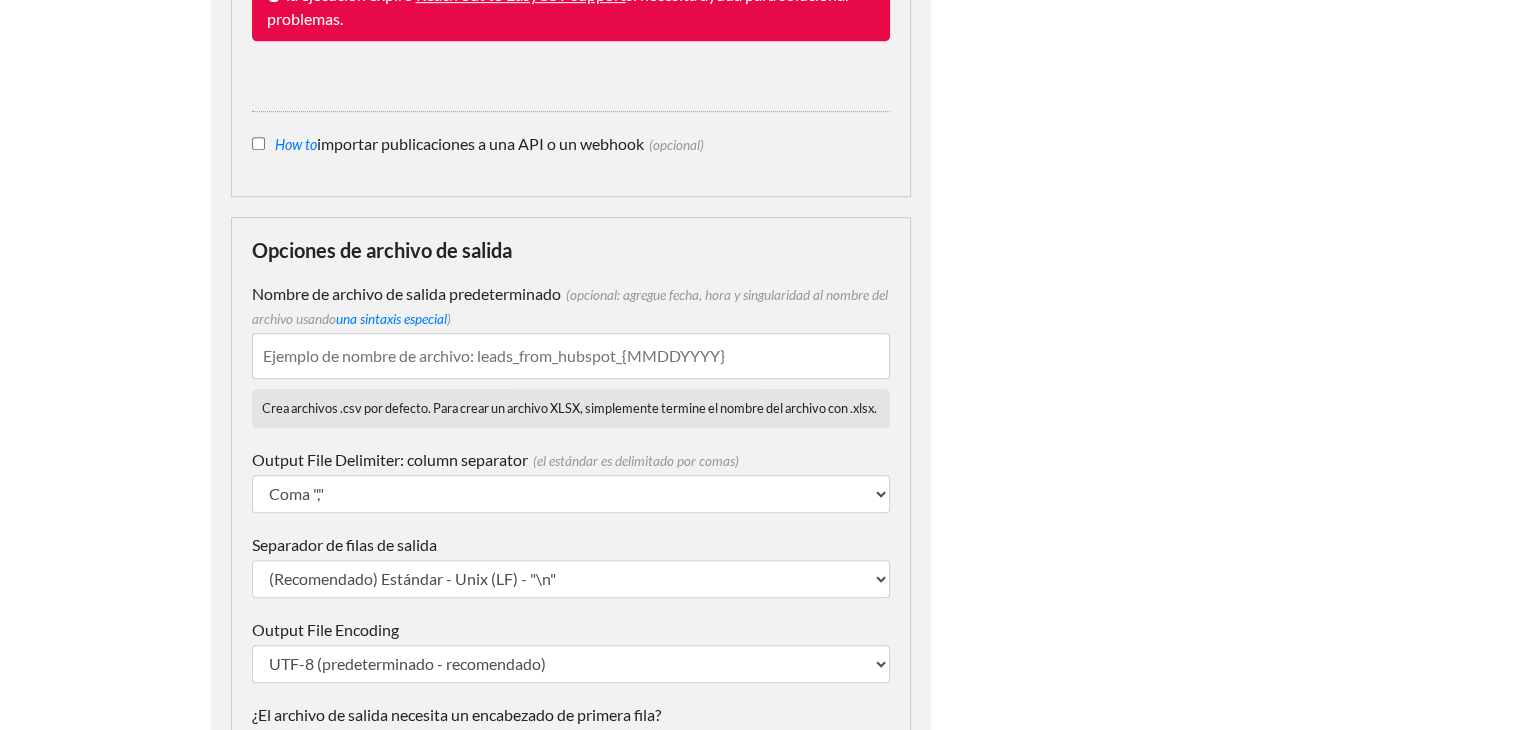 scroll, scrollTop: 1204, scrollLeft: 0, axis: vertical 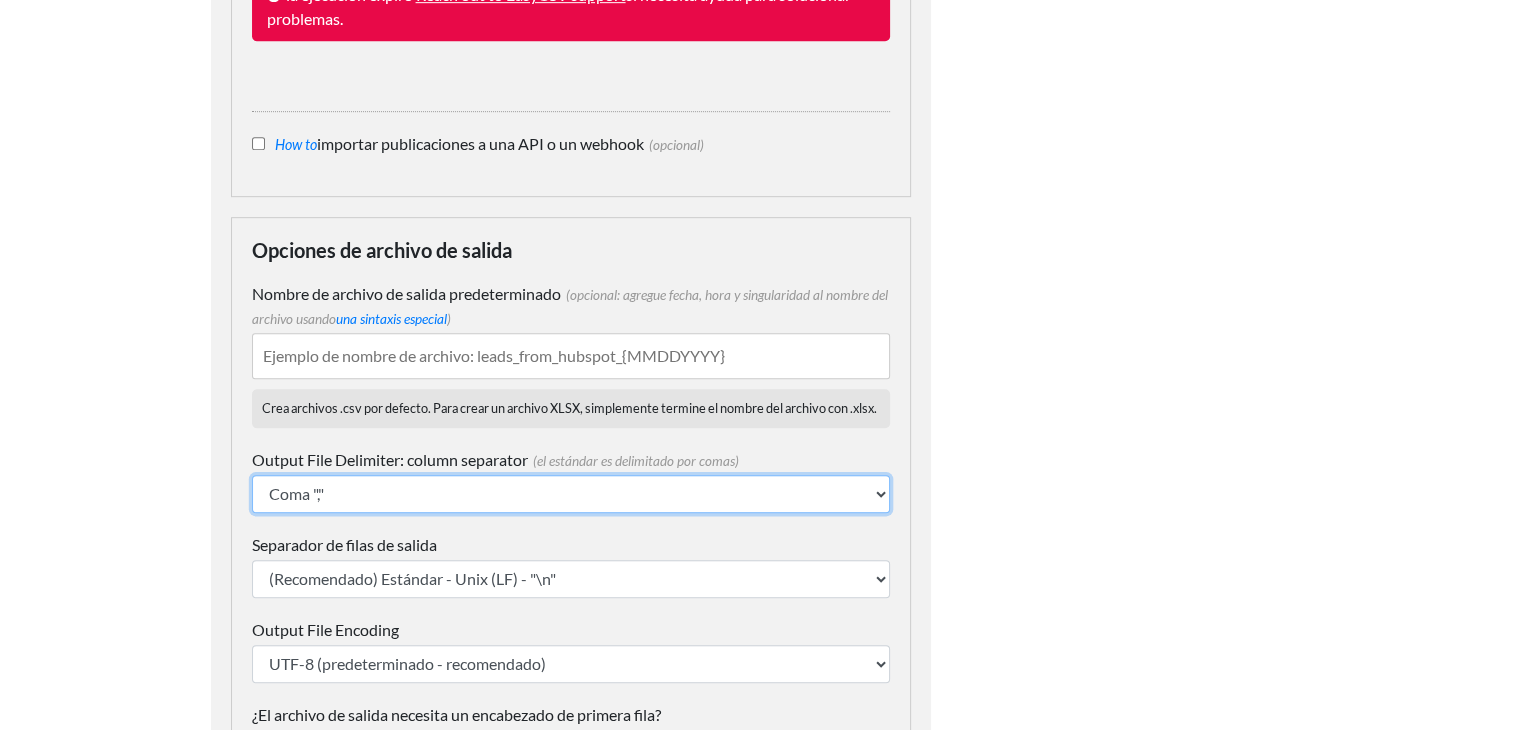 click on "Coma ","
Punto y coma ";"
Pestaña "\t"
Tubo "|"
Signo de intercalación "^"" at bounding box center [571, 494] 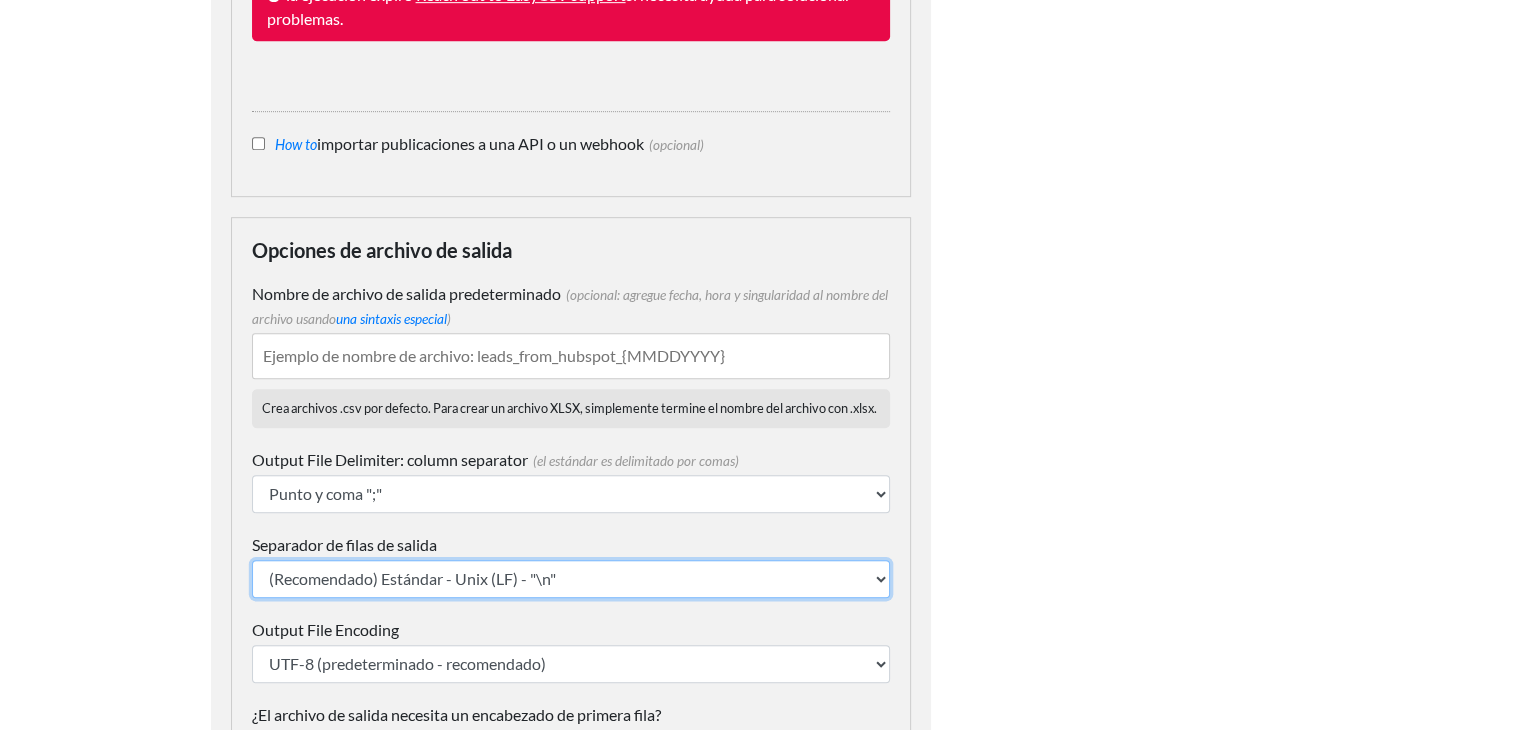 click on "(Recomendado) Estándar - Unix (LF) - "\n"
Ventanas (CRLF) "\r\n"" at bounding box center [571, 579] 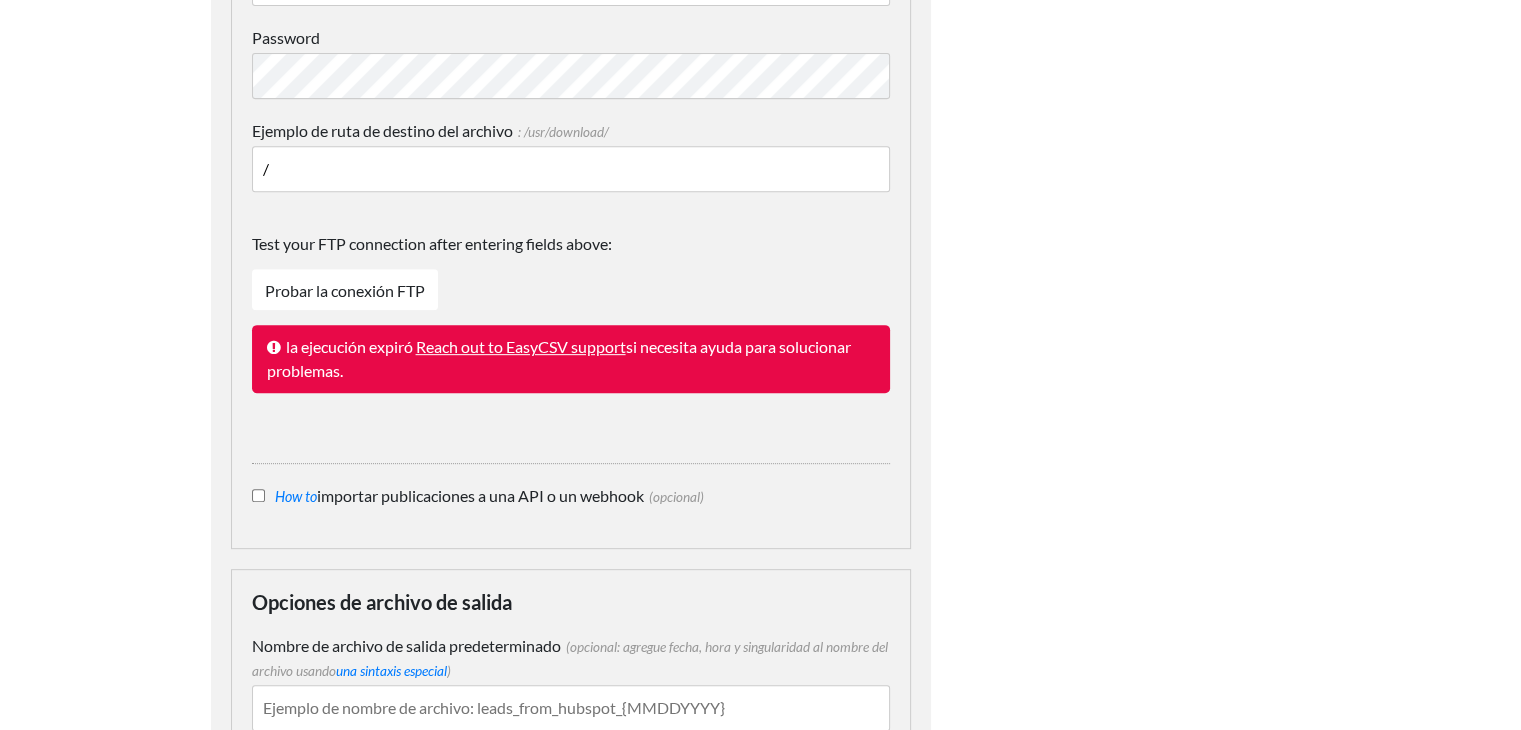 scroll, scrollTop: 851, scrollLeft: 0, axis: vertical 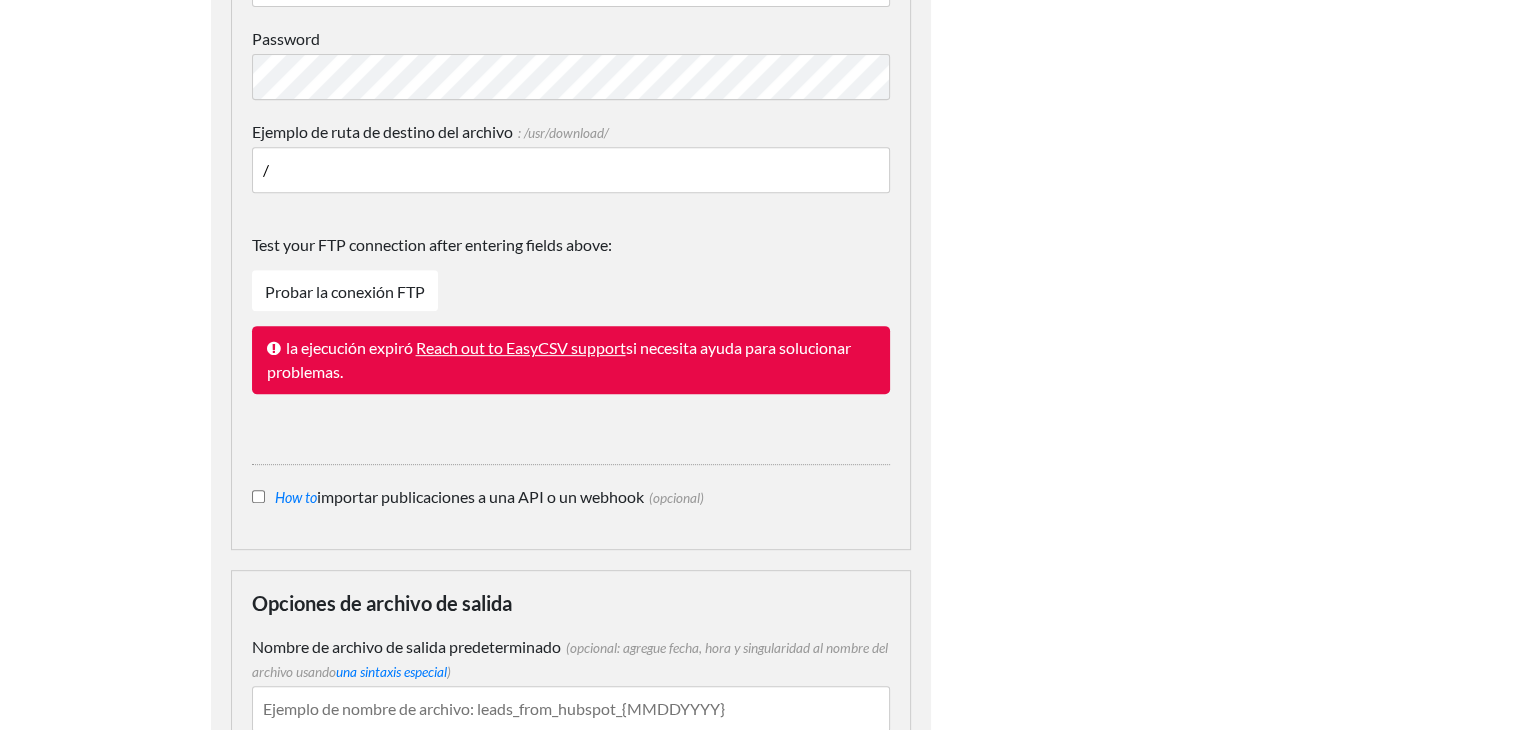 click on "Guía práctica para  importar publicaciones a una API o un webhook  (opcional)" at bounding box center (258, 496) 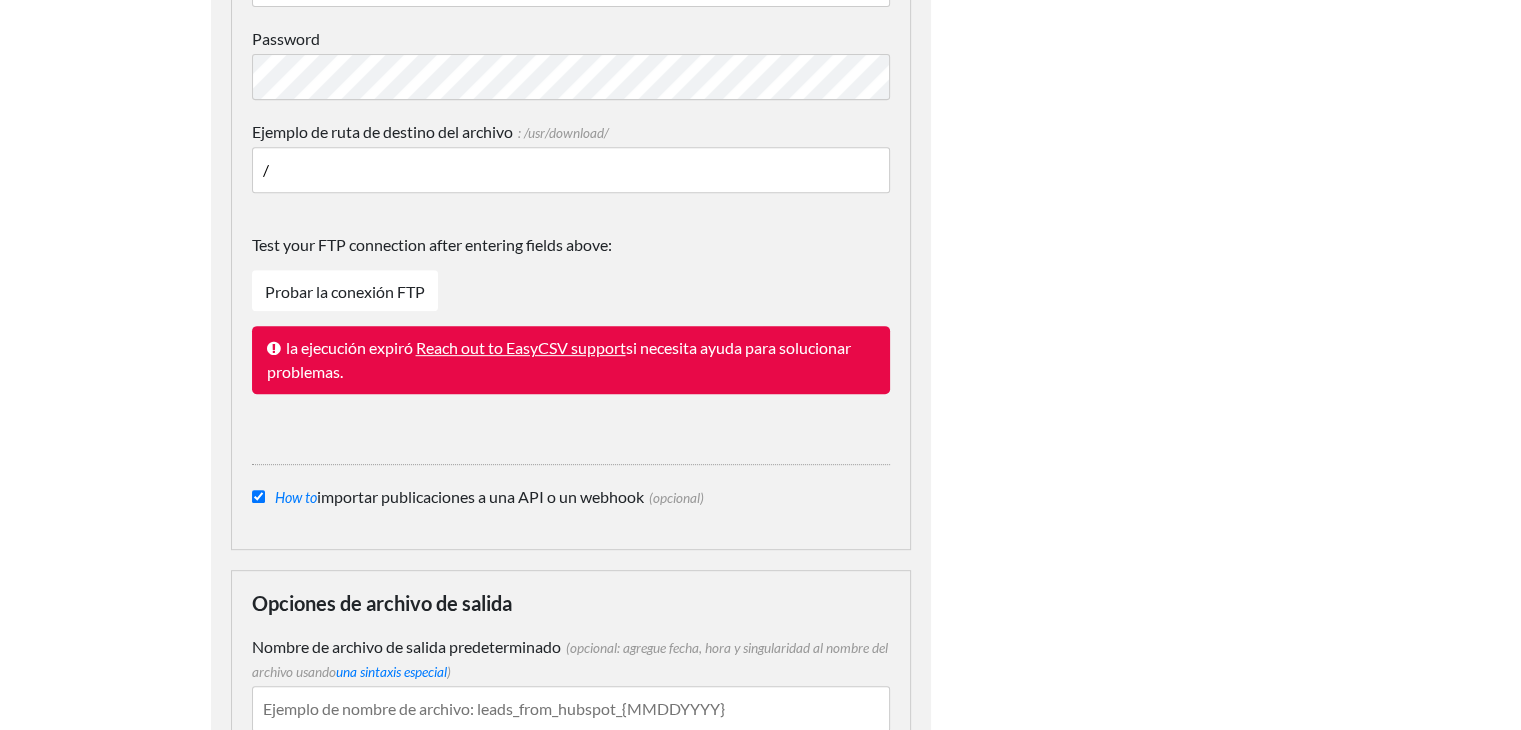 scroll, scrollTop: 0, scrollLeft: 0, axis: both 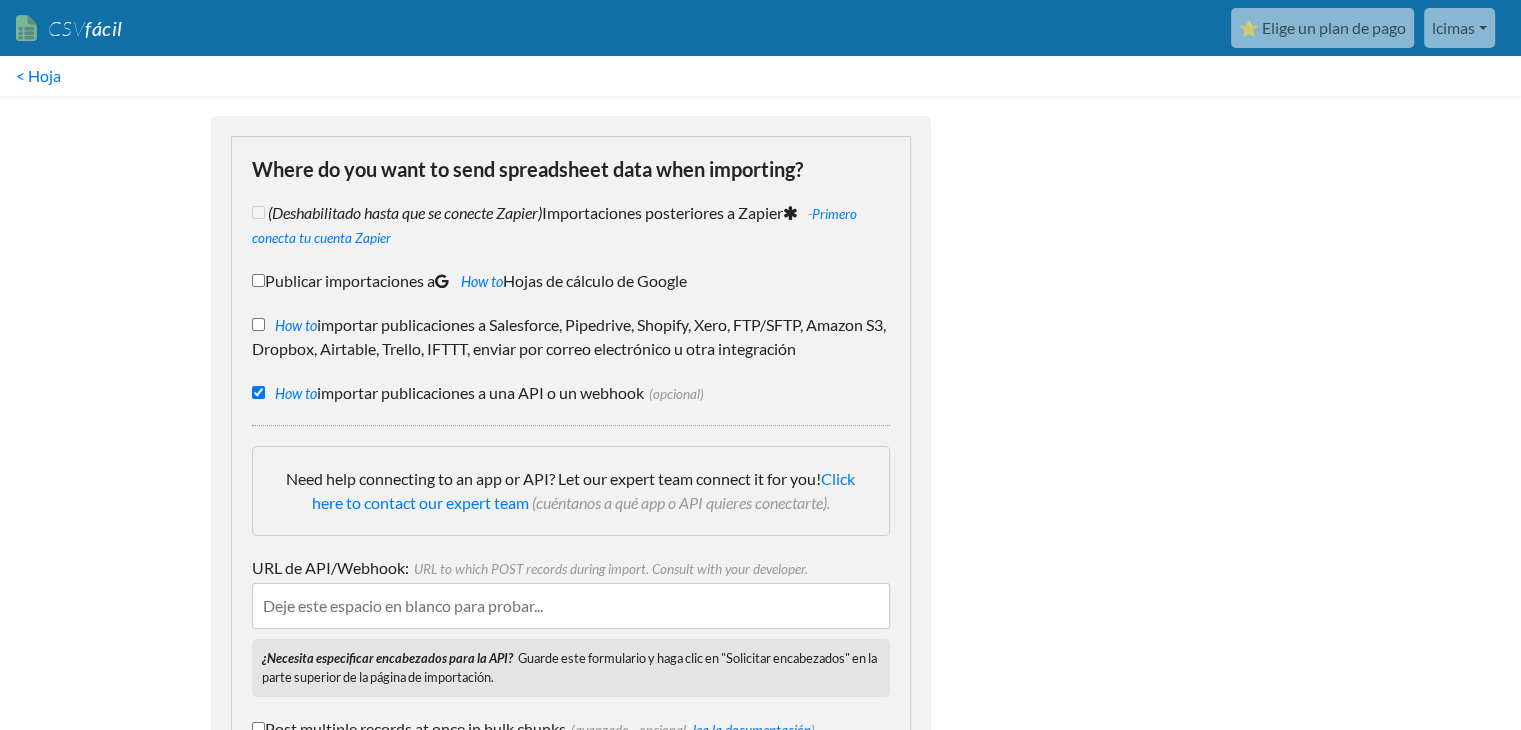 click on "Guía práctica para  importar publicaciones a Salesforce, Pipedrive, Shopify, Xero, FTP/SFTP, Amazon S3, Dropbox, Airtable, Trello, IFTTT, enviar por correo electrónico u otra integración" at bounding box center (258, 324) 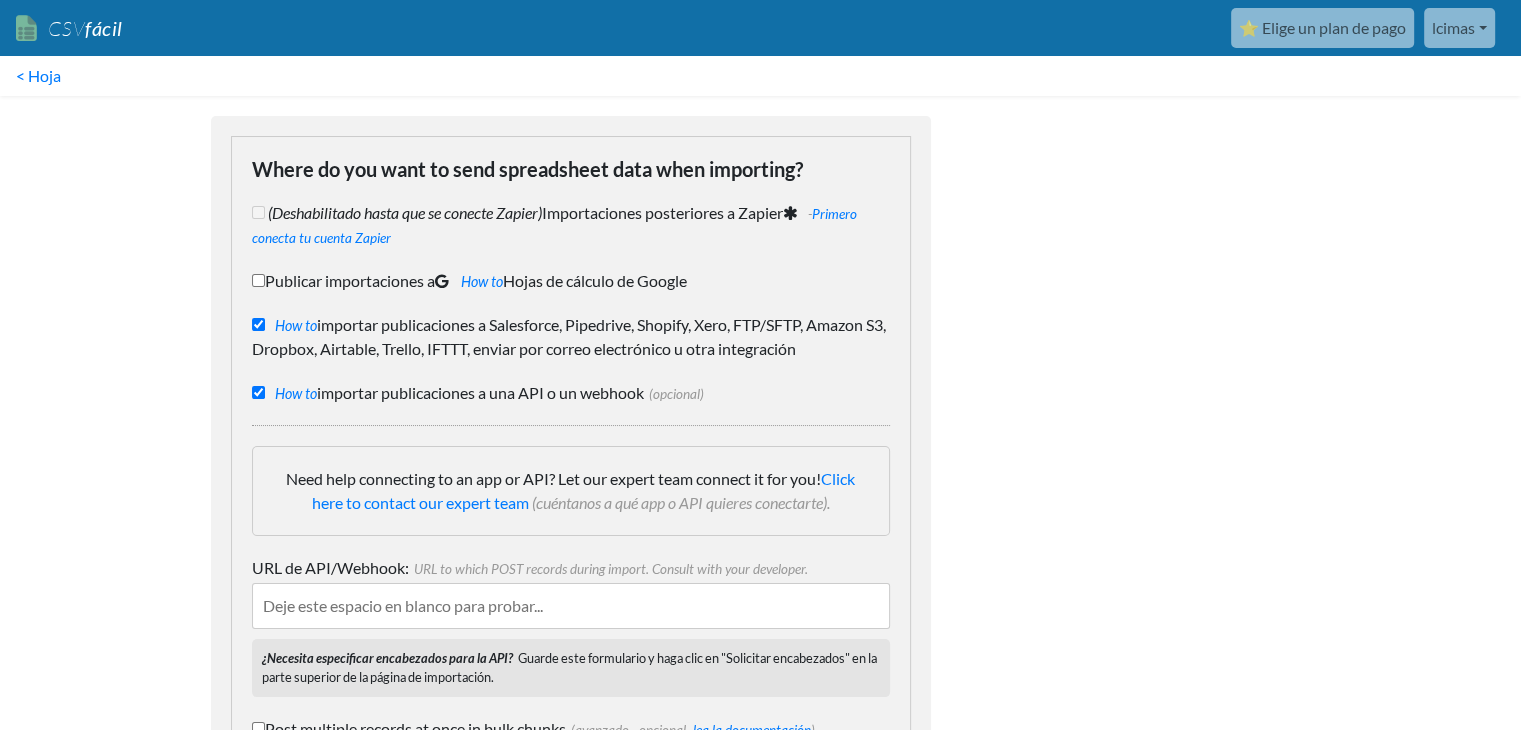 checkbox on "false" 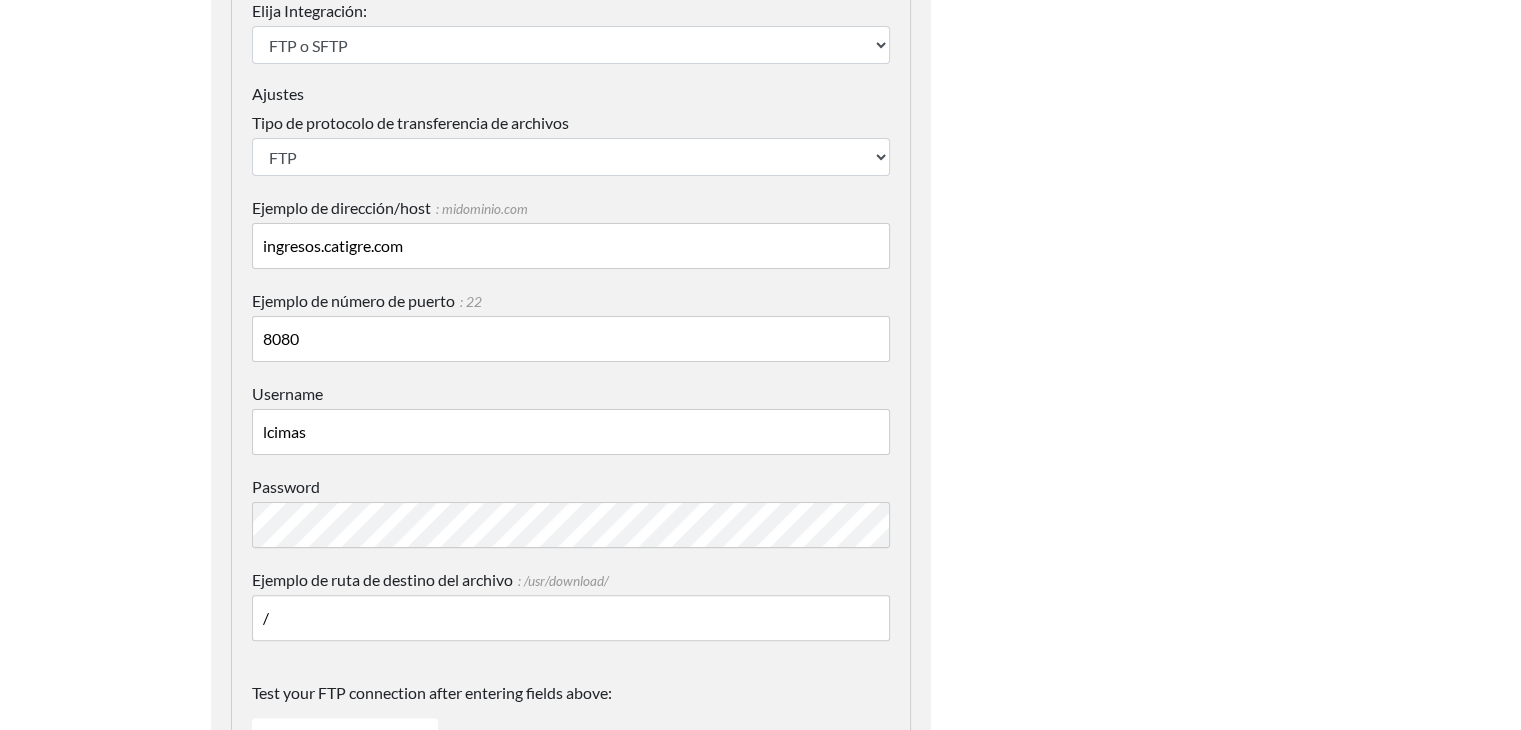 scroll, scrollTop: 399, scrollLeft: 0, axis: vertical 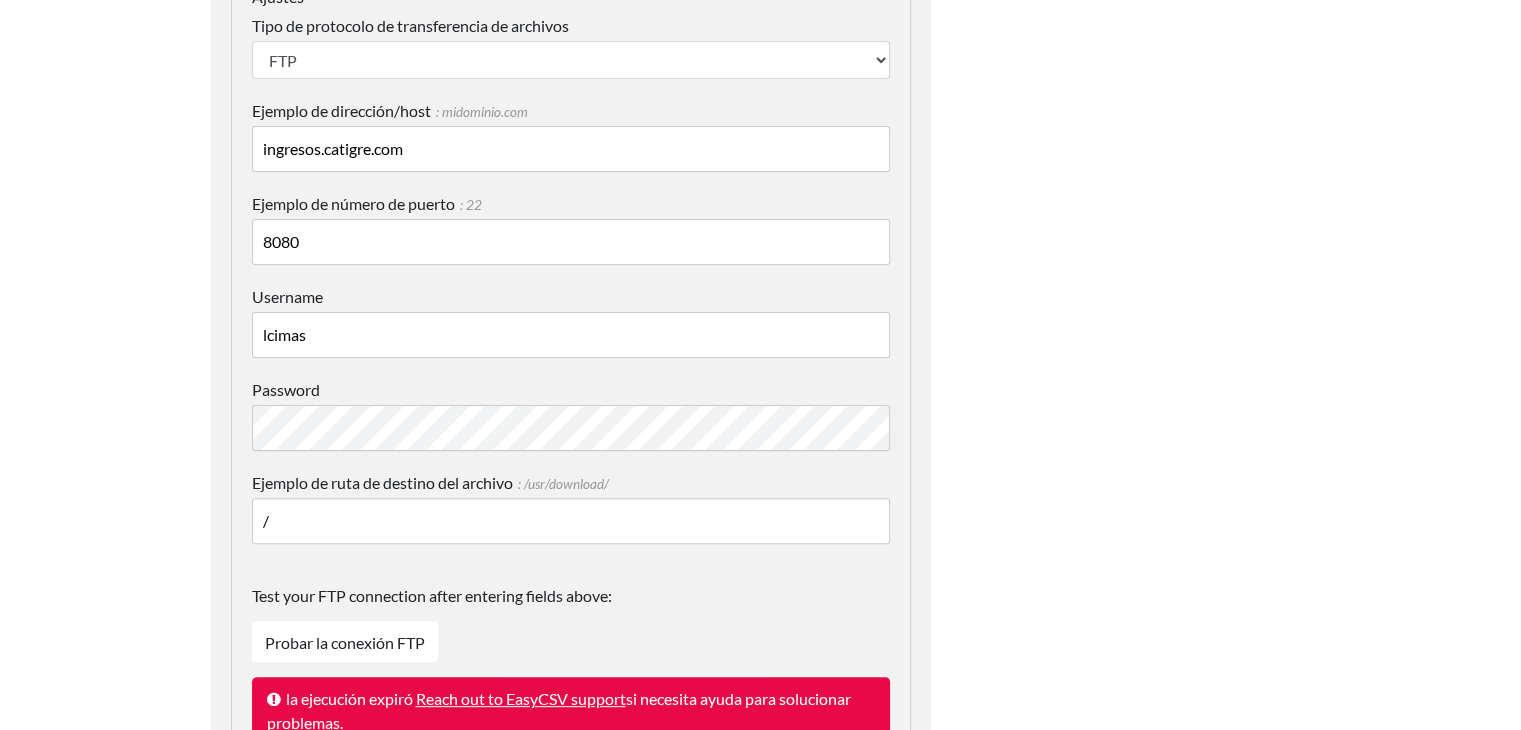click on "8080" at bounding box center [571, 242] 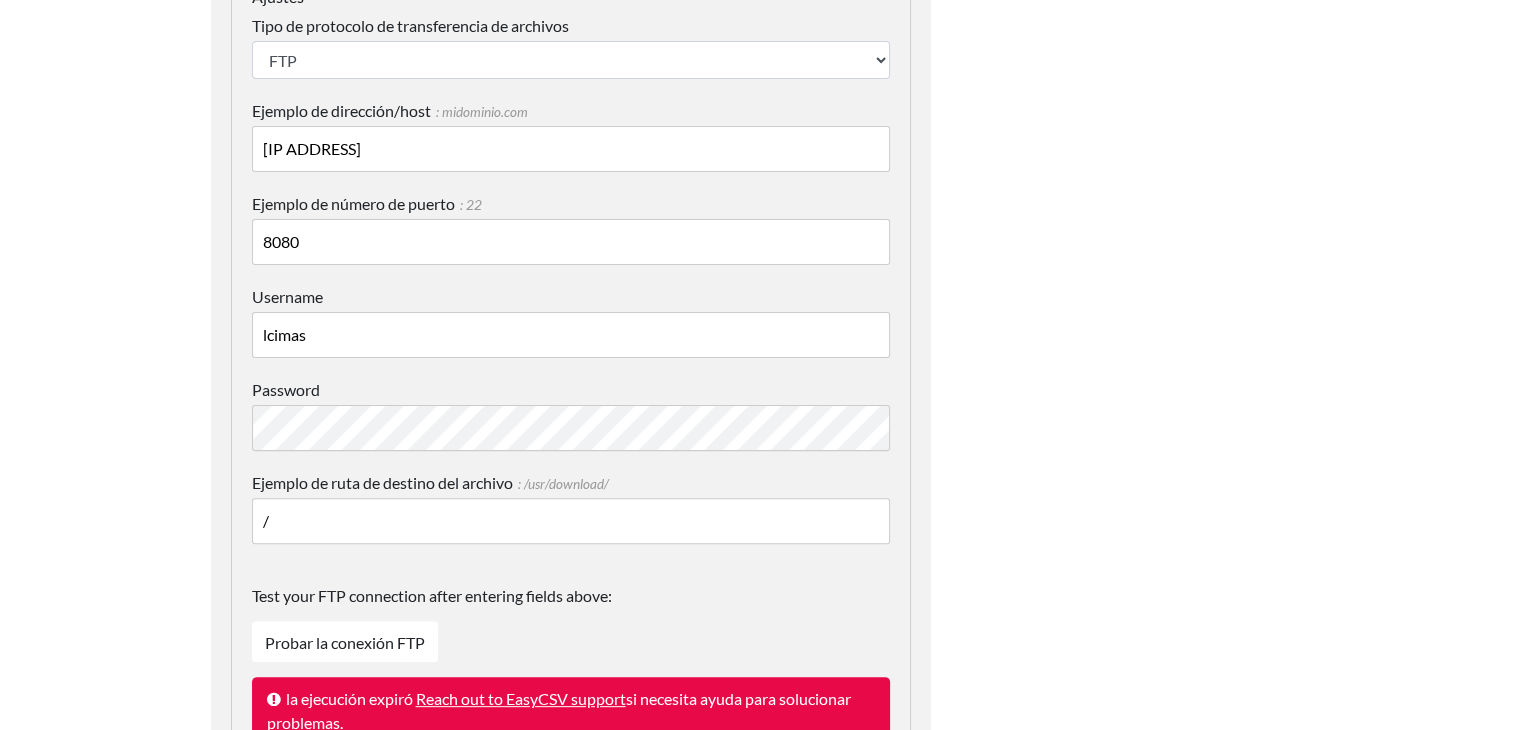 click on "CSV  fácil
⭐ Elige un plan de pago
lcimas
Catigre Ar
Todos los flujos
Todos los generadores de CSV
Información de negocios y planes
Administrar usuarios
Mi cuenta
Aplicaciones conectadas
Conectar Salesforce
Conectar Pipedrive
Conectar Zapier
Conectar Shopify
Conectar Dropbox
Conectar Box.net
Conectar Microsoft OneDrive
Conectar Xero
Noción de conexión
Conectar Trello
Conectar Asana
Documentación de ayuda
Chatea con soporte" at bounding box center [760, 249] 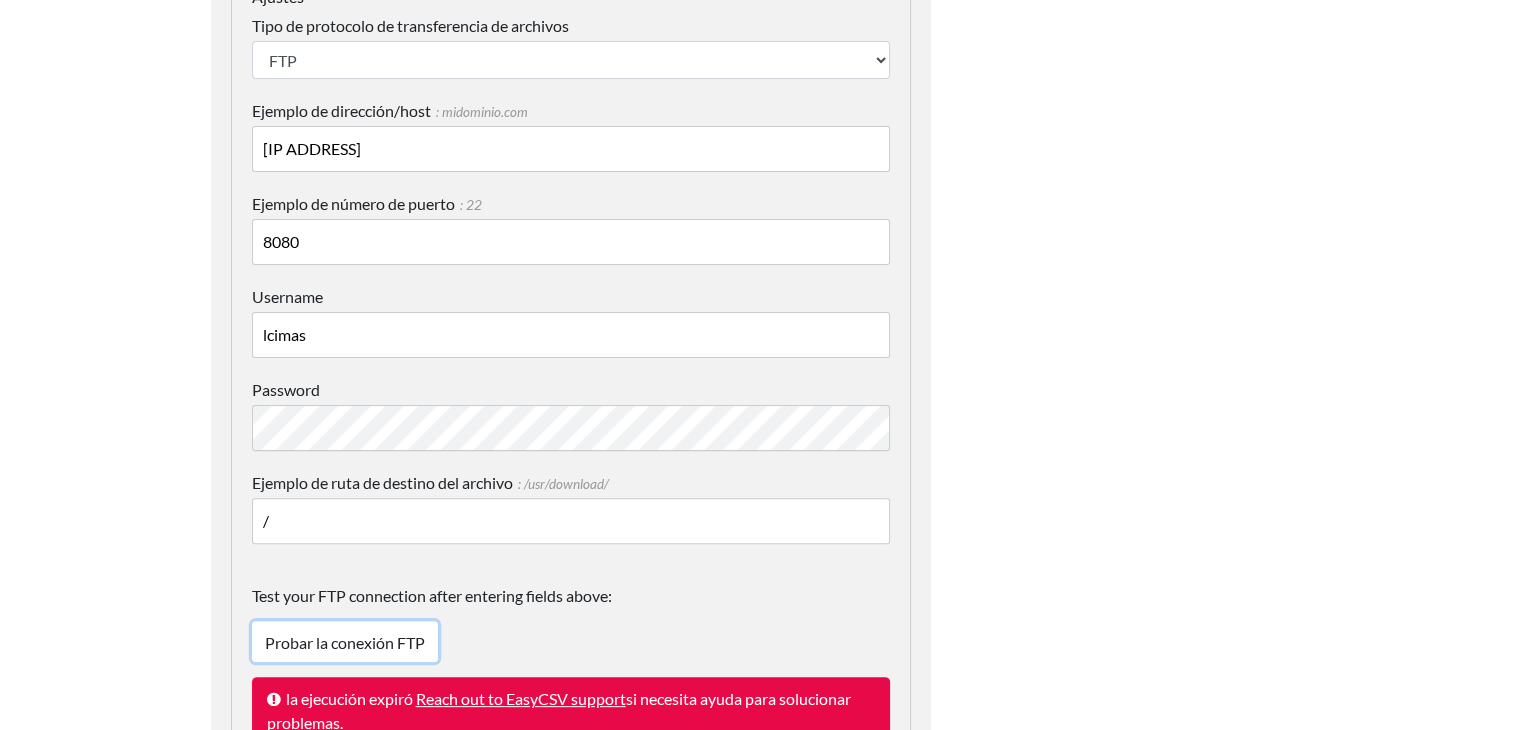 click on "Probar la conexión FTP" at bounding box center [345, 642] 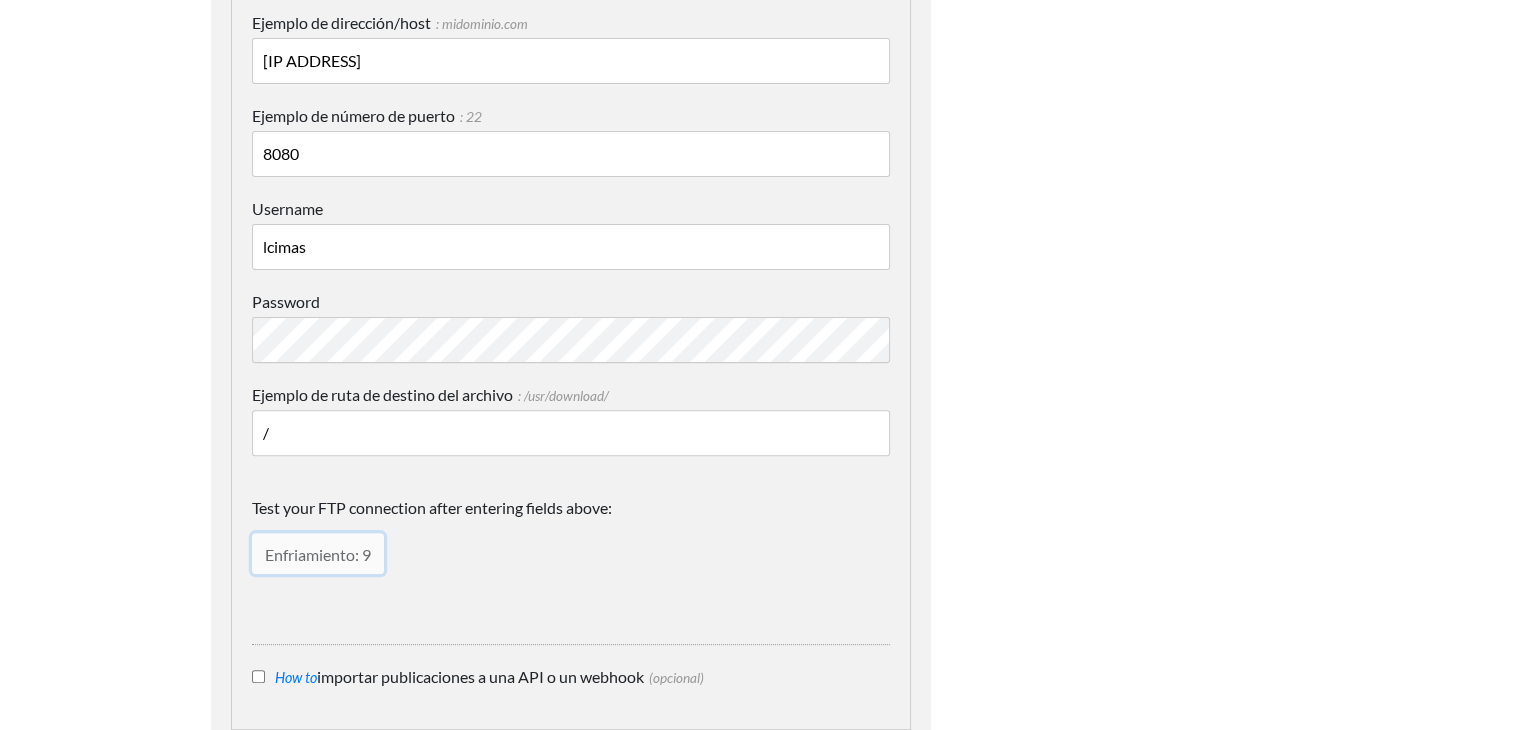 scroll, scrollTop: 598, scrollLeft: 0, axis: vertical 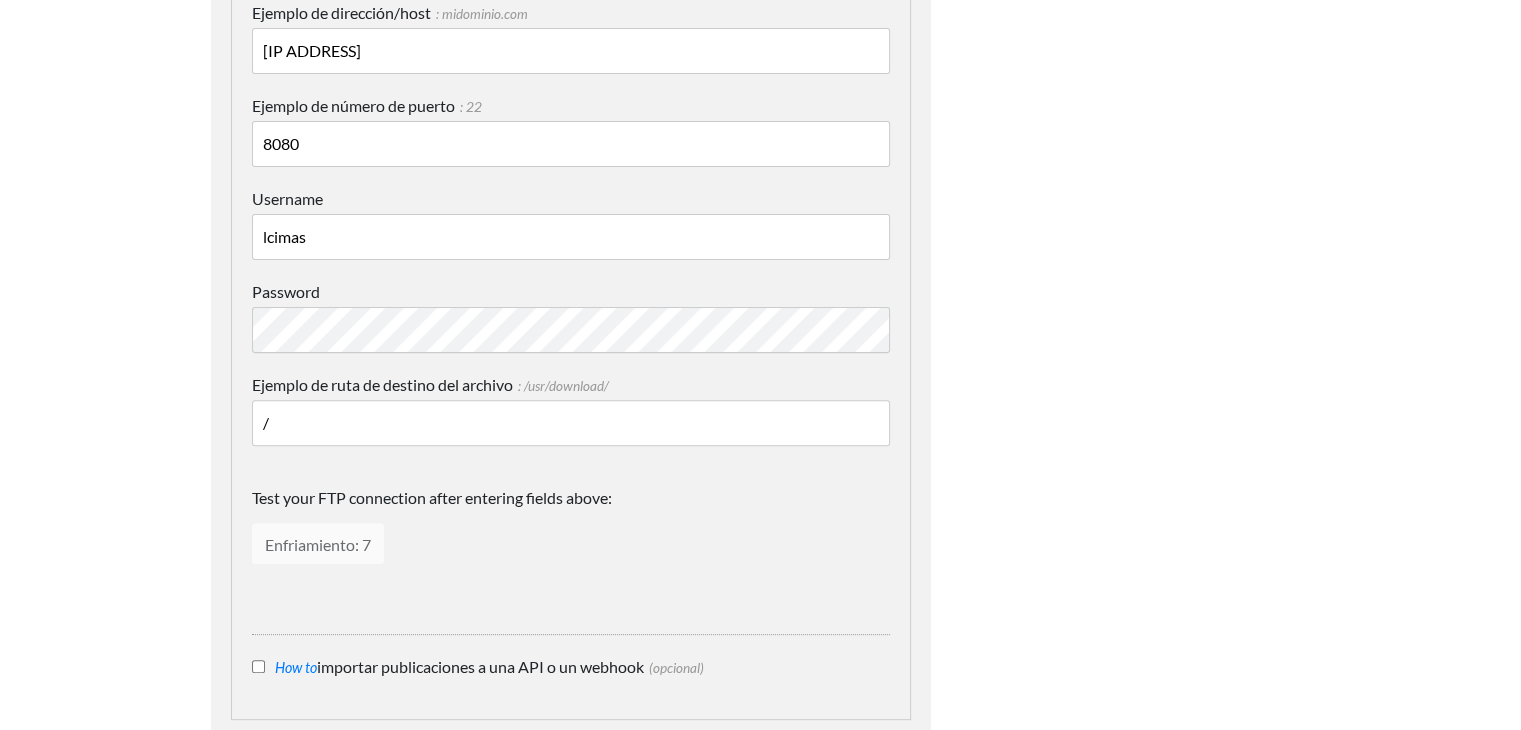 click on "¿A dónde desea enviar los datos de la hoja de cálculo al importar?
(Deshabilitado hasta que se conecte Zapier)  Importaciones posteriores a Zapier   -  Primero conecta tu cuenta Zapier
Publicar importaciones a Guía práctica de  Hojas de cálculo de Google
cambiar la hoja de cálculo de Google
Hoja de trabajo/pestaña  (opcional: déjelo en blanco para cargarlo en la primera hoja de trabajo/pestaña. Distingue entre mayúsculas y minúsculas).
Elimina los dos puntos (:) del nombre de la pestaña de destino tanto en Hojas de Cálculo de Google como en el campo anterior. La API de Hojas de Cálculo de Google tiene un error conocido donde los dos puntos provocan errores en las importaciones.
Agregue datos a Google Sheet mediante:
Agregar después de filas existentes  (predeterminado)
)" at bounding box center [571, 158] 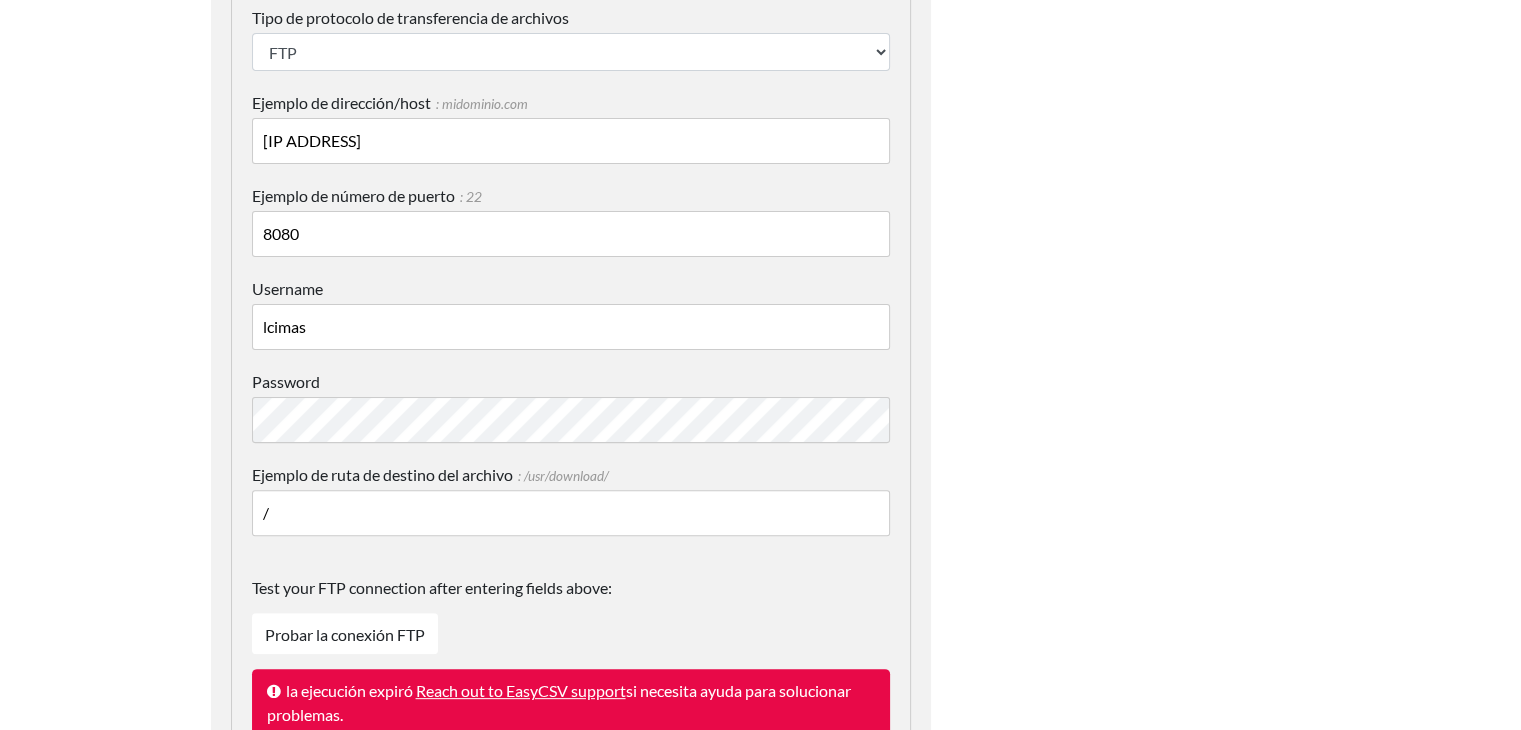scroll, scrollTop: 507, scrollLeft: 0, axis: vertical 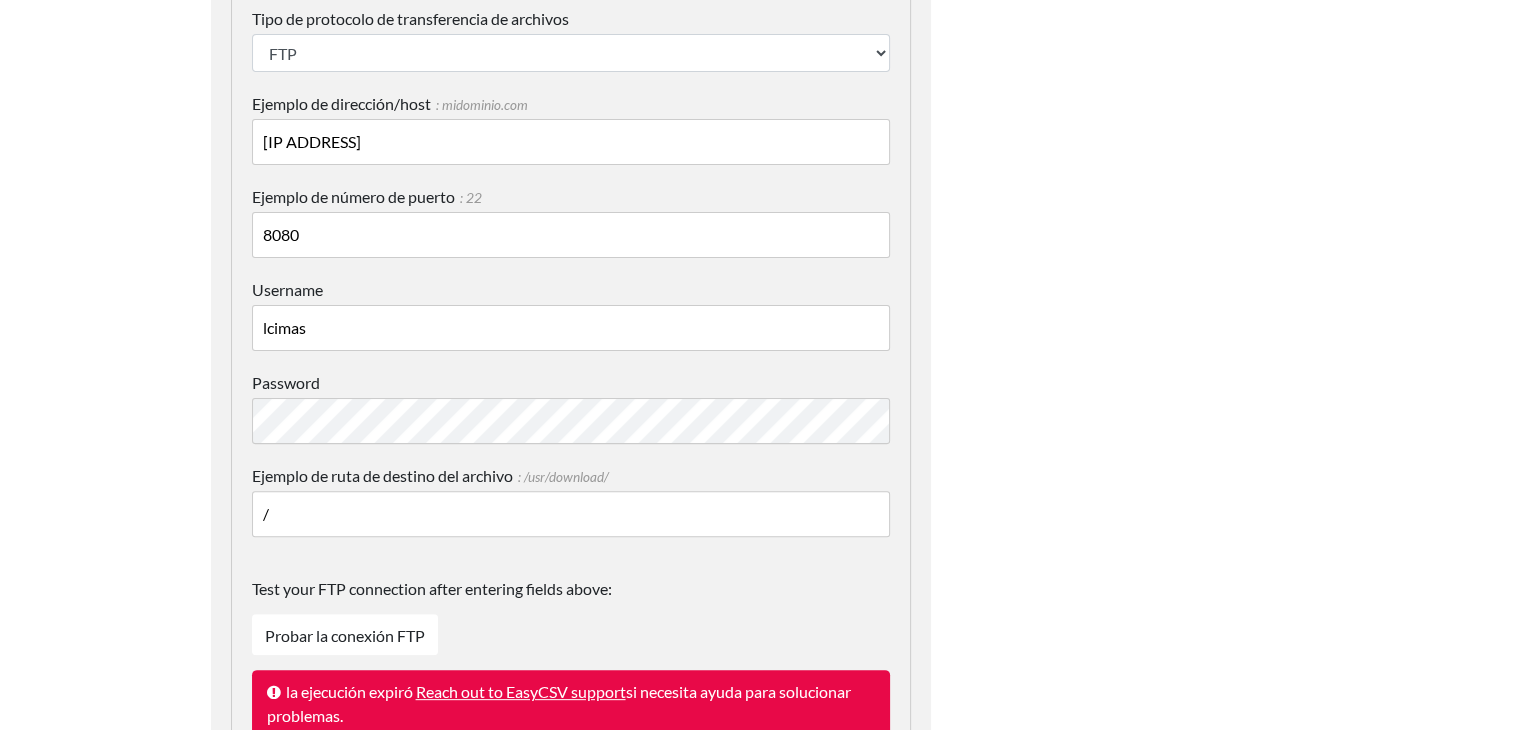 drag, startPoint x: 383, startPoint y: 158, endPoint x: 216, endPoint y: 160, distance: 167.01198 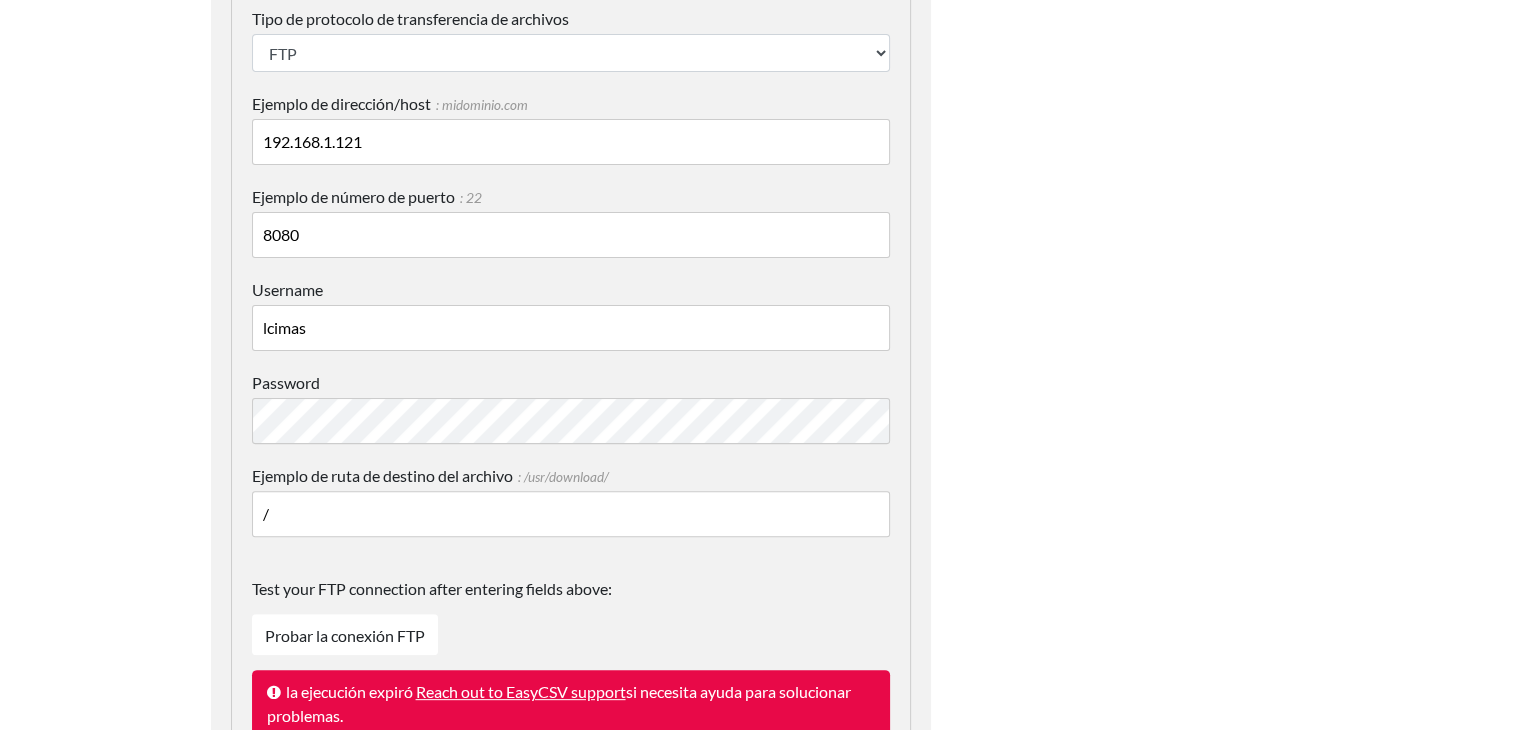 type on "192.168.1.121" 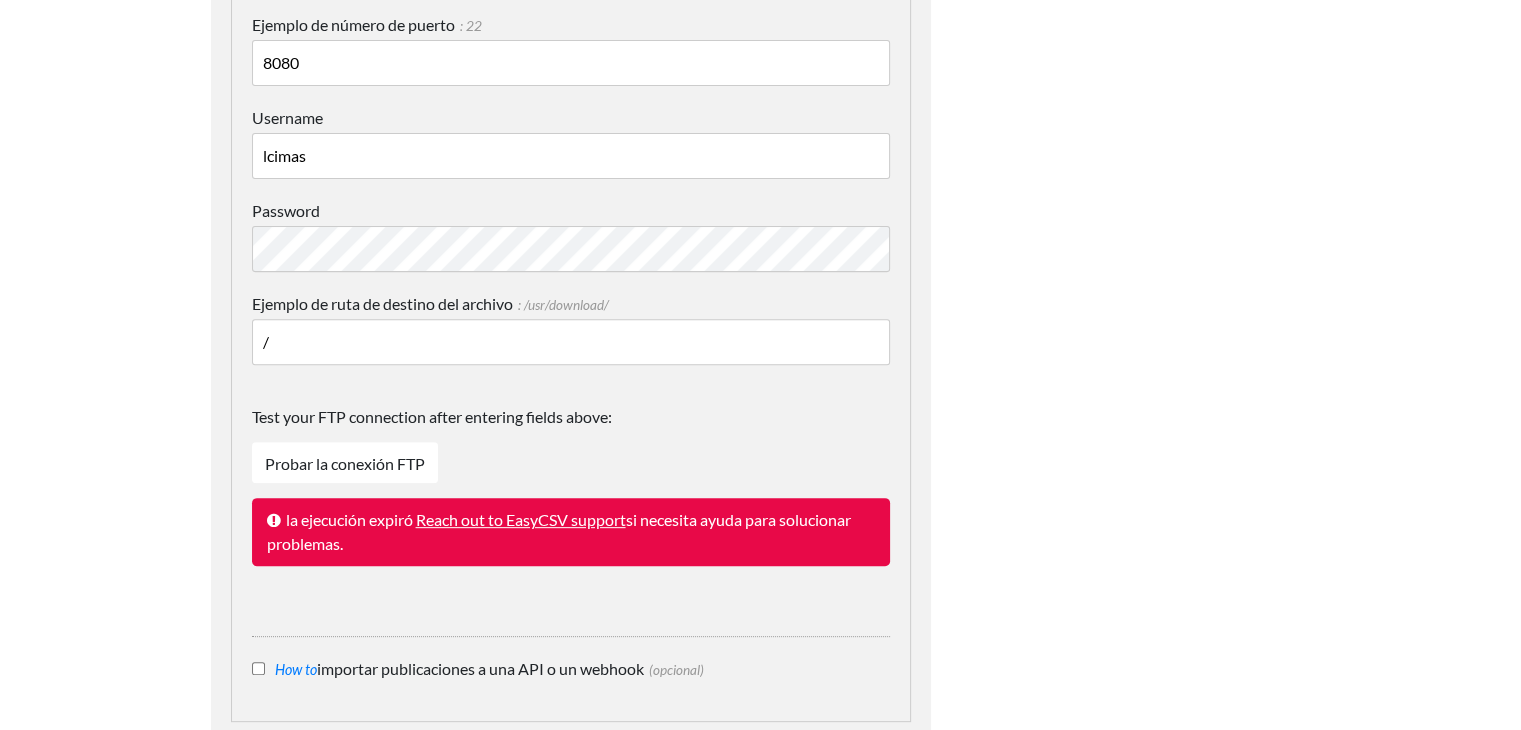 scroll, scrollTop: 705, scrollLeft: 0, axis: vertical 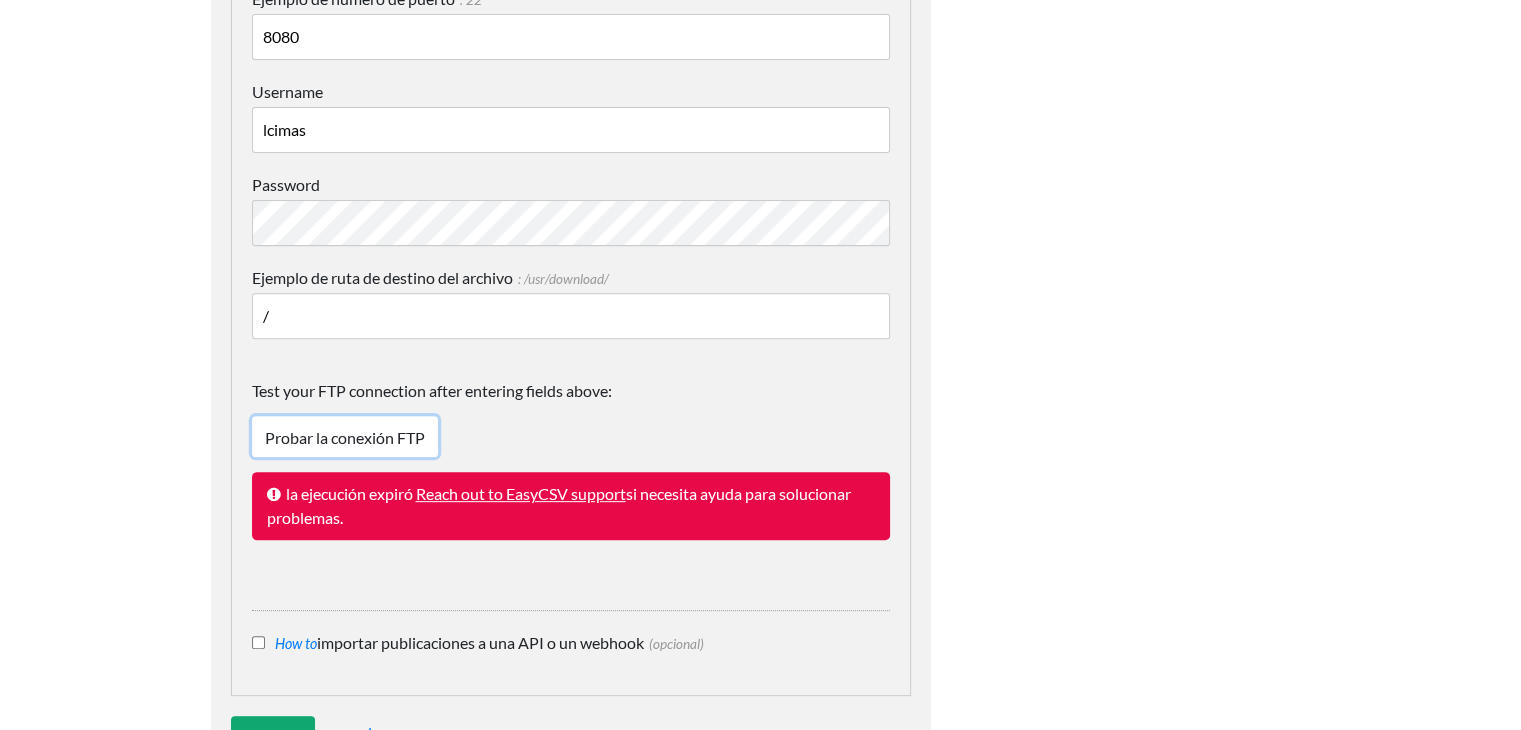 click on "Probar la conexión FTP" at bounding box center (345, 437) 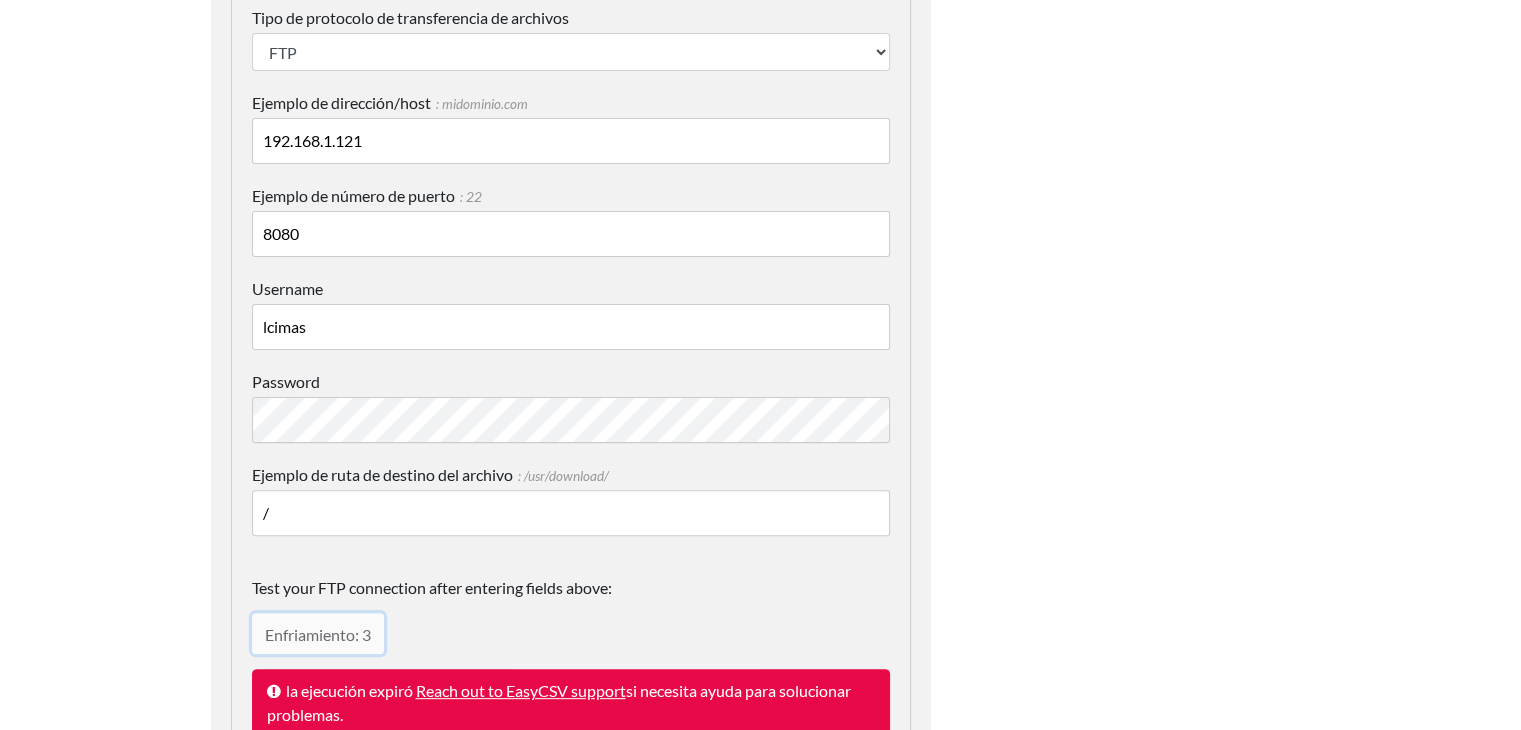 scroll, scrollTop: 507, scrollLeft: 0, axis: vertical 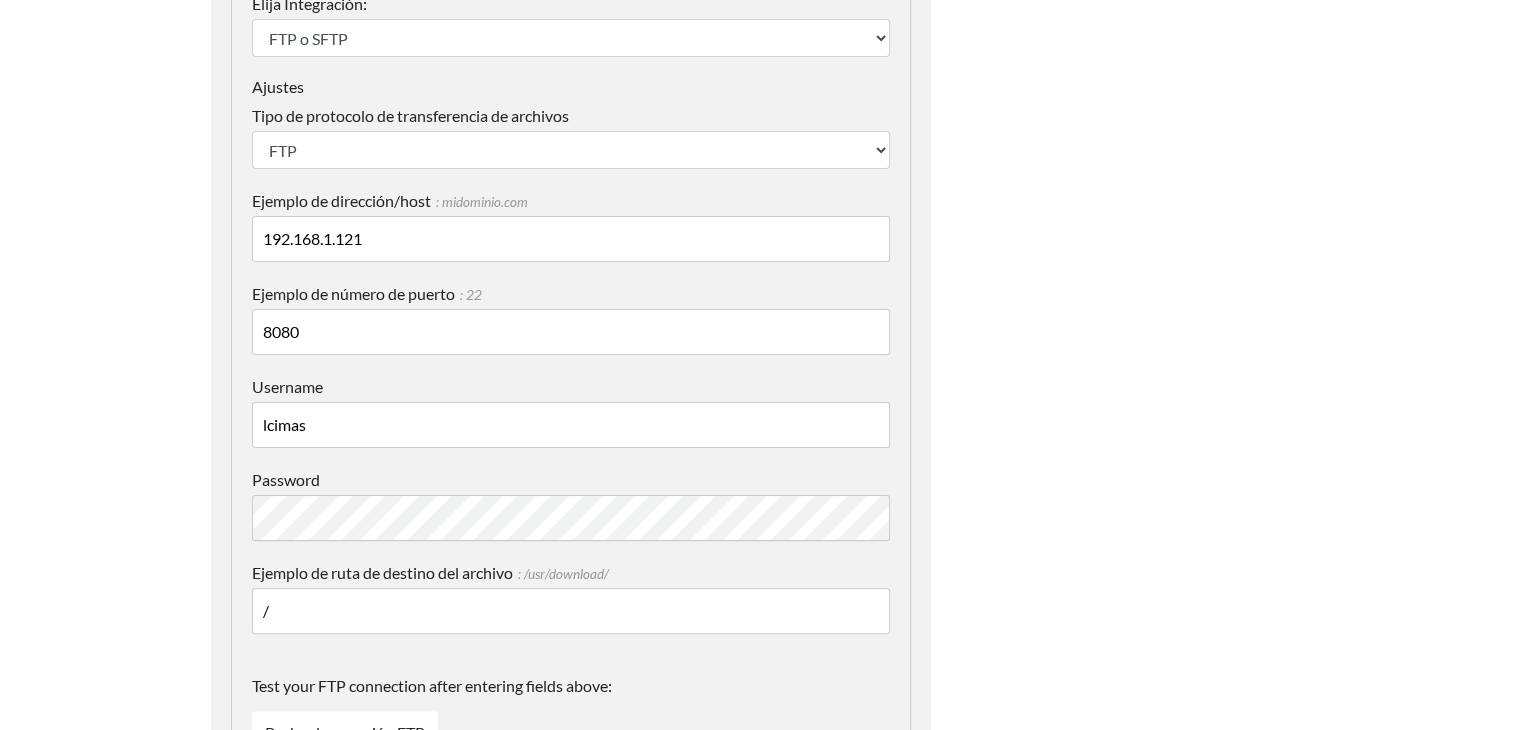 drag, startPoint x: 349, startPoint y: 354, endPoint x: 205, endPoint y: 341, distance: 144.58562 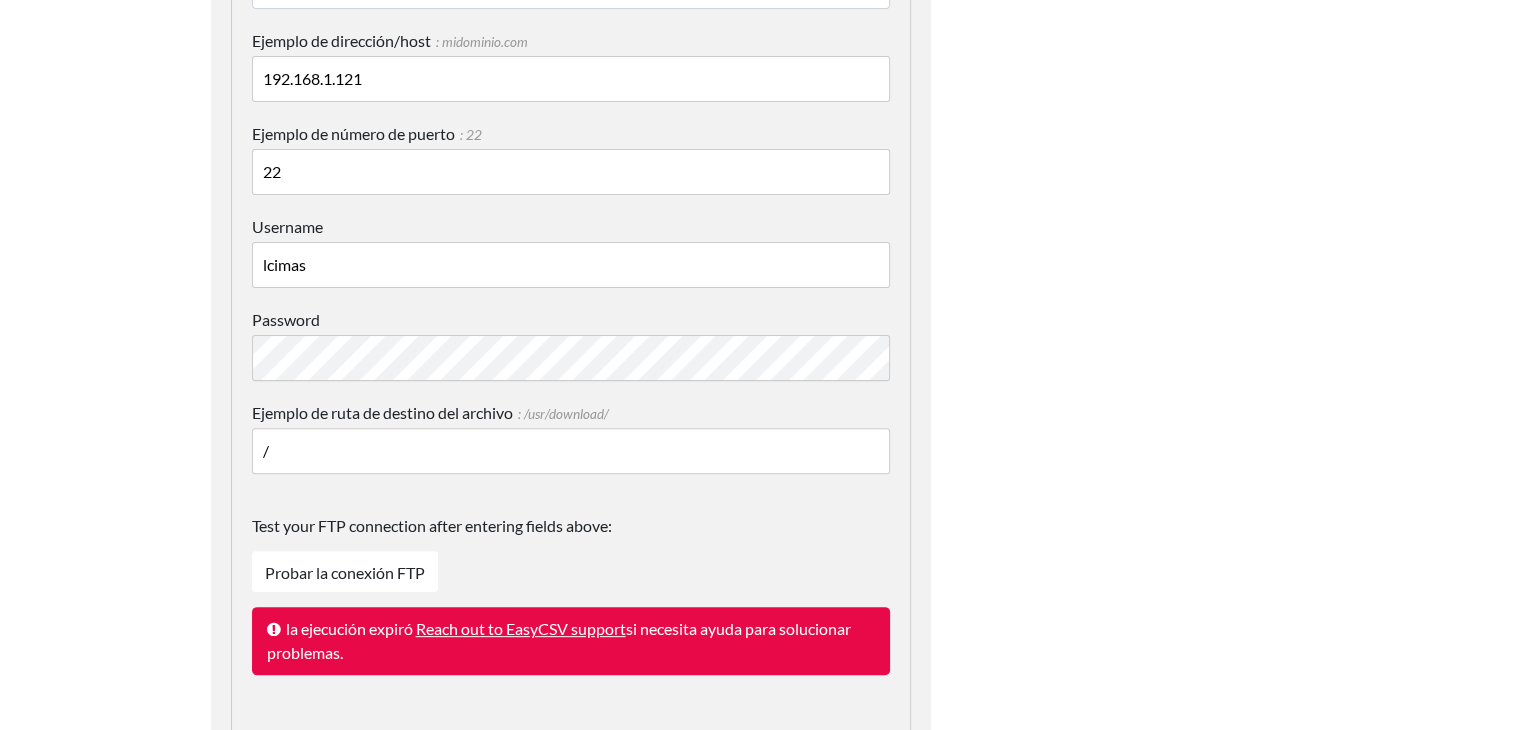 scroll, scrollTop: 607, scrollLeft: 0, axis: vertical 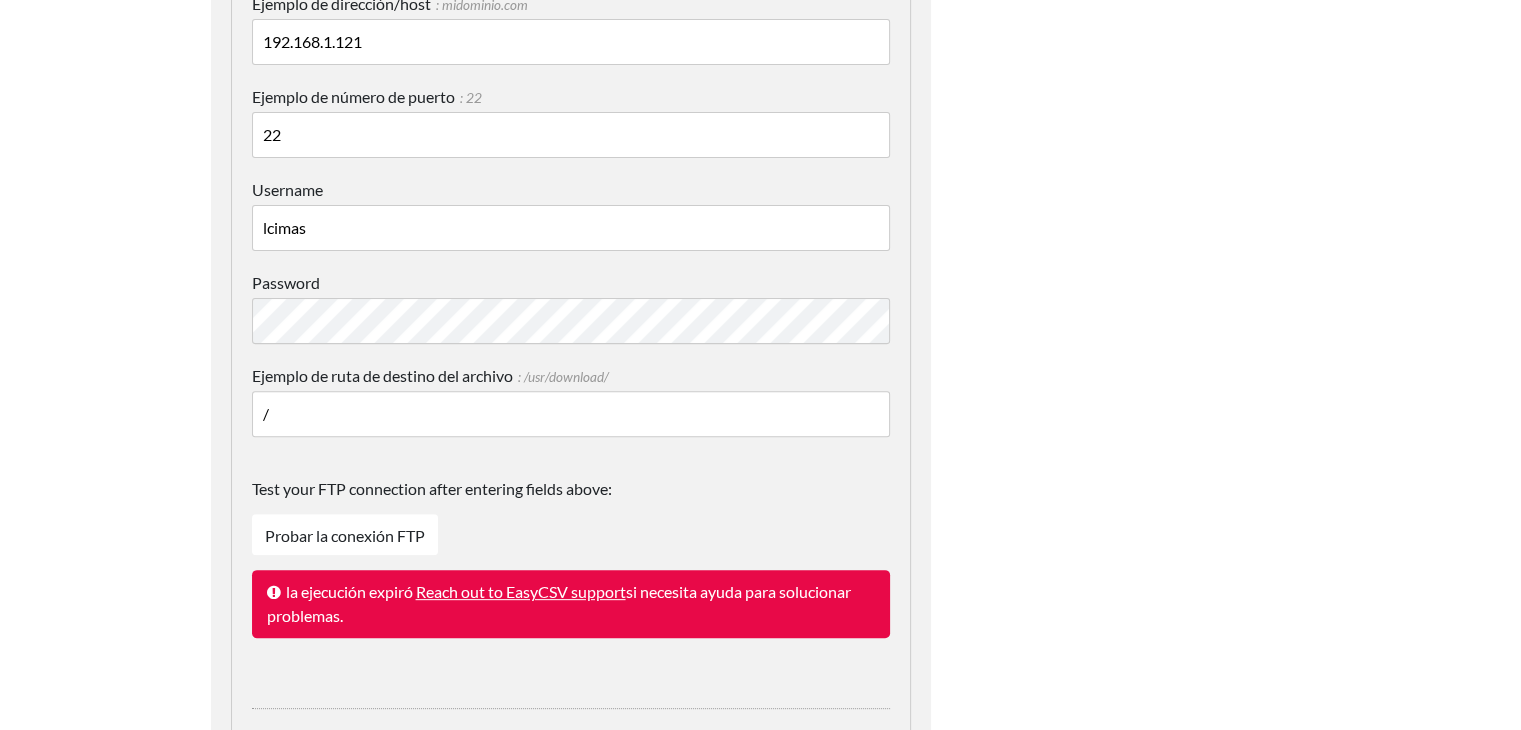 type on "22" 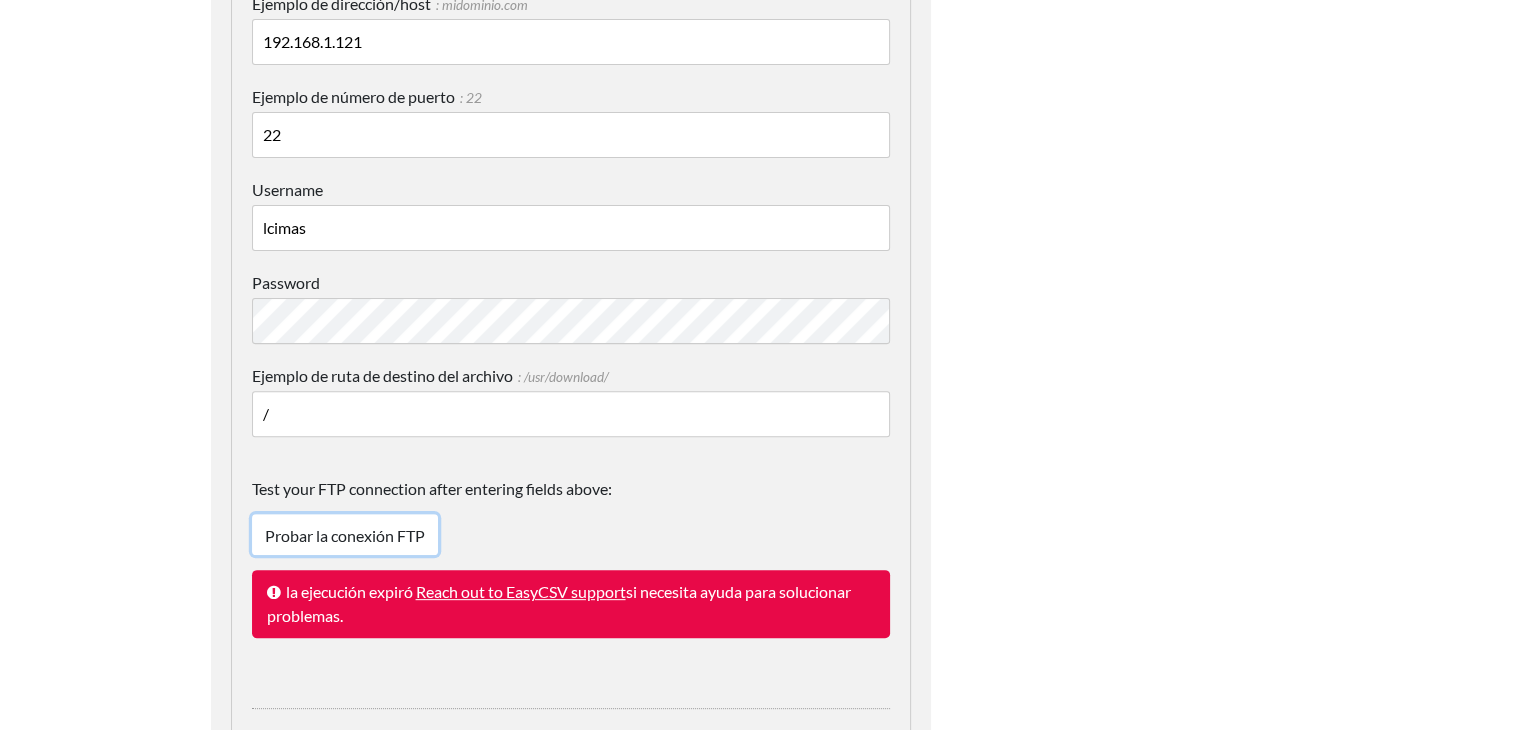 click on "Probar la conexión FTP" at bounding box center (345, 535) 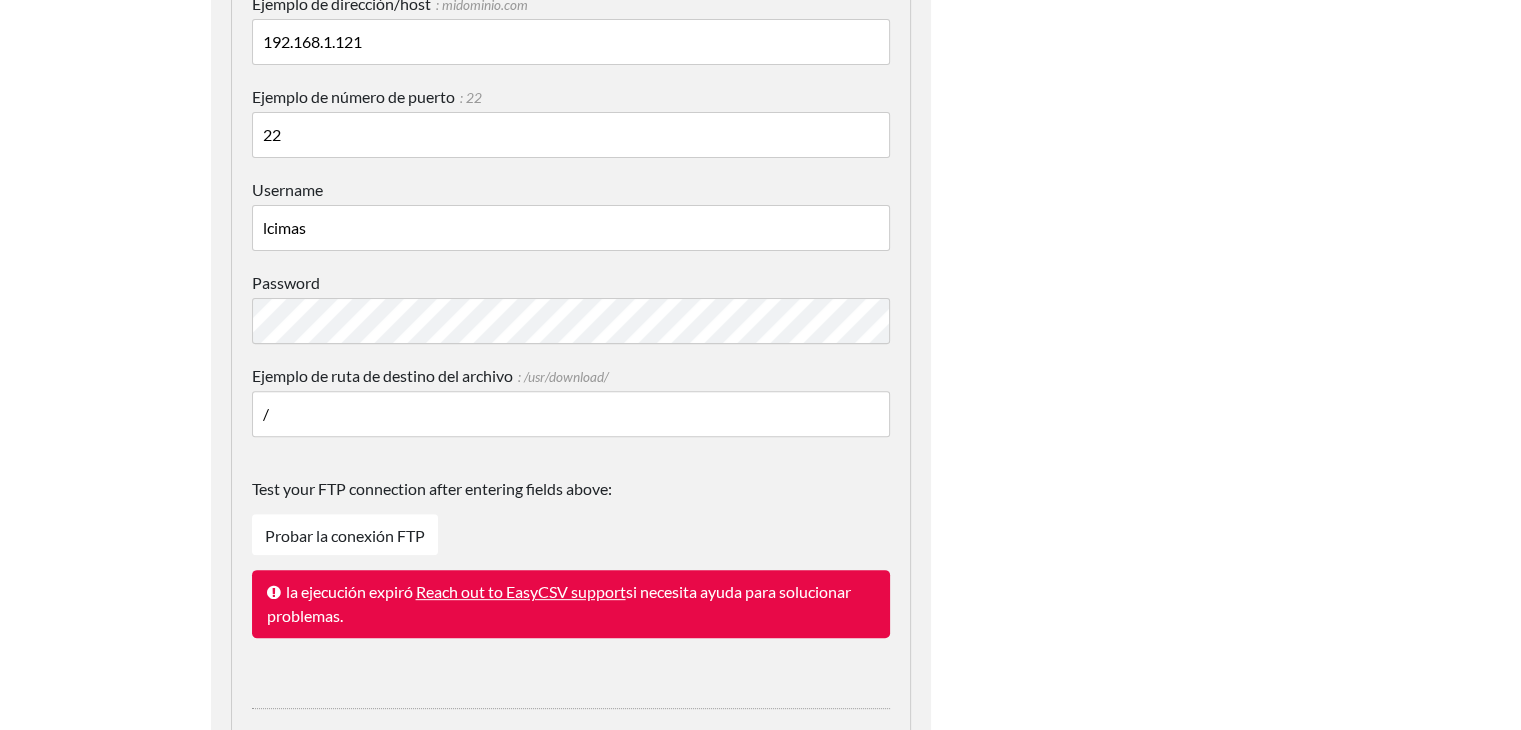 drag, startPoint x: 384, startPoint y: 79, endPoint x: 257, endPoint y: 78, distance: 127.00394 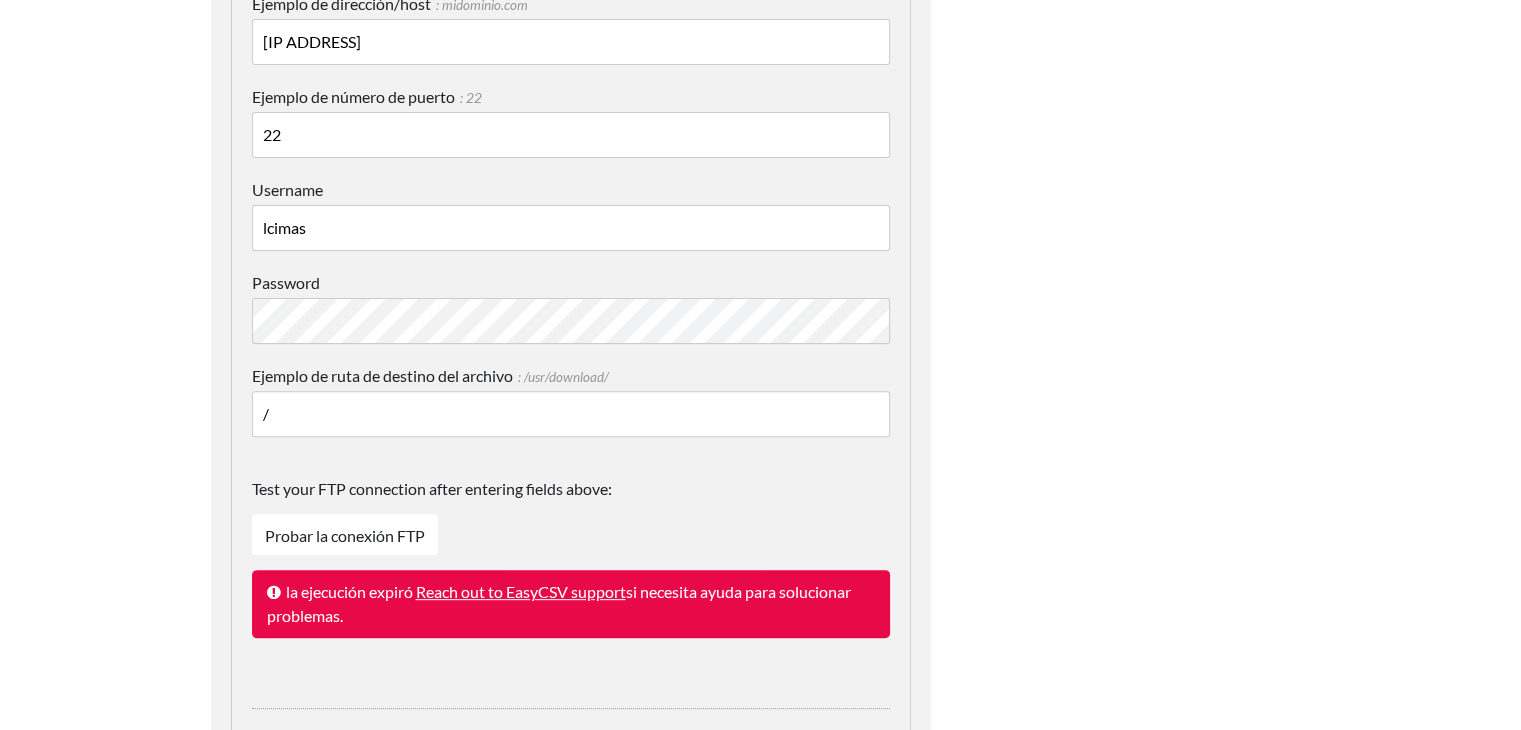 drag, startPoint x: 407, startPoint y: 71, endPoint x: 240, endPoint y: 74, distance: 167.02695 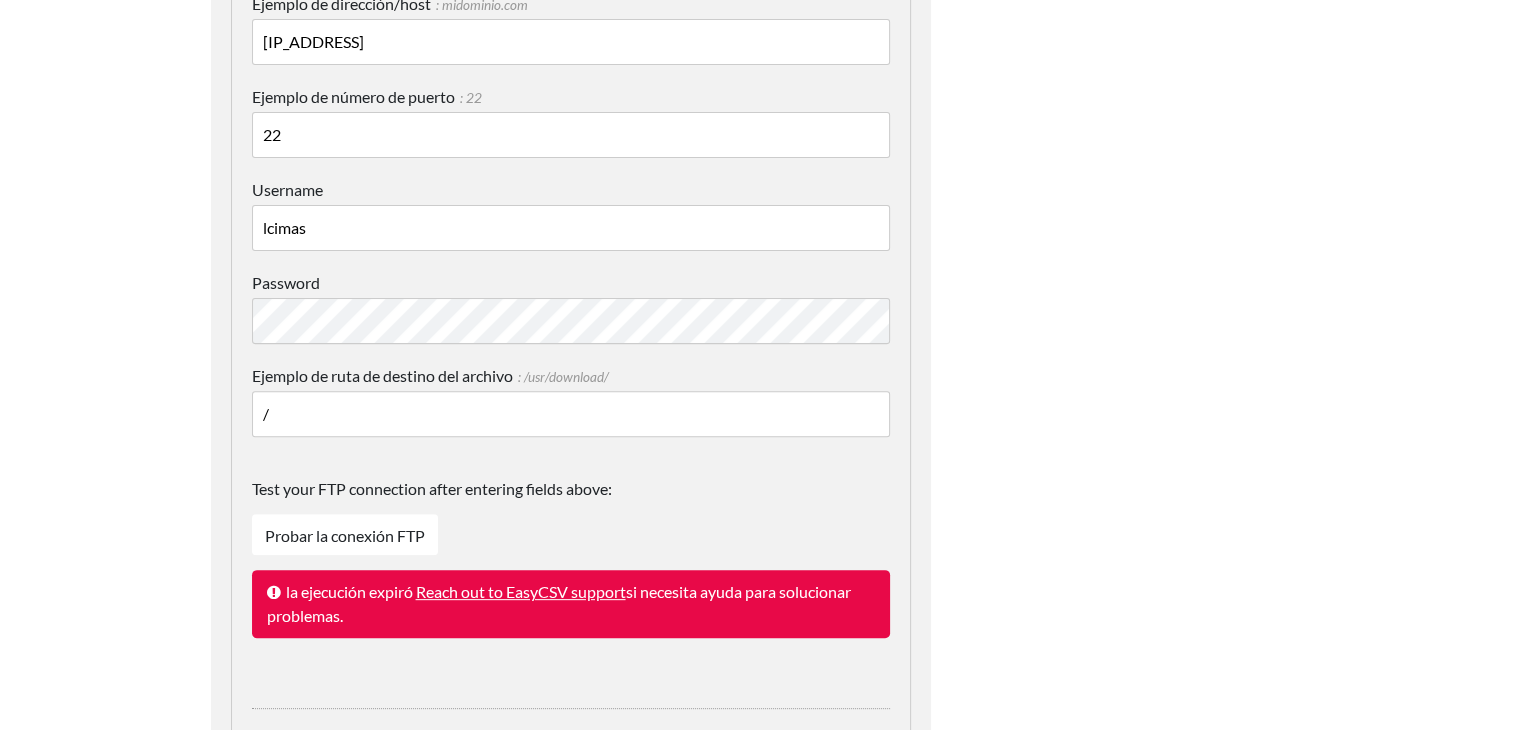 type on "168.192.0.1" 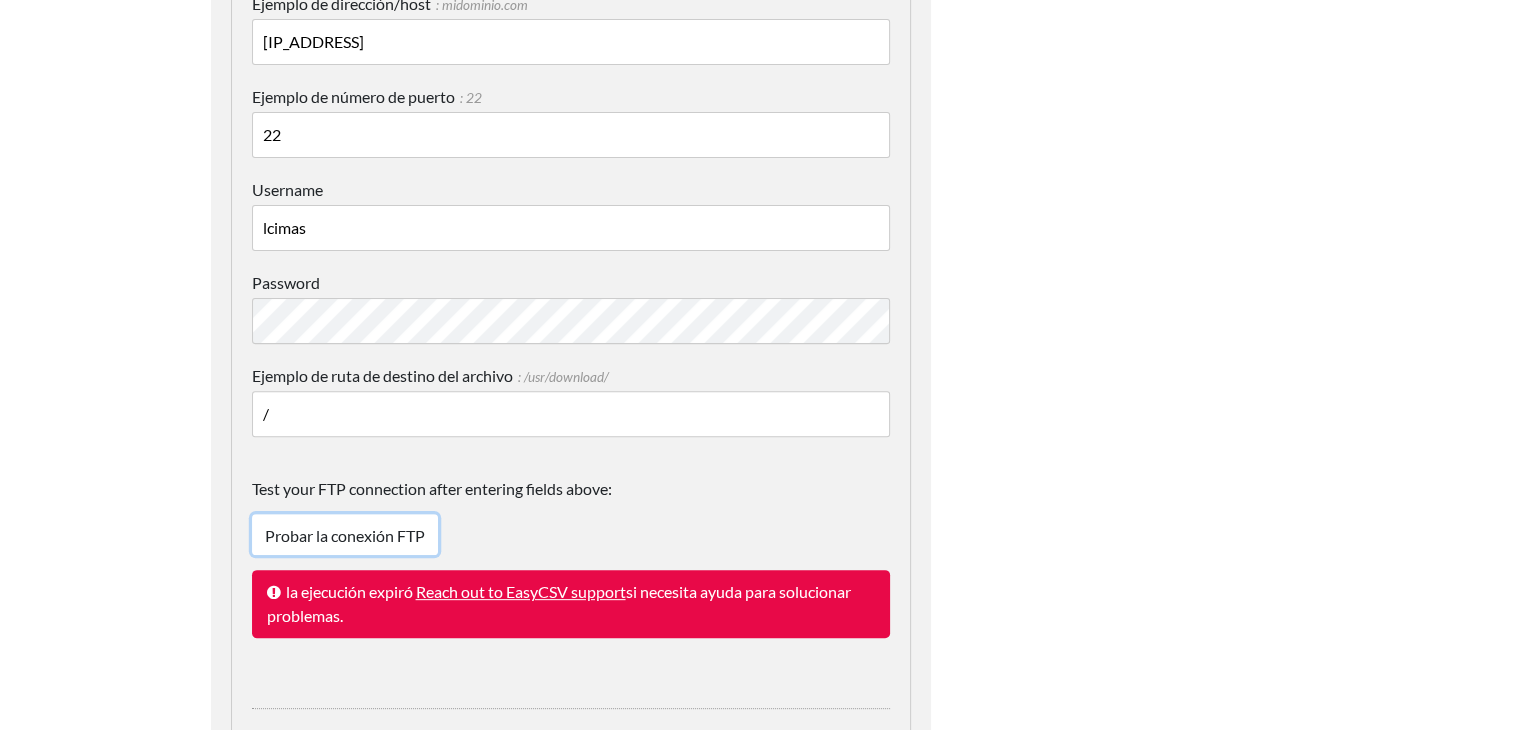 click on "Probar la conexión FTP" at bounding box center [345, 535] 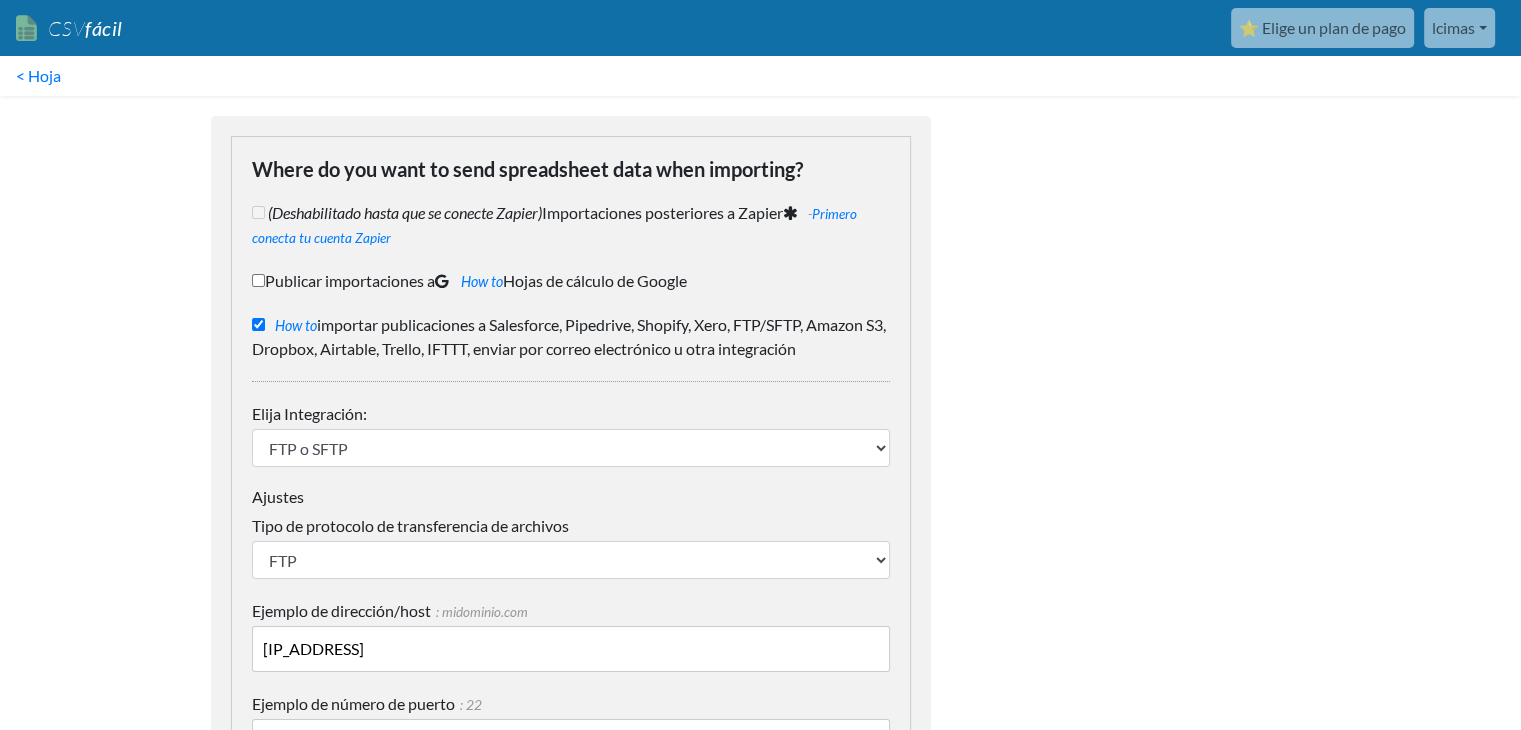 scroll, scrollTop: 0, scrollLeft: 0, axis: both 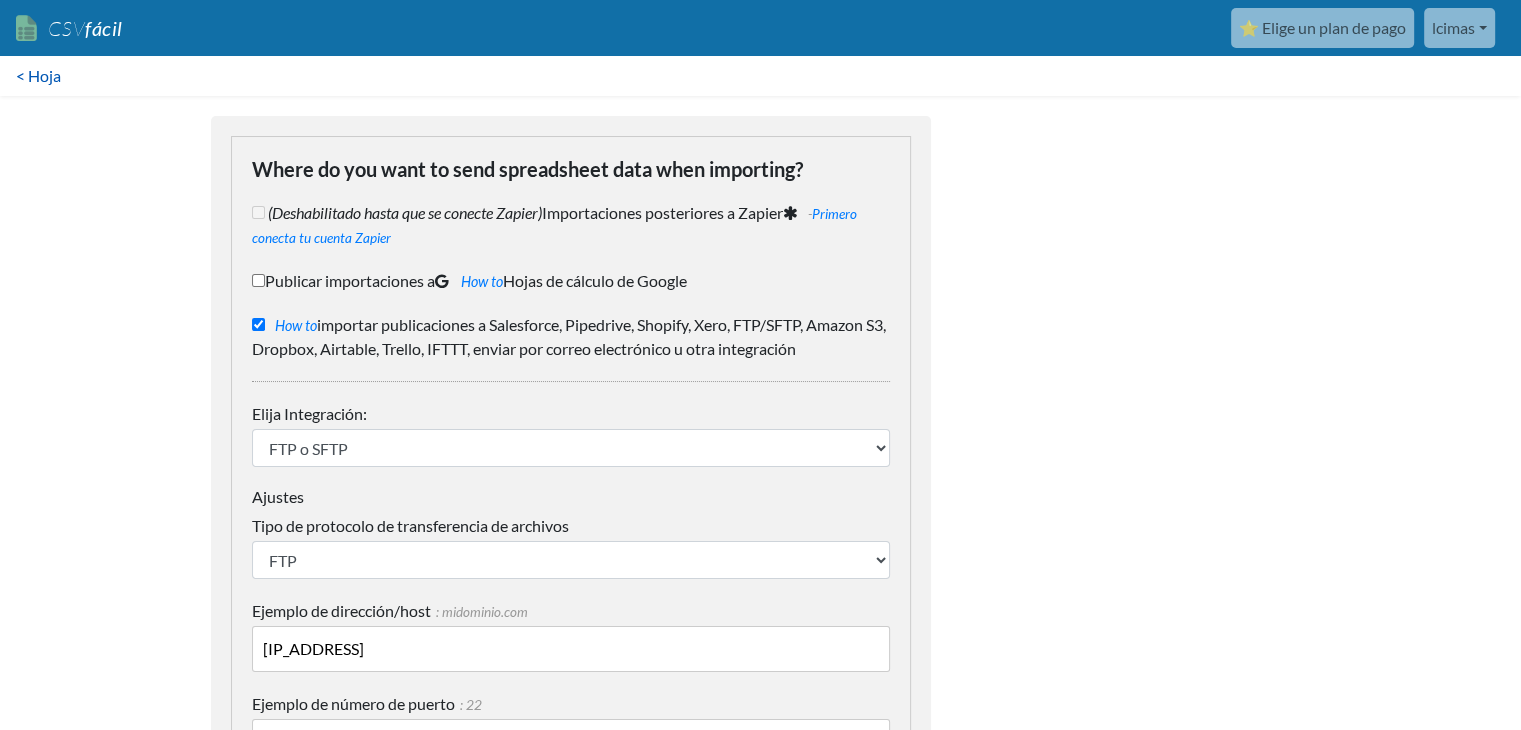 click on "< Hoja" at bounding box center (38, 76) 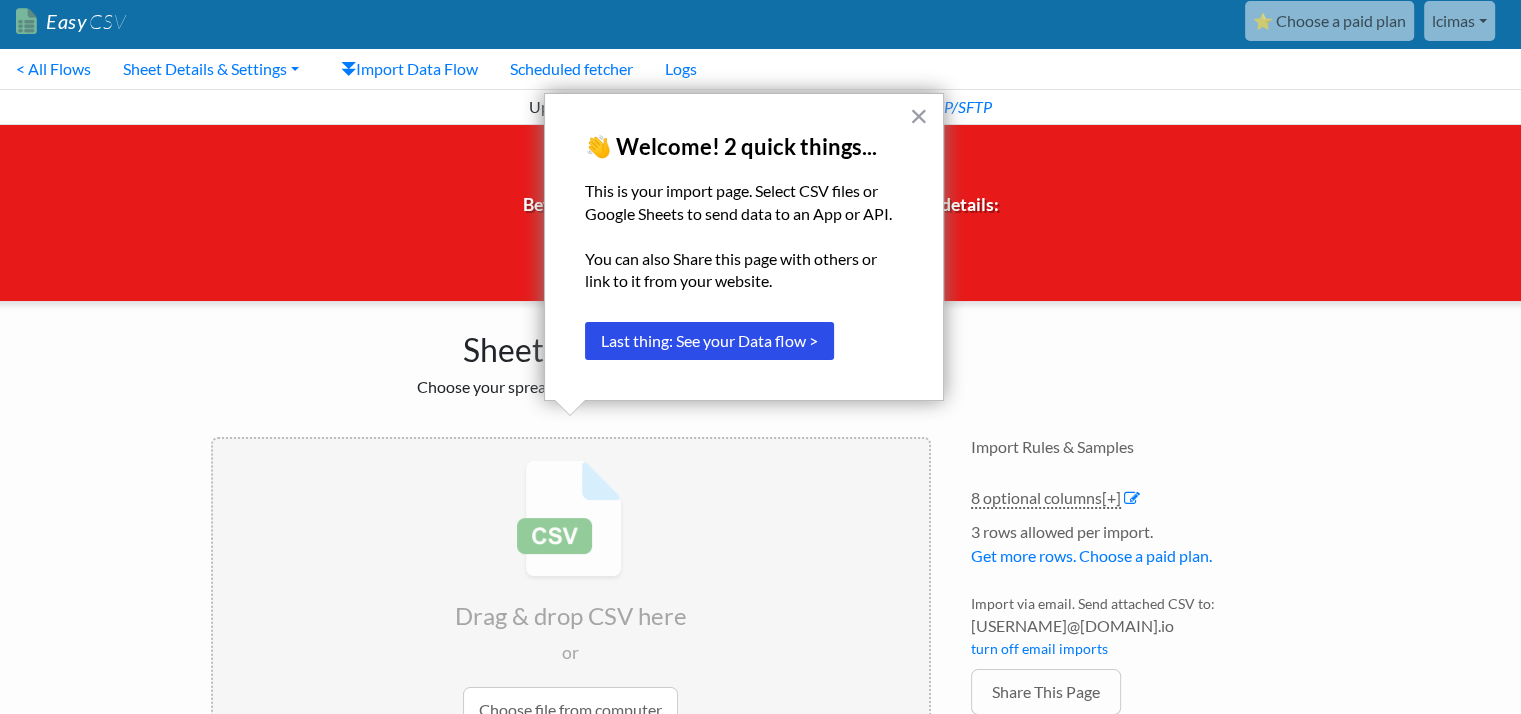 scroll, scrollTop: 0, scrollLeft: 0, axis: both 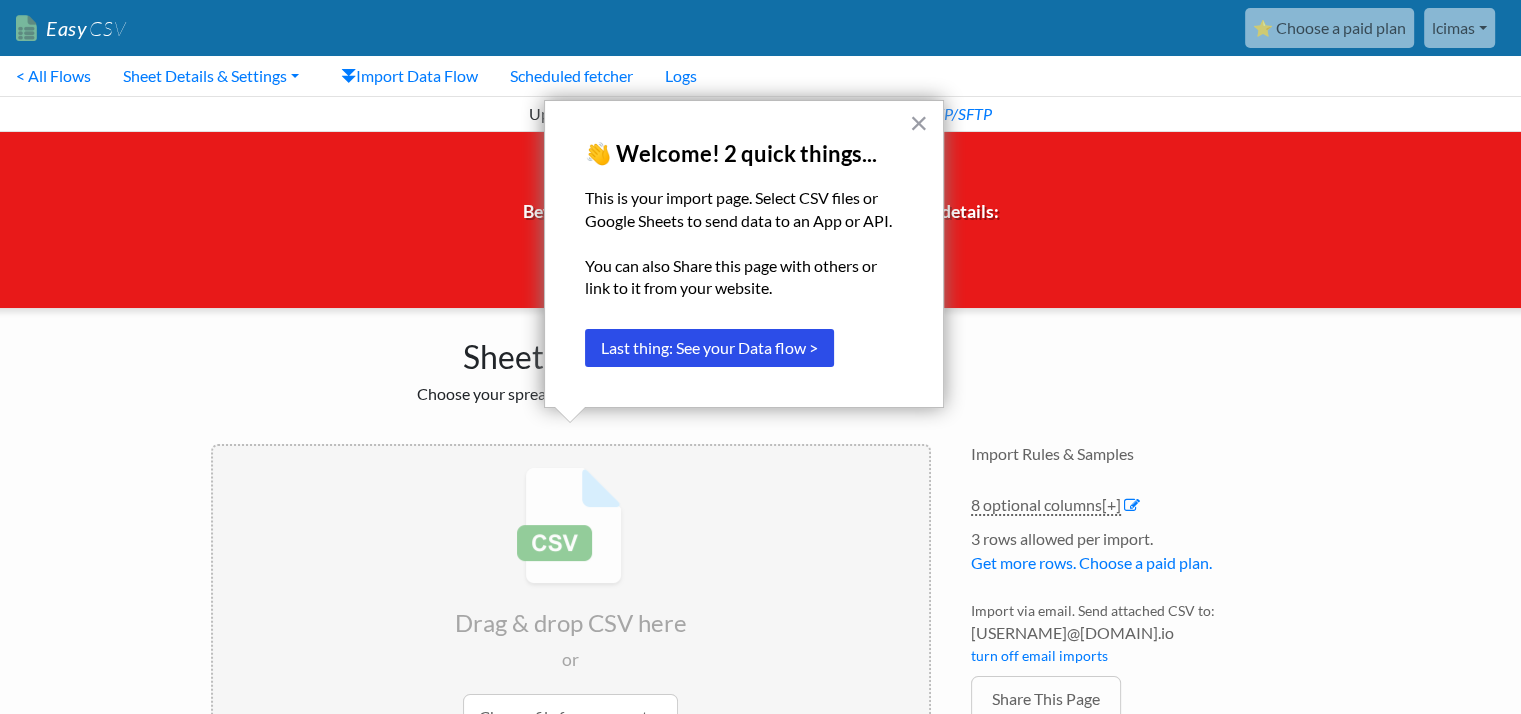 click on "× 👋 Welcome! 2 quick things... This is your import page. Select CSV files or Google Sheets to send data to an App or API.  You can also Share this page with others or link to it from your website. Last thing: See your Data flow >" at bounding box center (744, 254) 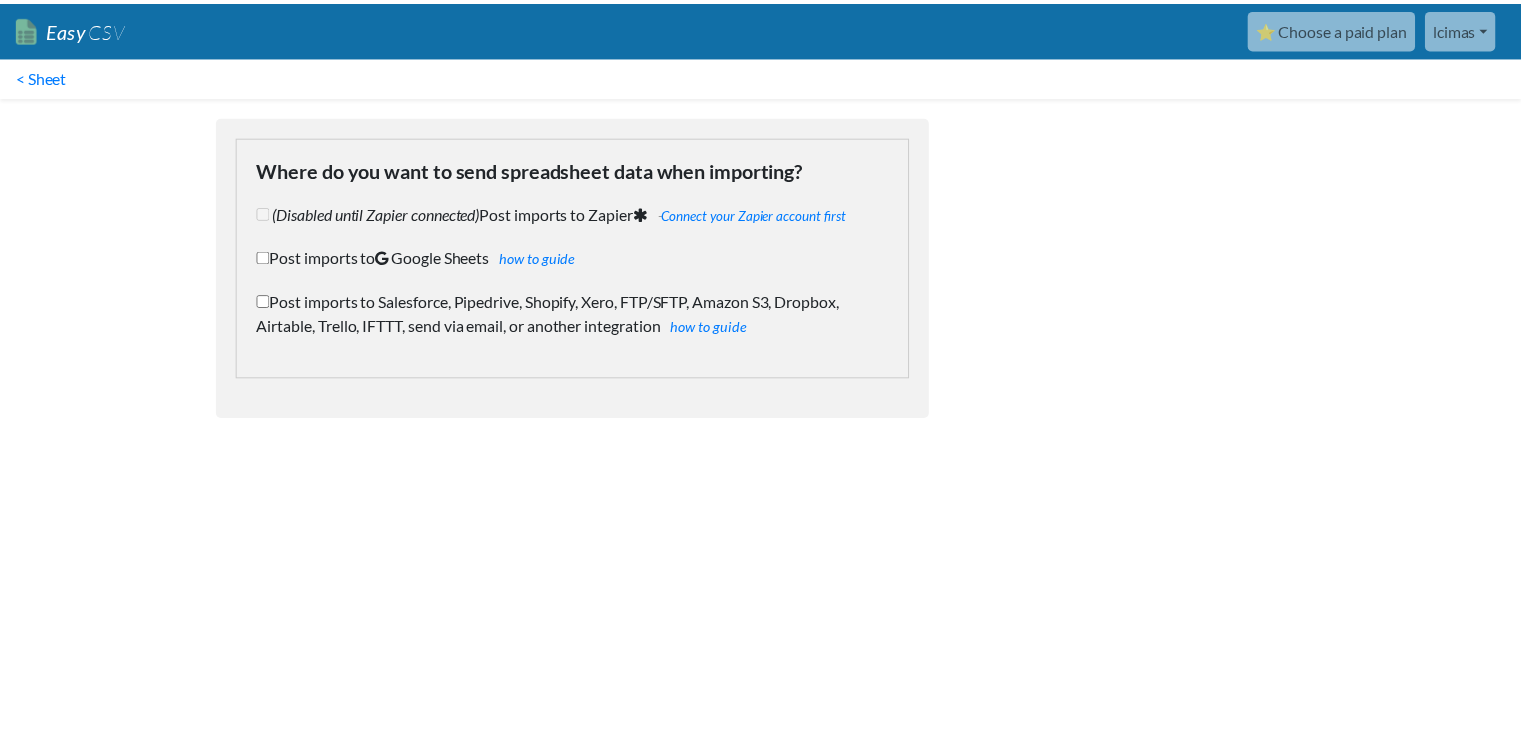 scroll, scrollTop: 0, scrollLeft: 0, axis: both 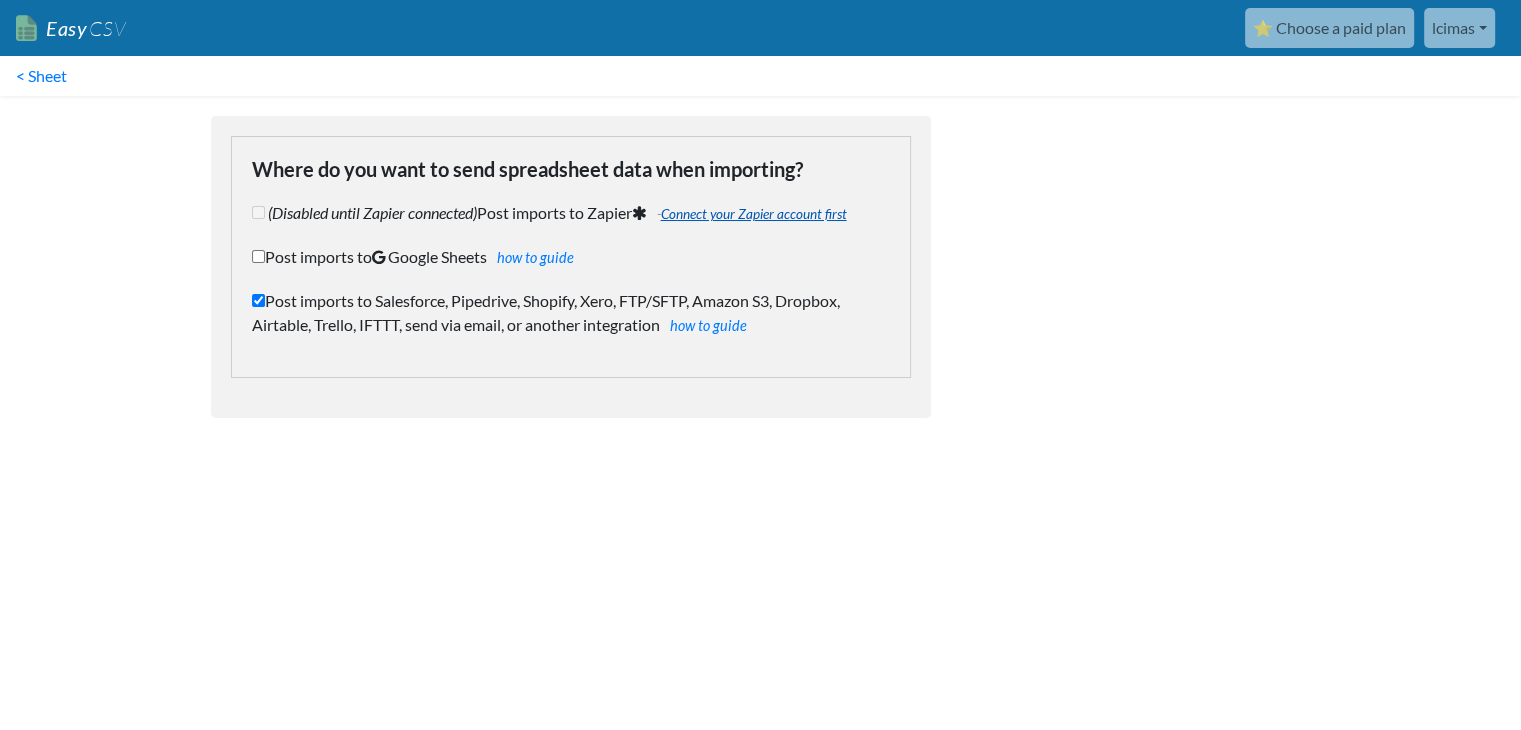 checkbox on "true" 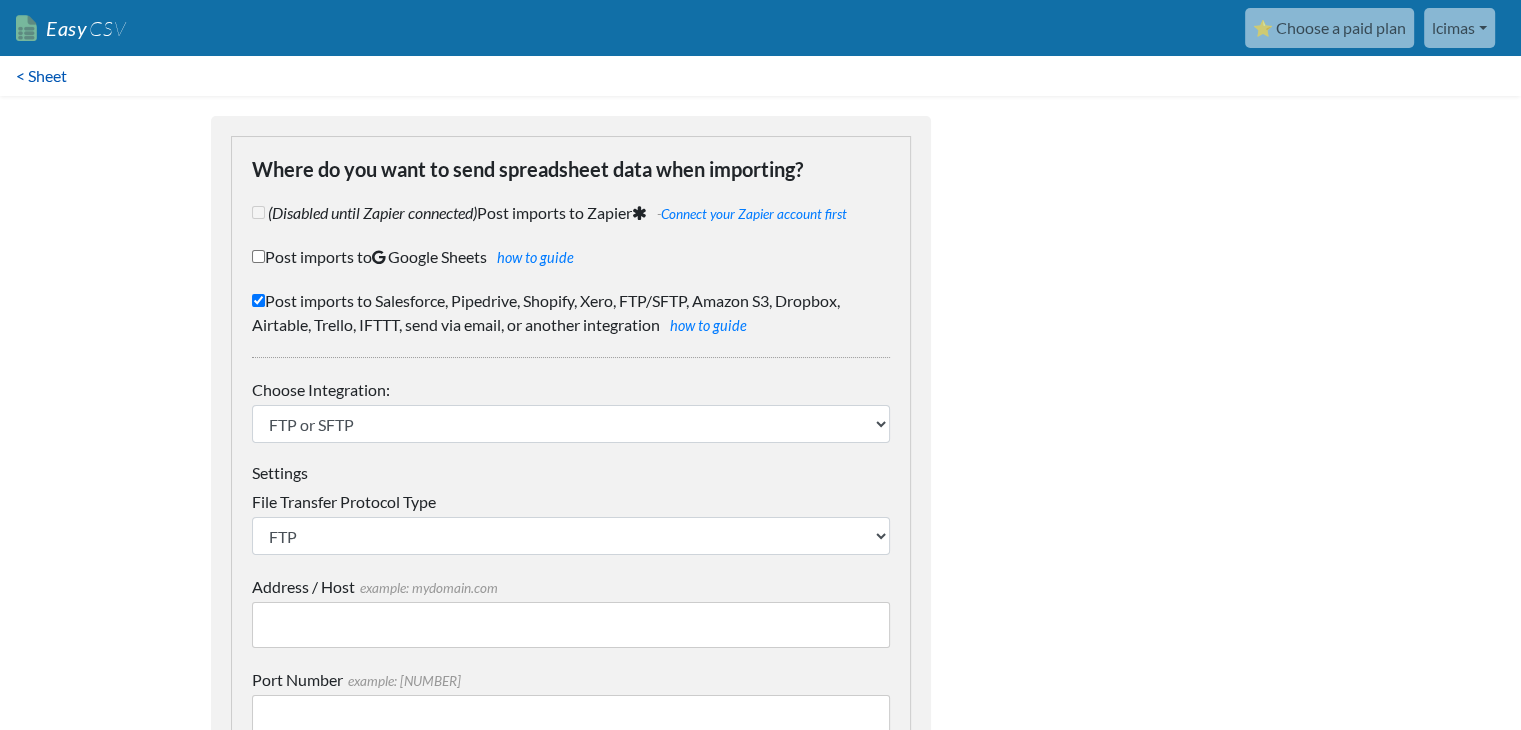 click on "< Sheet" at bounding box center (41, 76) 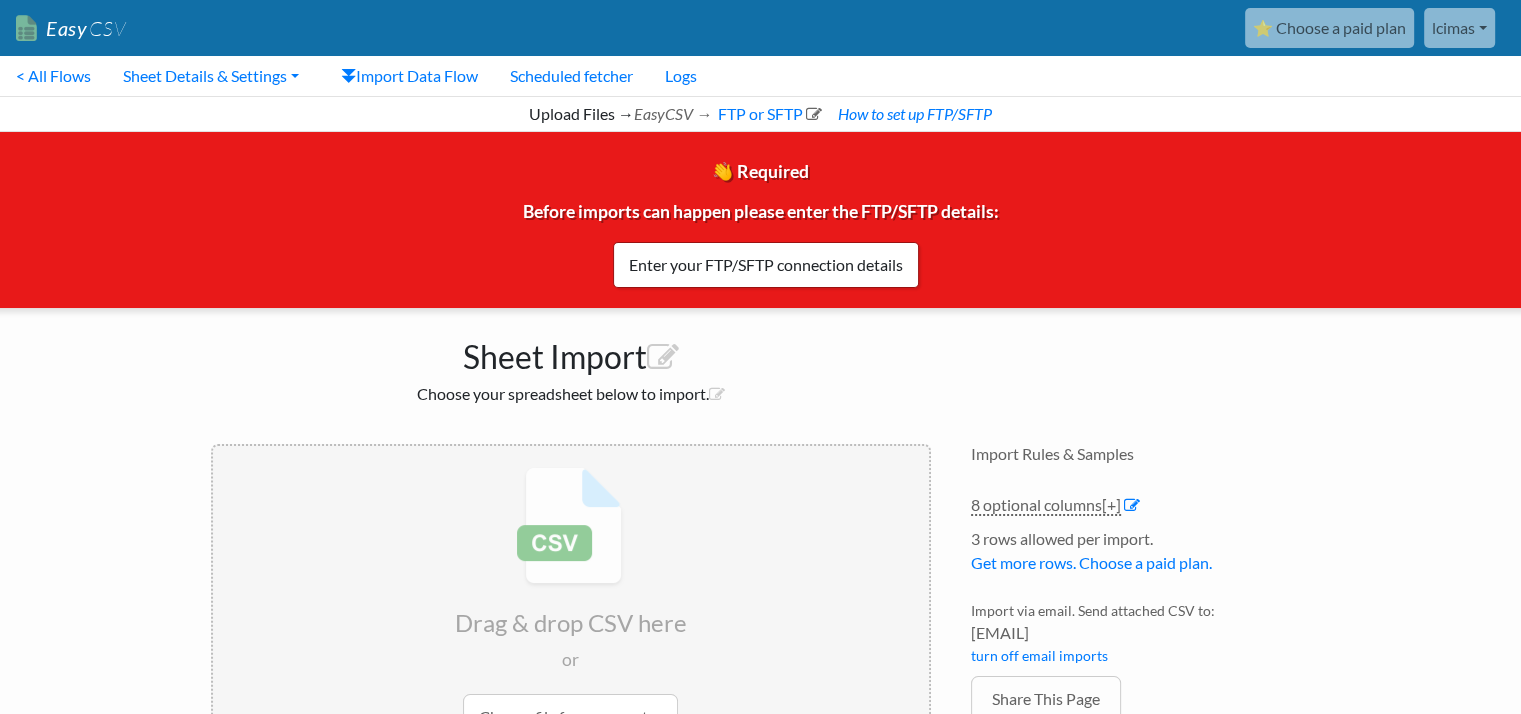 scroll, scrollTop: 100, scrollLeft: 0, axis: vertical 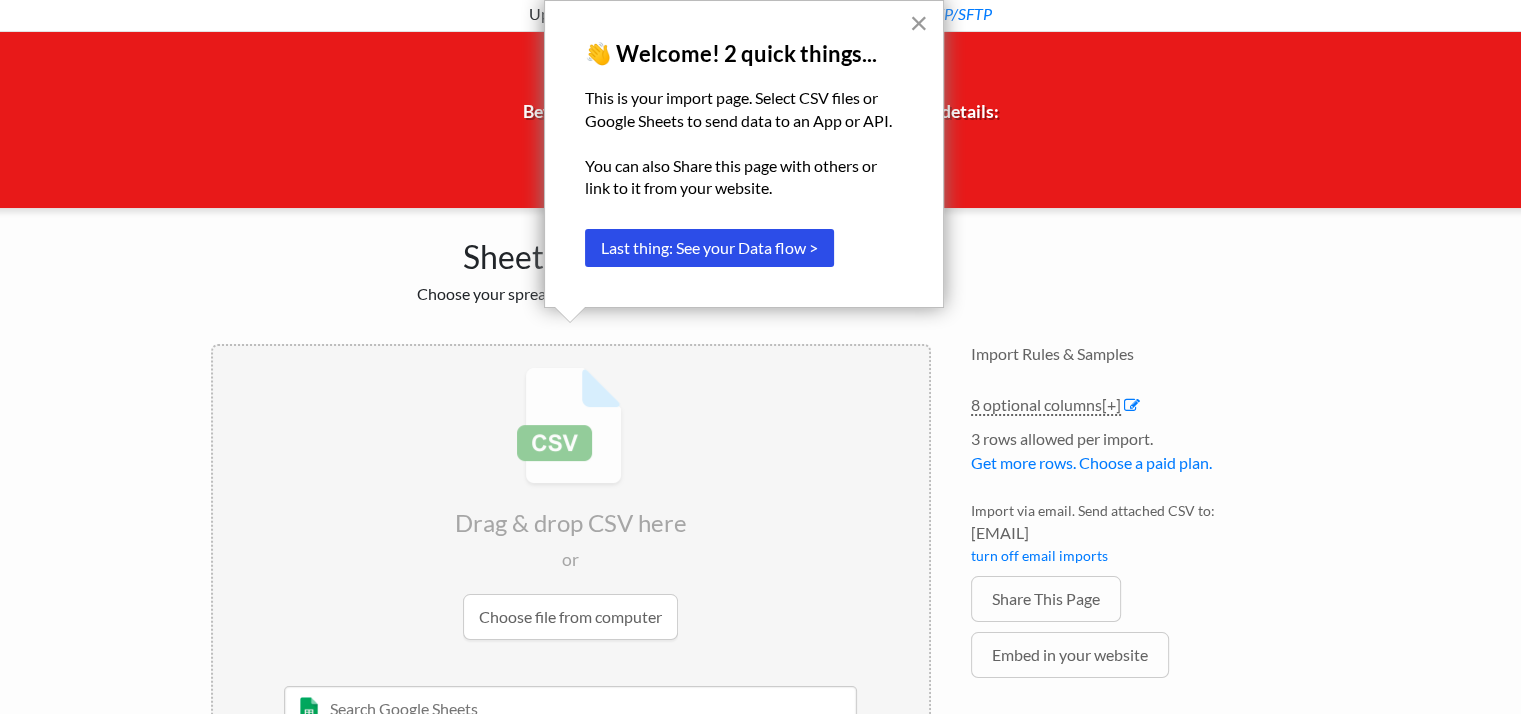 click on "×" at bounding box center [918, 23] 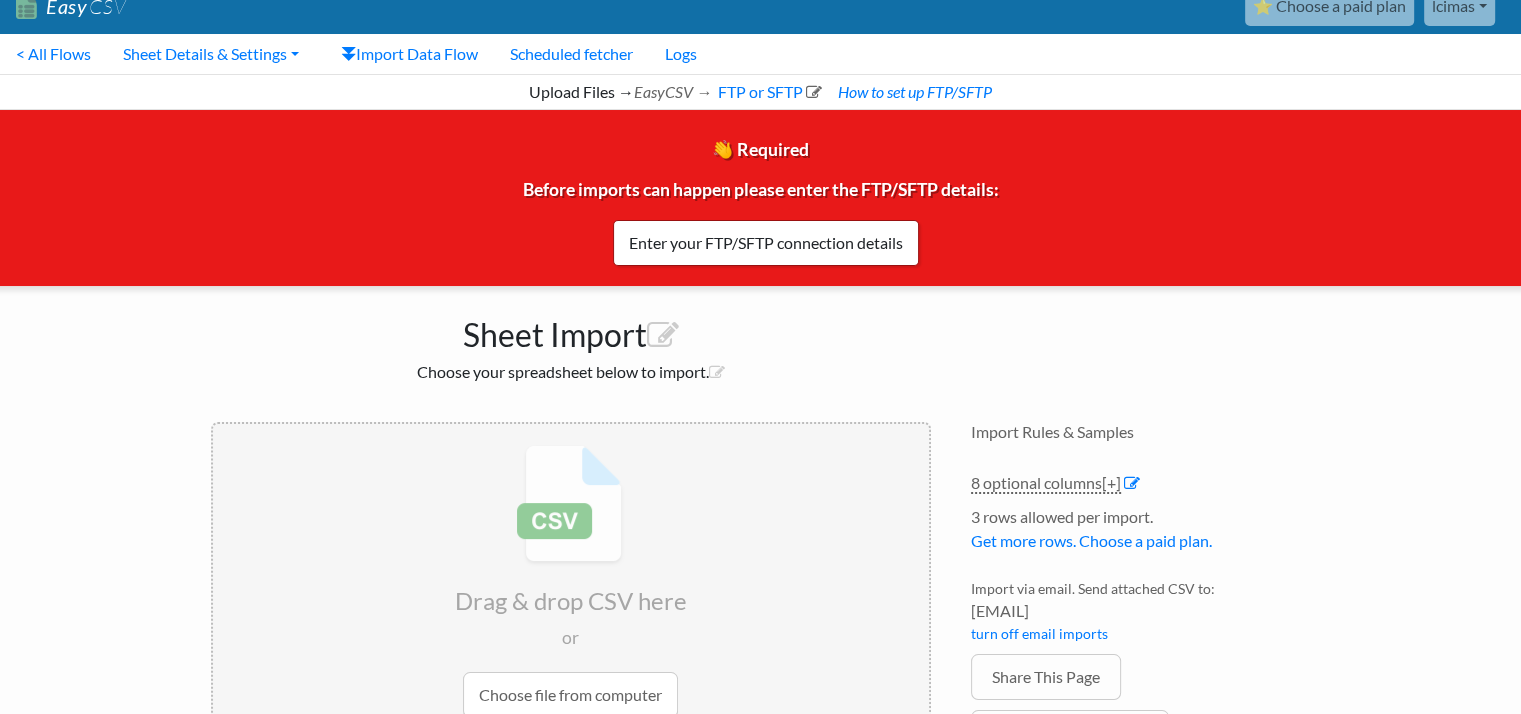scroll, scrollTop: 0, scrollLeft: 0, axis: both 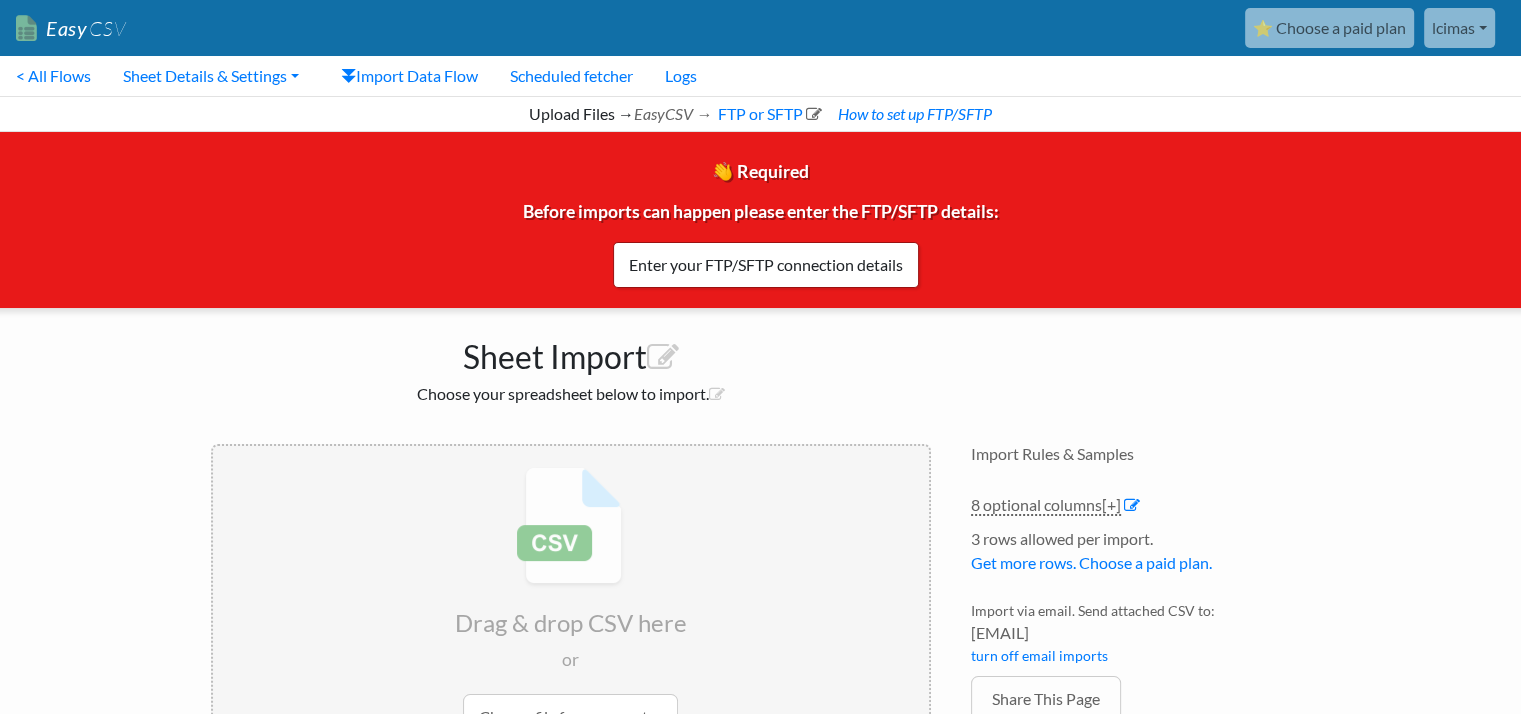 click on "Easy CSV" at bounding box center [71, 28] 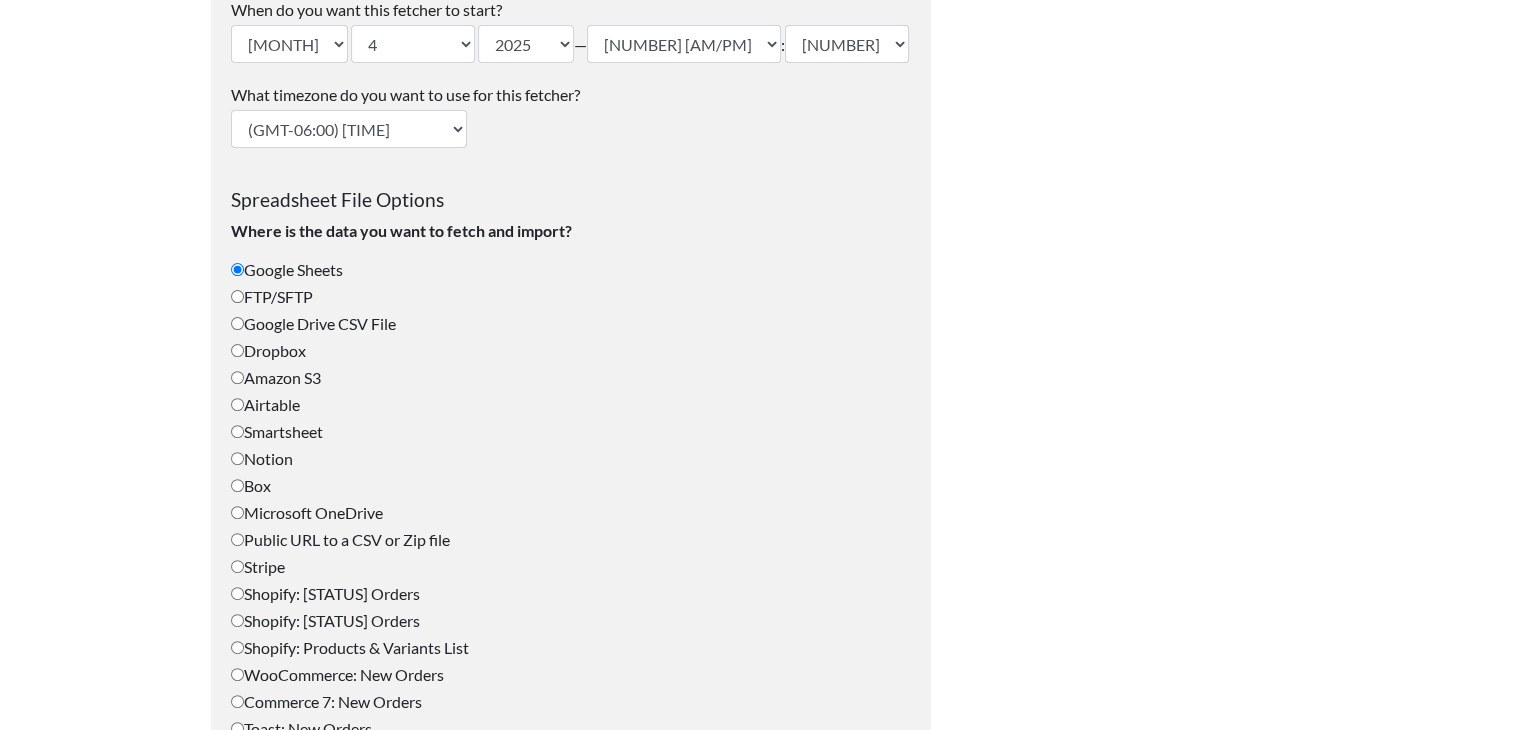 scroll, scrollTop: 598, scrollLeft: 0, axis: vertical 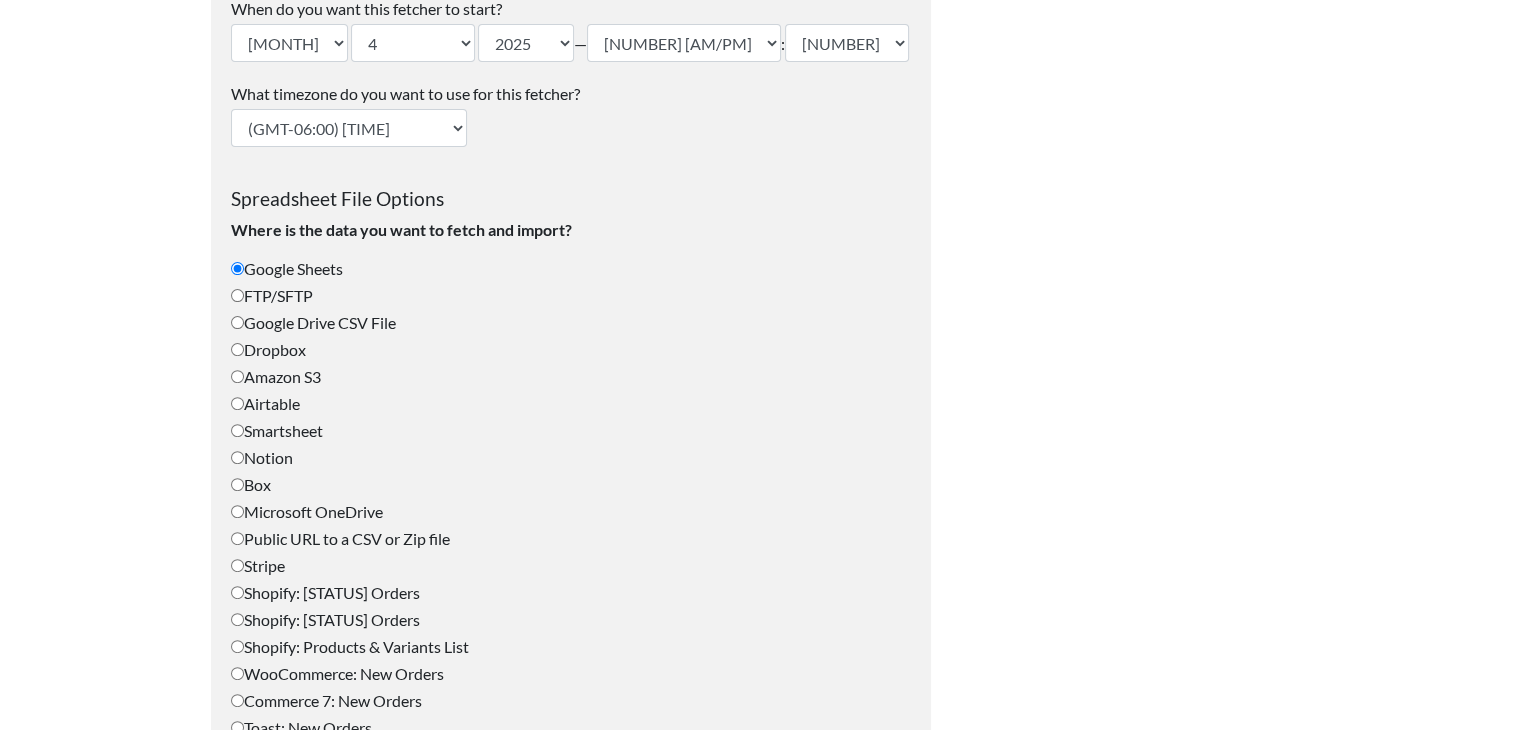 click on "FTP/SFTP" at bounding box center [571, 296] 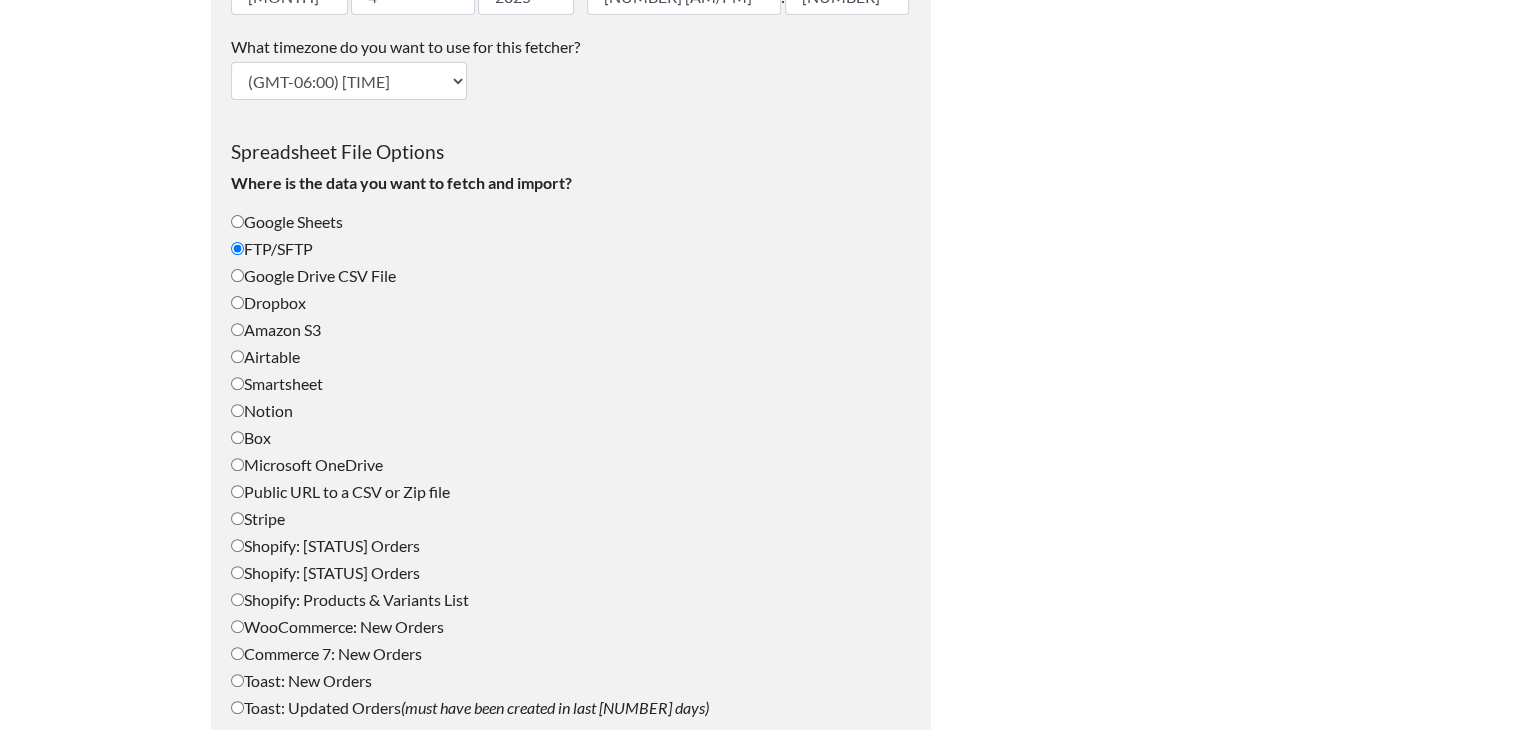 scroll, scrollTop: 599, scrollLeft: 0, axis: vertical 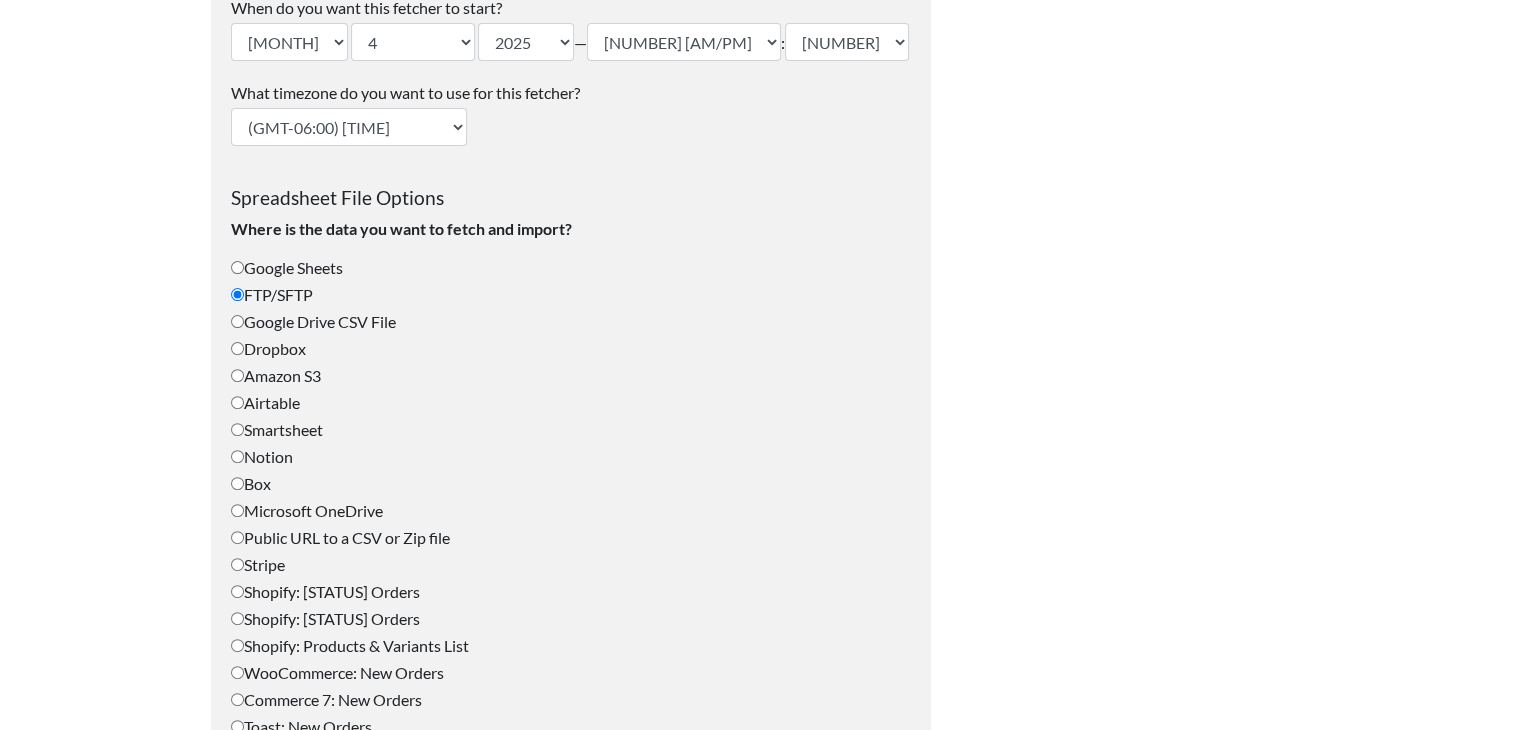click on "Google Sheets" at bounding box center [571, 268] 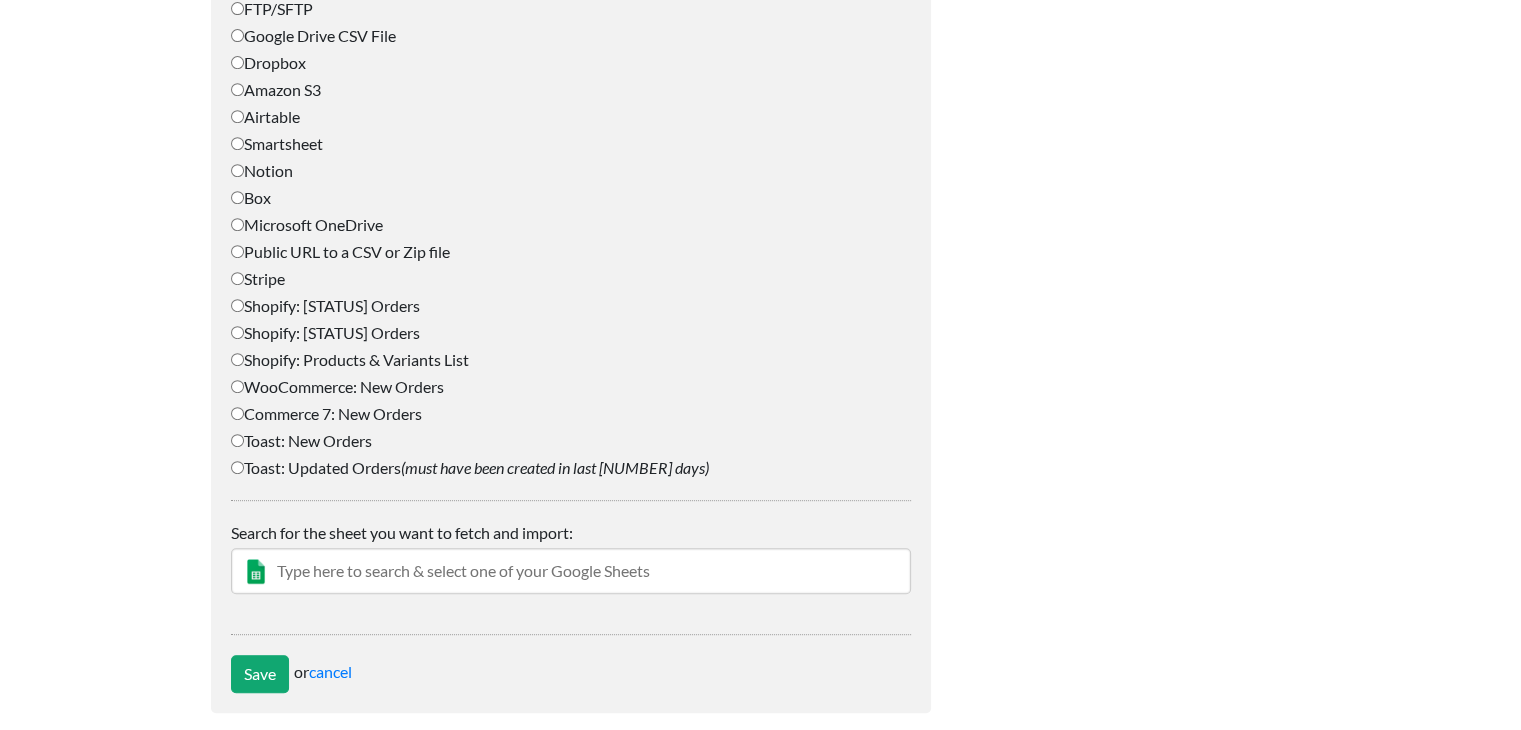scroll, scrollTop: 903, scrollLeft: 0, axis: vertical 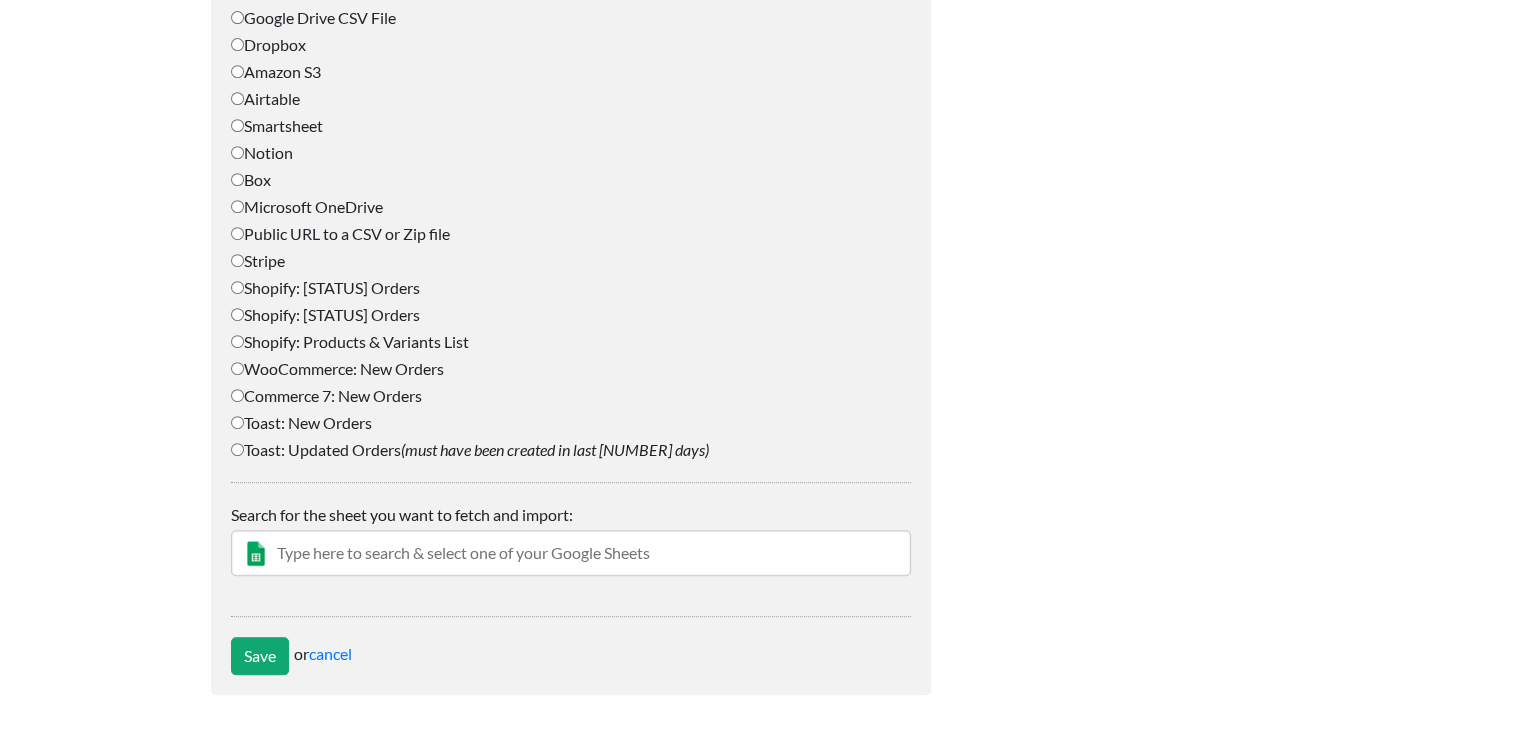 click at bounding box center [571, 553] 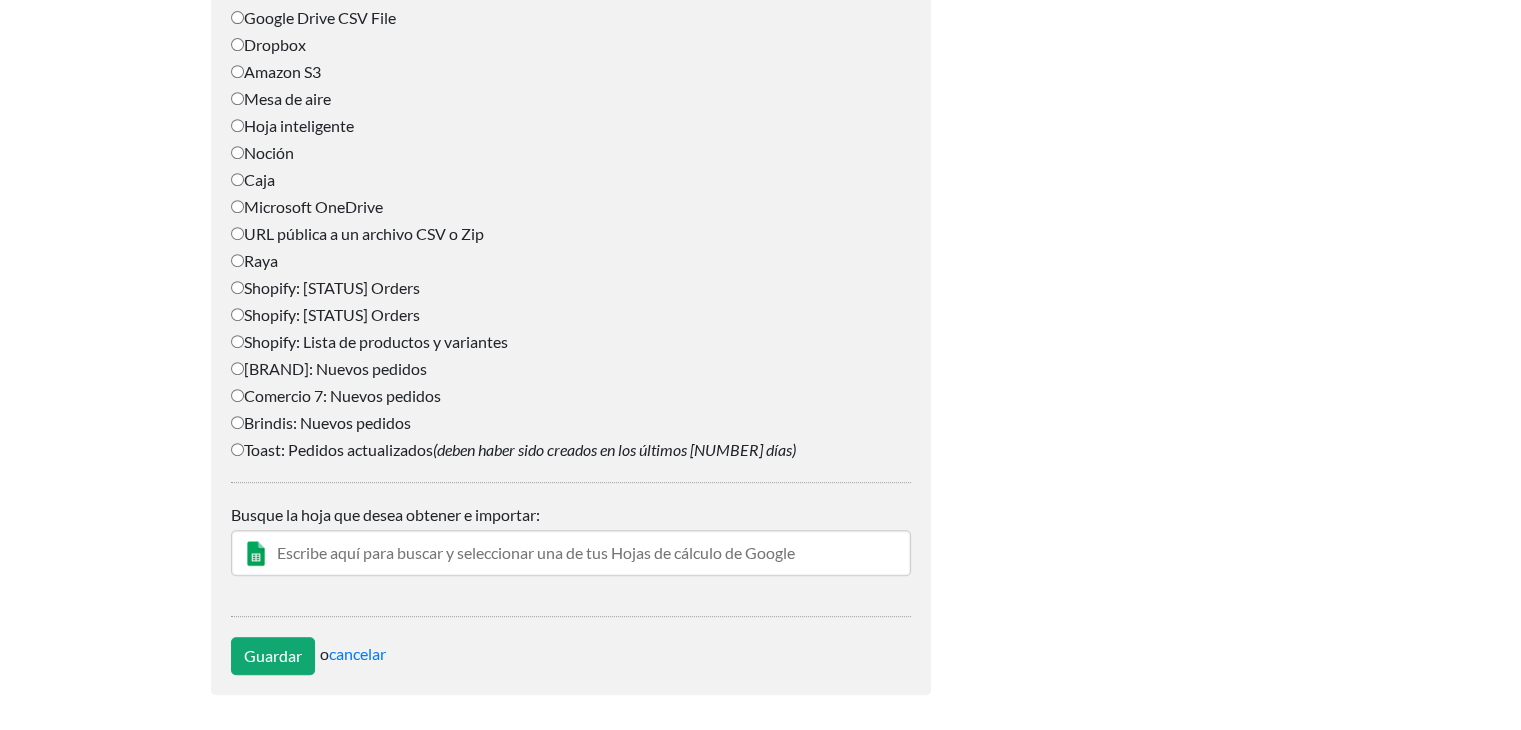 click at bounding box center [571, 553] 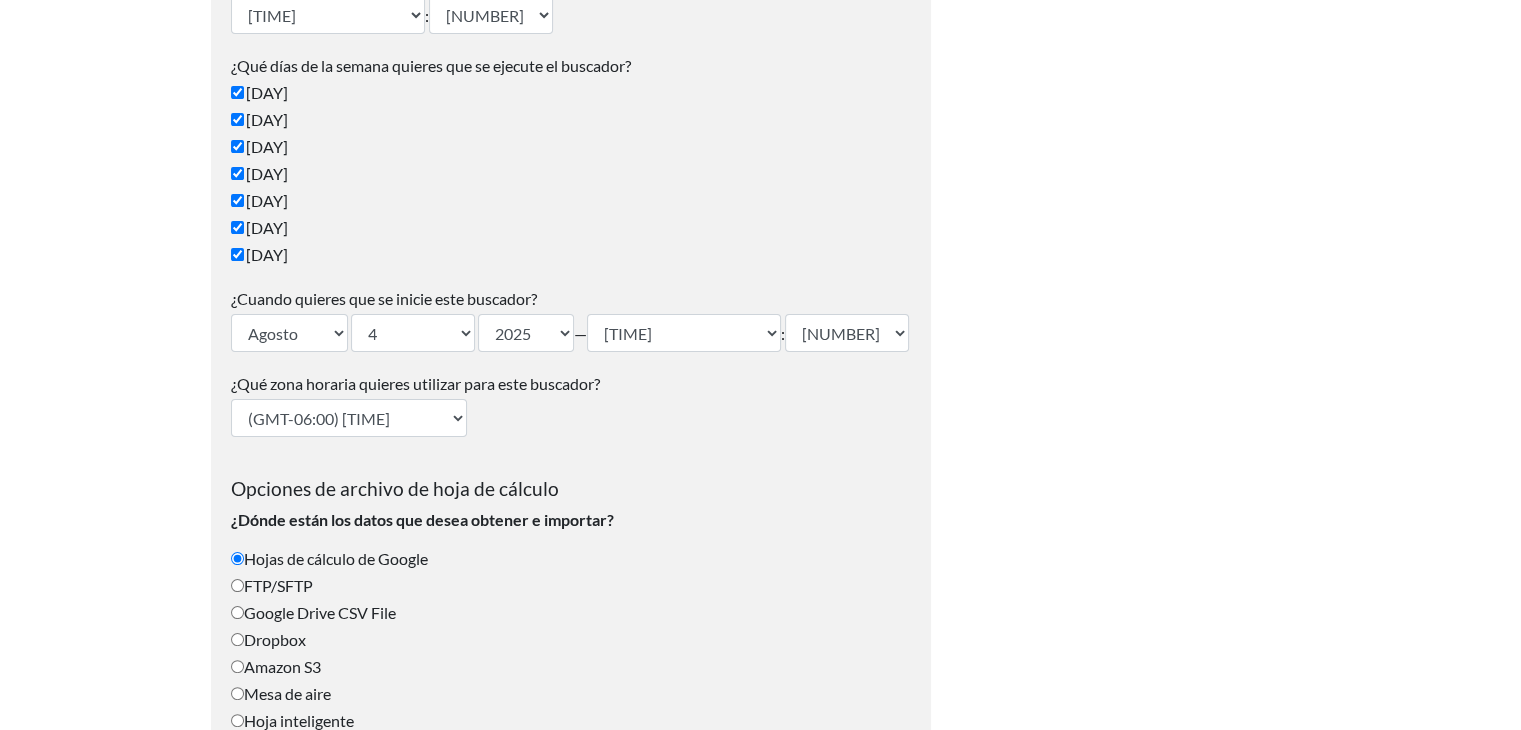 scroll, scrollTop: 304, scrollLeft: 0, axis: vertical 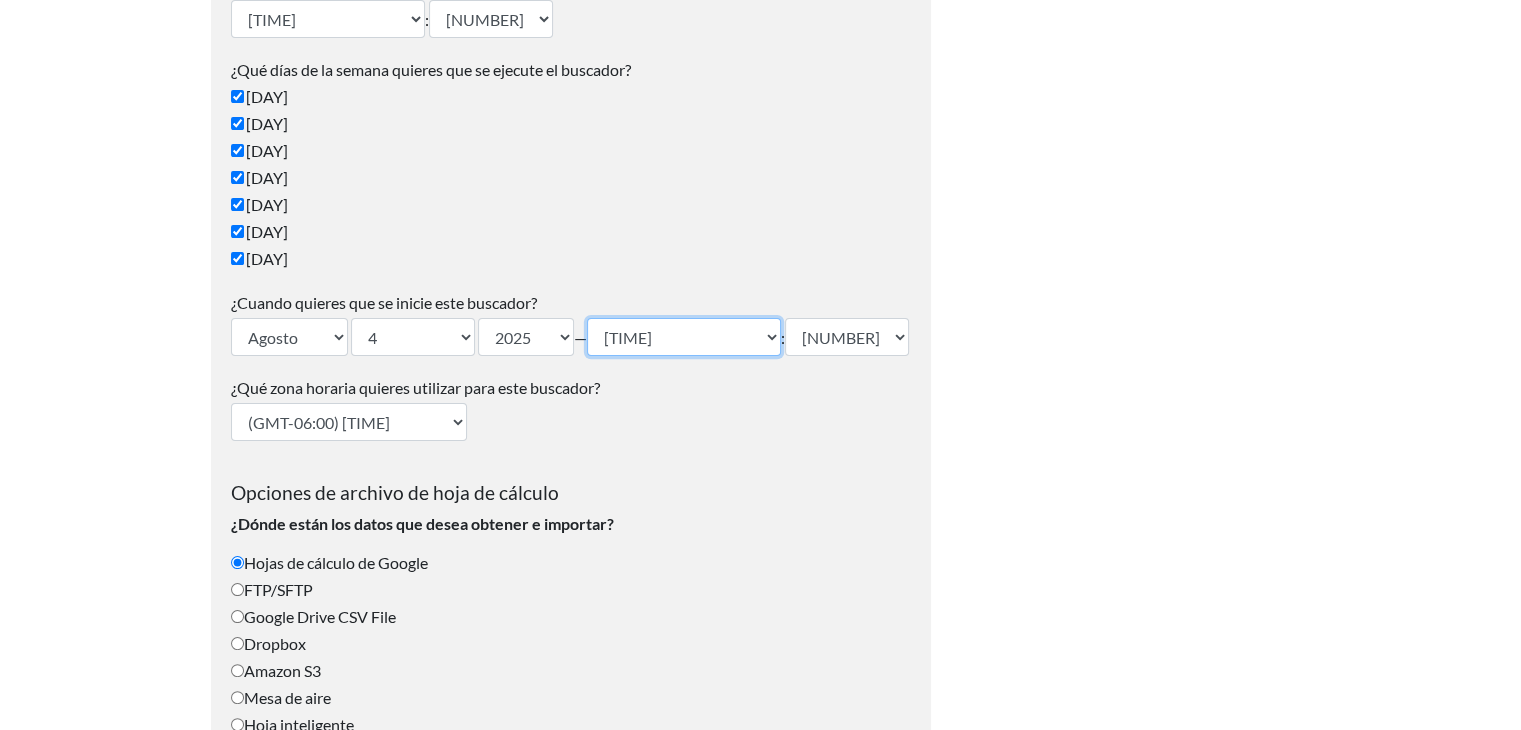 click on "12 a. m.
01 AM
02 AM
03 AM
04 AM
05 AM
06 AM
07 AM
08 AM
09 AM
10 a. m.
11 a. m.
12 p. m.
13:00 horas
02 p.m.
15:00 horas
4 p. m.
05 PM
06 PM
19:00 horas
20:00 horas
21:00 horas
10 p. m.
11 p. m." at bounding box center [684, 337] 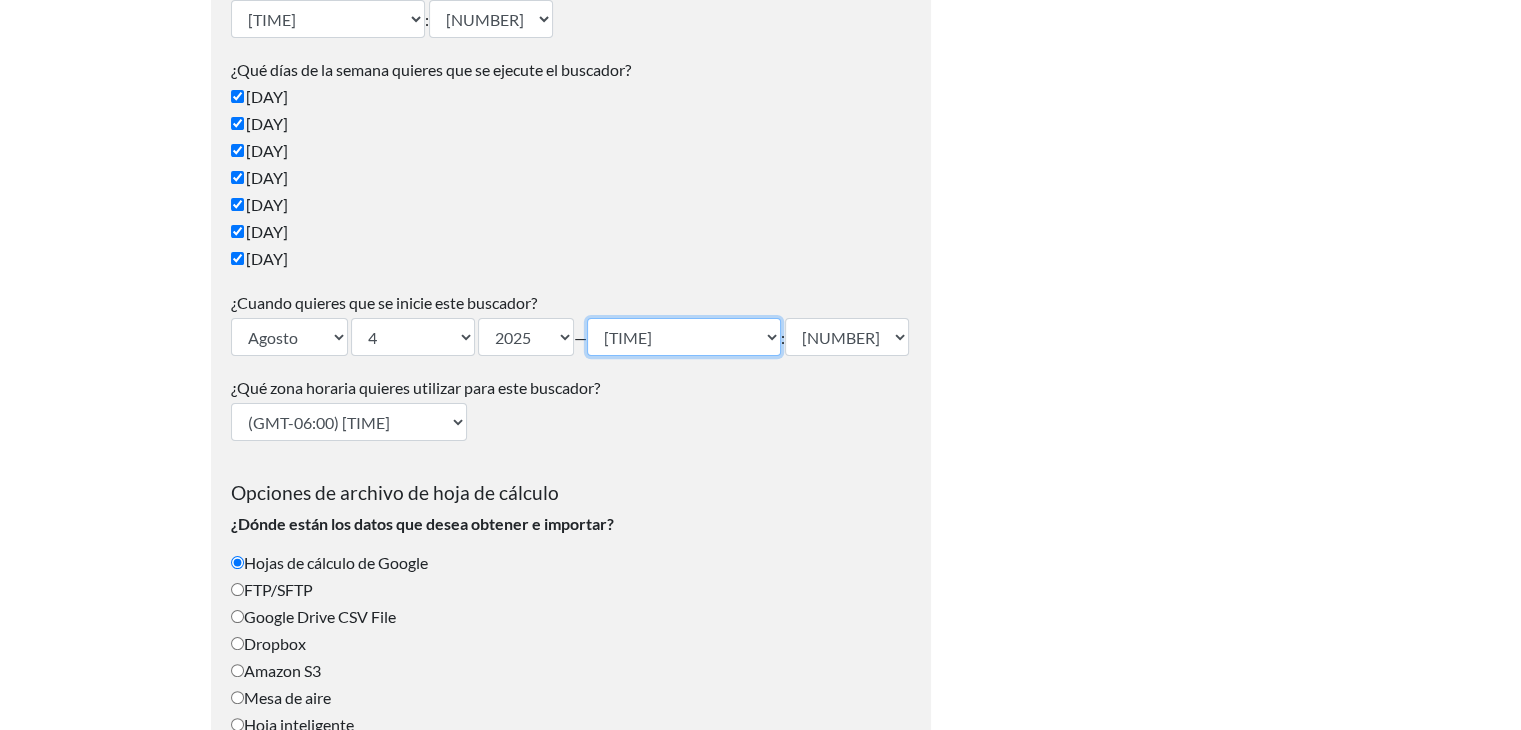 select on "17" 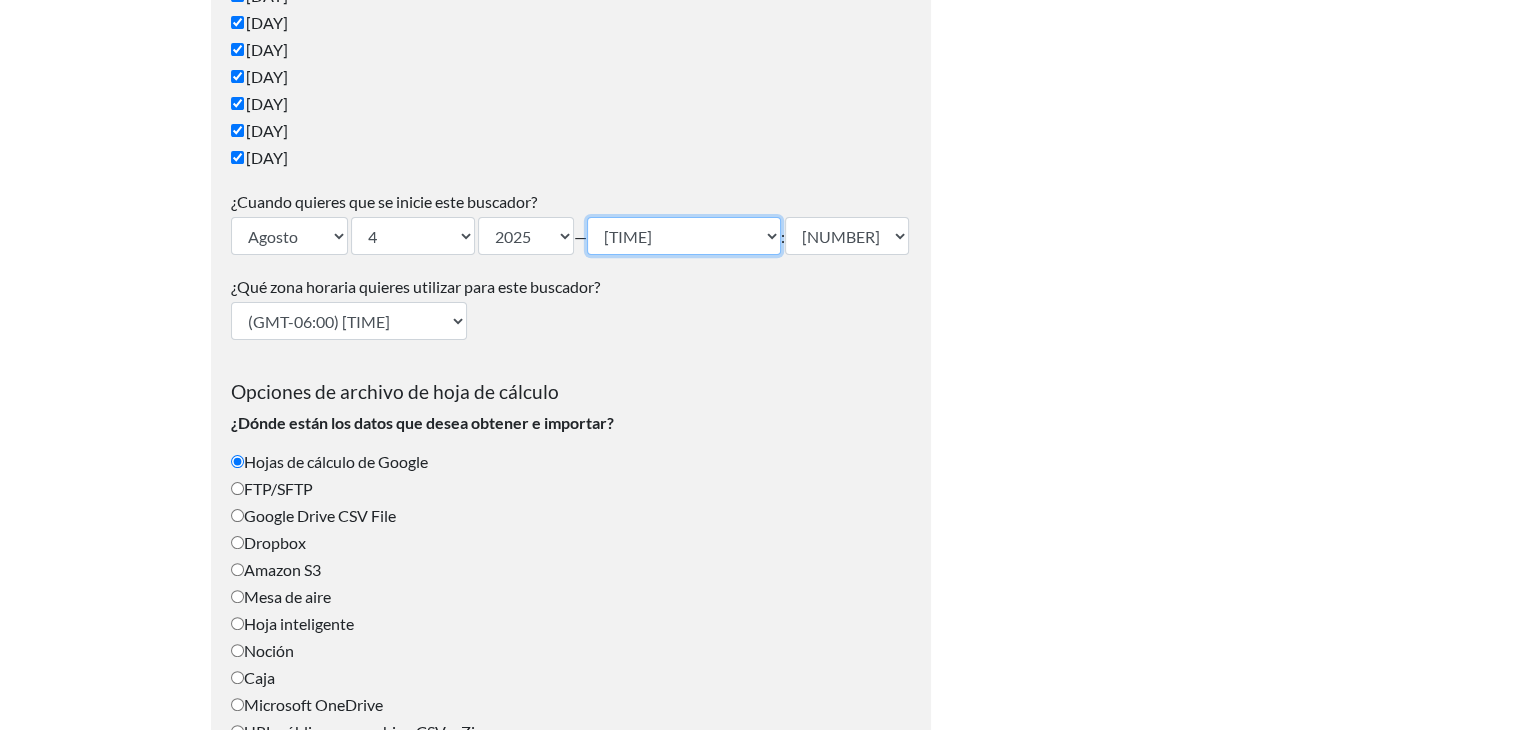 scroll, scrollTop: 404, scrollLeft: 0, axis: vertical 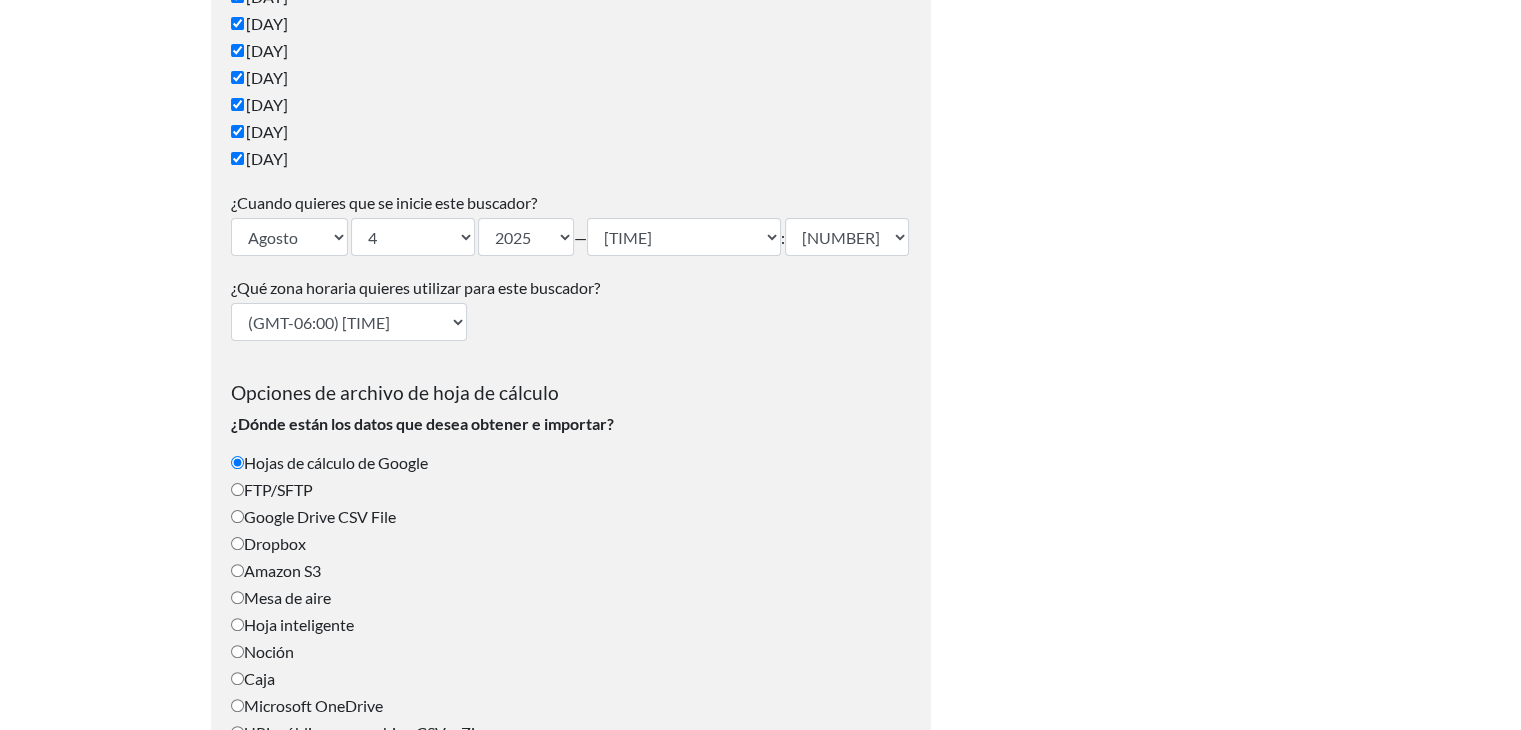 click on "(GMT-12:00) Línea Internacional de Cambio de Fecha Oeste
(GMT-11:00) Samoa Americana
(GMT-11:00) Isla Midway
(GMT-10:00) Hawái
(GMT-09:00) Alaska
(GMT-08:00) Hora del Pacífico (EE. UU. y Canadá)
(GMT-08:00) Tijuana
(GMT-07:00) Arizona
(GMT-07:00) Mazatlán
(GMT-07:00) Hora de montaña (EE. UU. y Canadá)
(GMT-06:00) América Central
(GMT-06:00) Hora central (EE. UU. y Canadá)
(GMT-06:00) Chihuahua
(GMT-06:00) Guadalajara
(GMT-06:00) Ciudad de México
(GMT-06:00) Monterrey
(GMT-06:00) Saskatchewan
(GMT-05:00) Bogotá
(GMT-05:00) Hora del Este (EE. UU. y Canadá)
(GMT-05:00) Indiana (Este)
(GMT-05:00) Lima
(GMT-05:00) Quito
(GMT-04:00) Hora del Atlántico (Canadá)
(GMT-04:00) Caracas
(GMT-04:00) Georgetown
(GMT-04:00) La Paz
(GMT-04:00) Puerto Rico
(GMT-04:00) Santiago
(GMT-03:30) Terranova
(GMT-03:00) Brasilia
(GMT-03:00) Buenos Aires
(GMT-03:00) Montevideo
(GMT-02:00) Atlántico Medio
(GMT-01:00) Azores
(GMT-01:00) Islas de Cabo Verde." at bounding box center [349, 322] 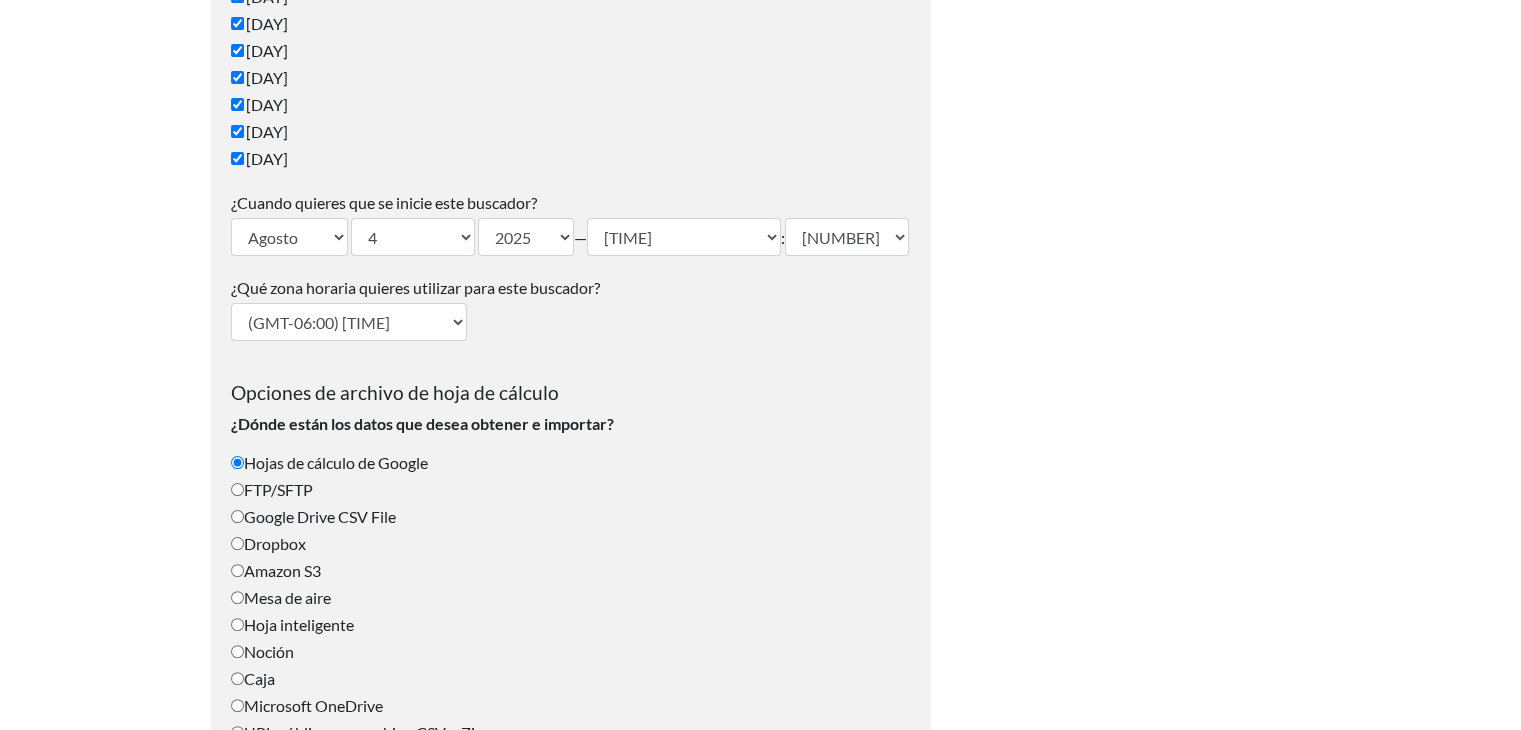 select on "Buenos Aires" 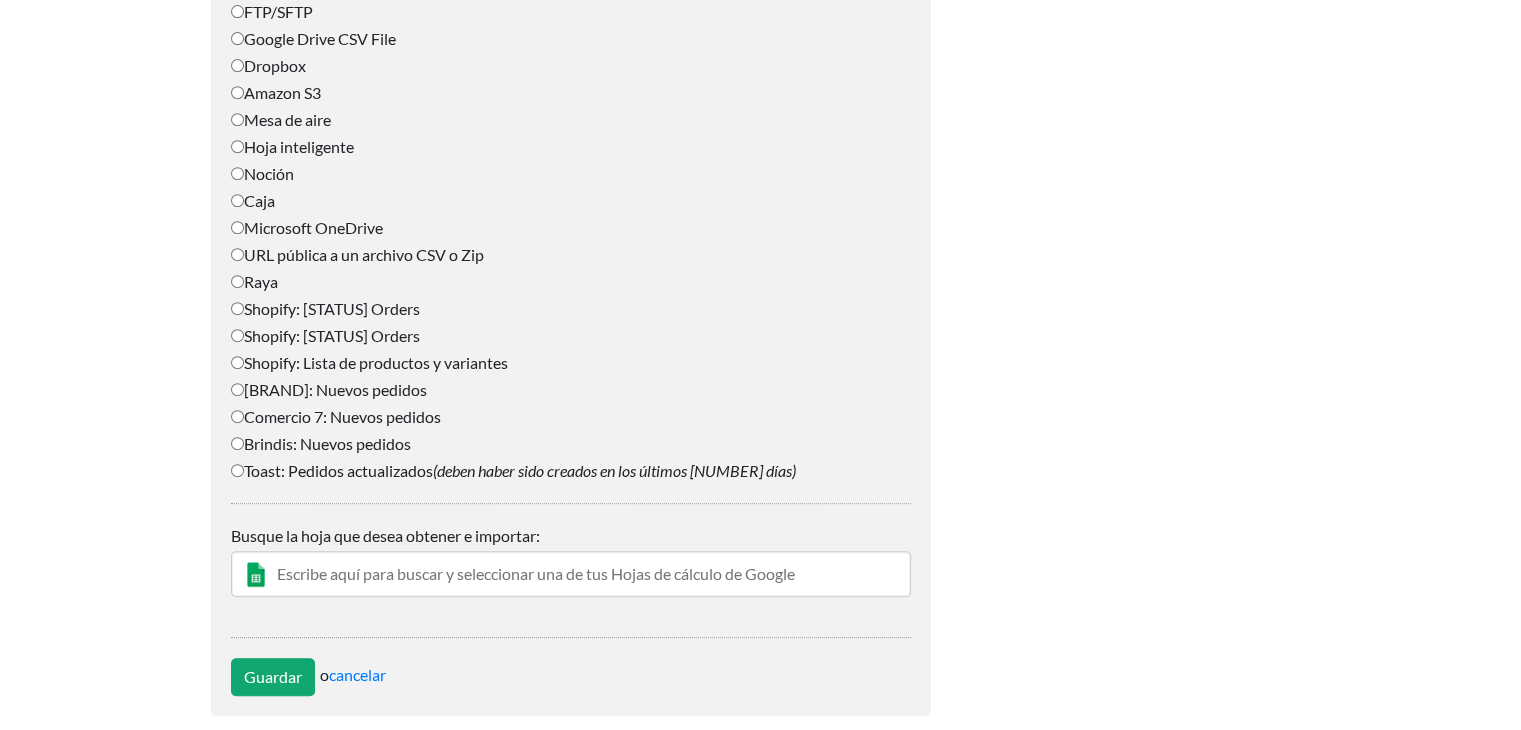 scroll, scrollTop: 903, scrollLeft: 0, axis: vertical 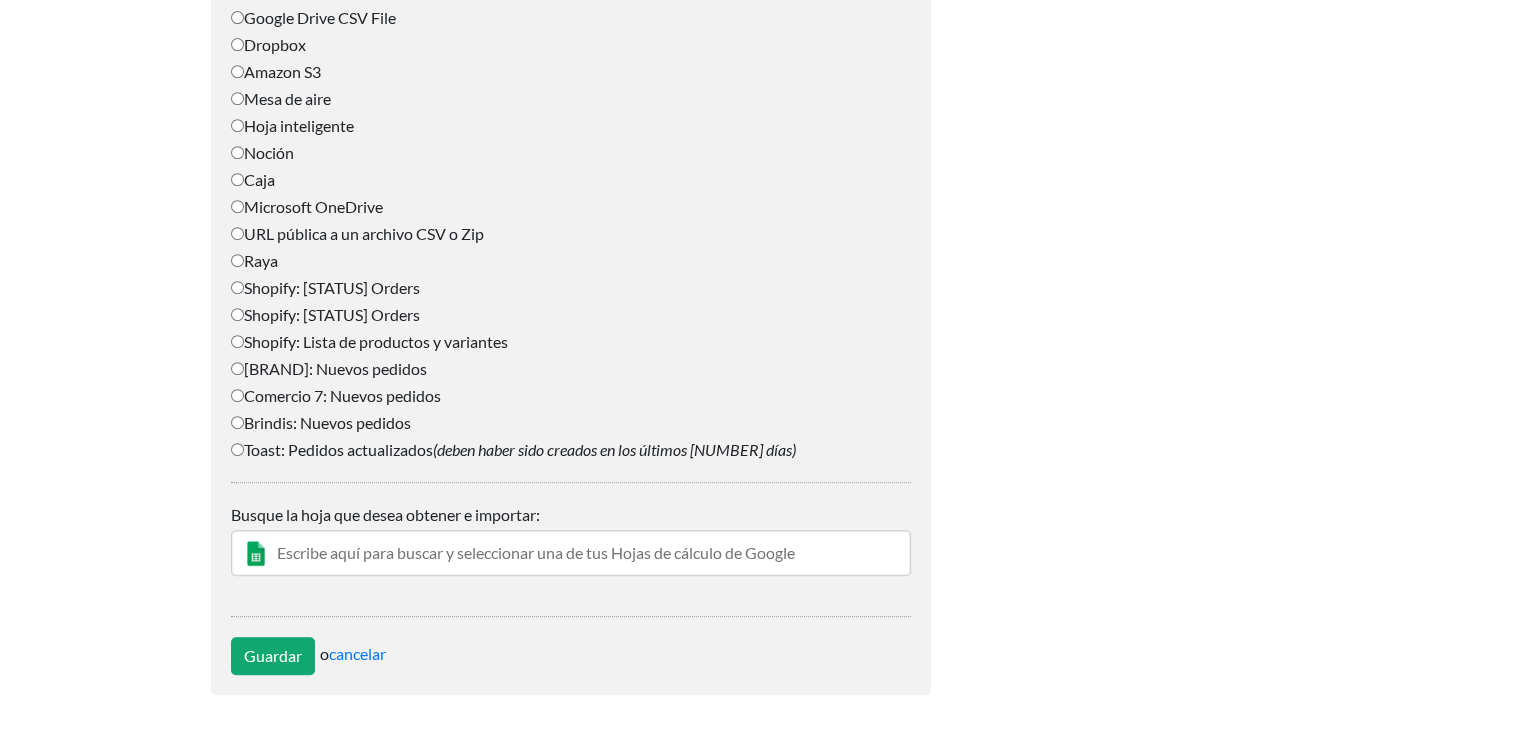 click on "¿Con qué frecuencia desea buscar e importar?
Cada 24 horas
Cada 4 horas
Cada hora
Cada 10-20 minutos
Cada 1 semana
Cada 2 semanas
¿A qué hora quieres que se ejecute este buscador?  (puede ejecutarse hasta 20 minutos después)
12 a. m.
01 AM
02 AM
03 AM
04 AM
05 AM
06 AM
07 AM
08 AM
09 AM
10 a. m.
11 a. m.
12 p. m.
13:00 horas
02 p.m.
15:00 horas
4 p. m.
05 PM
06 PM
19:00 horas
20:00 horas
21:00 horas
10 p. m.
11 p. m.
:
00
10
20
30
40
50
¿Qué días de la semana quieres que se ejecute el buscador?
Domingo
Lunes
Martes
Miércoles" at bounding box center (571, -18) 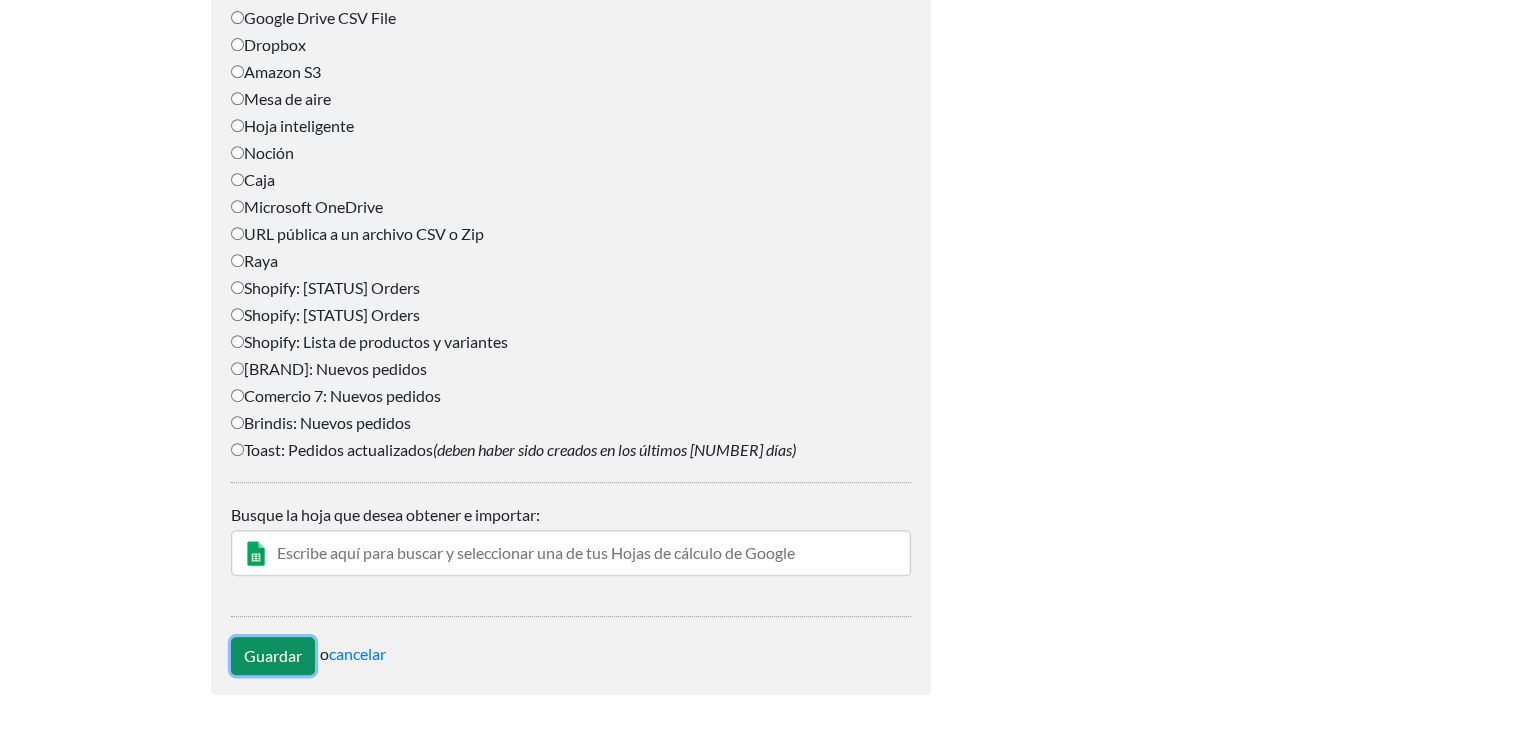 click on "Guardar" at bounding box center [273, 656] 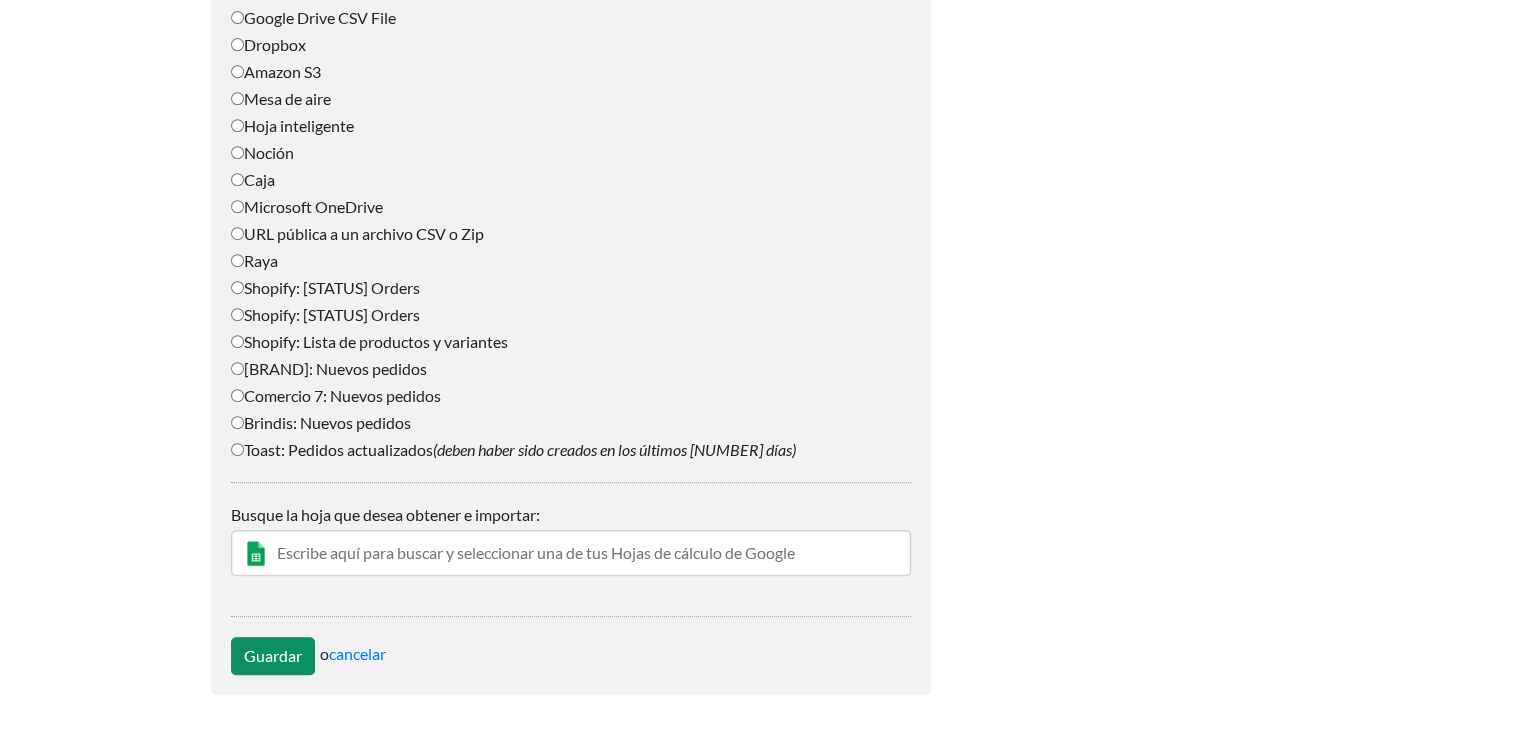 type on "Save" 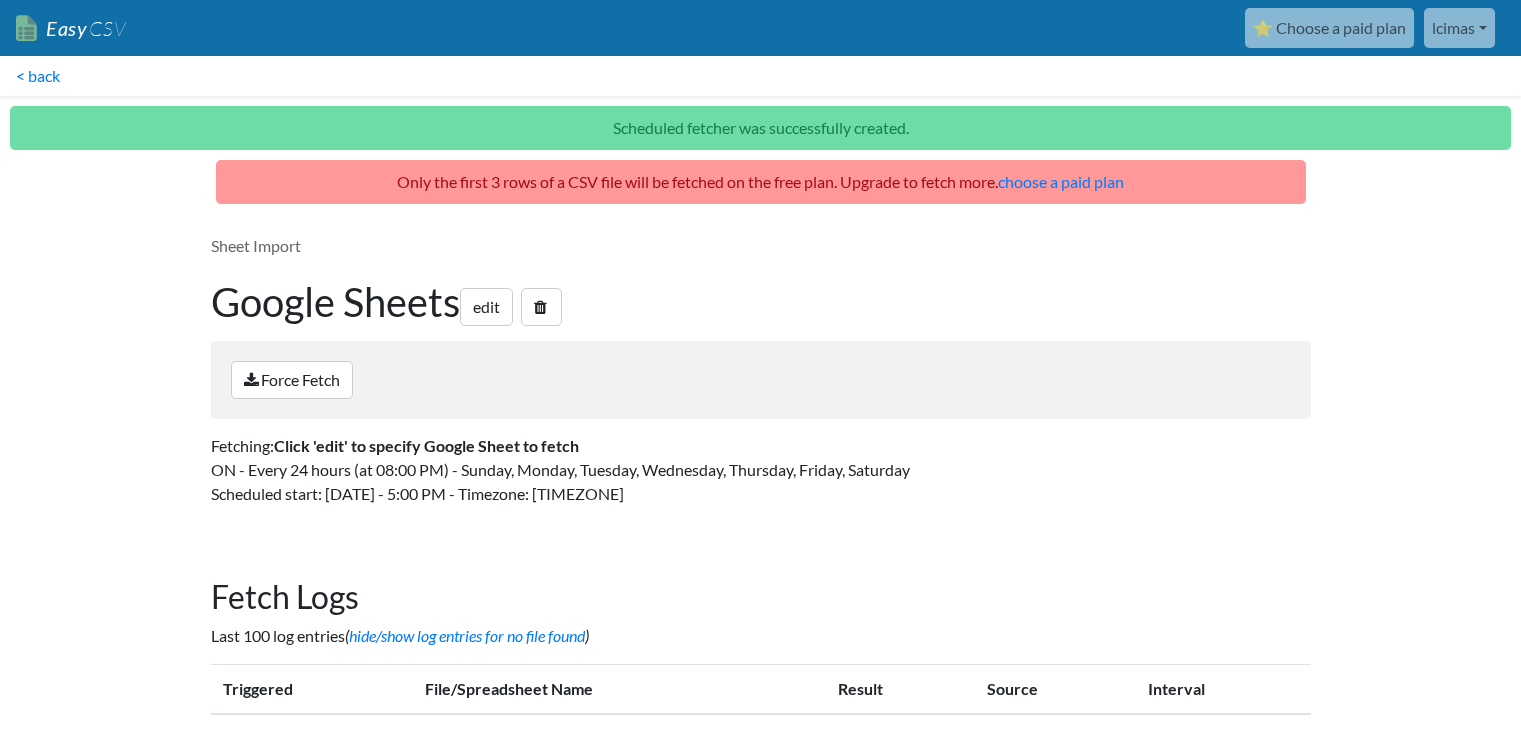 scroll, scrollTop: 0, scrollLeft: 0, axis: both 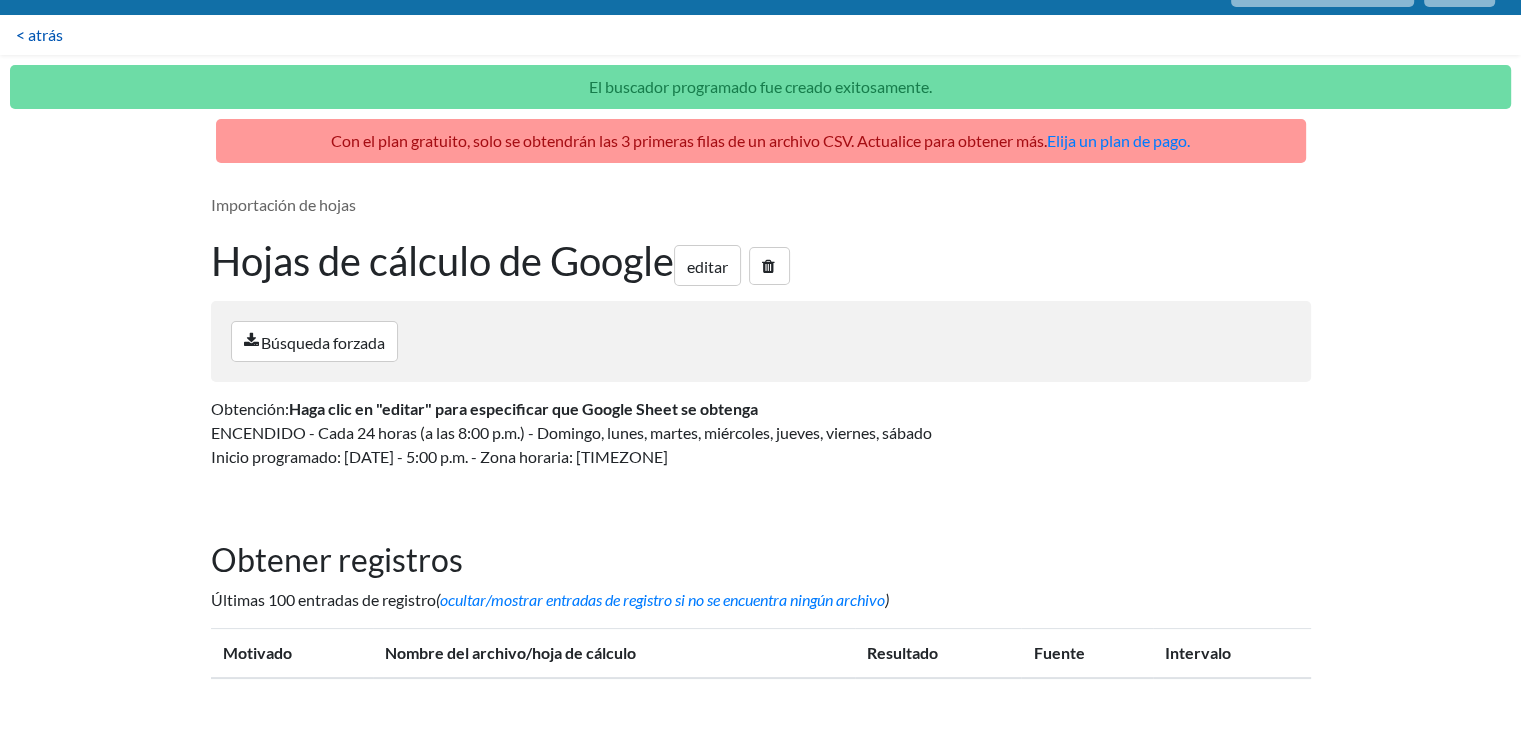 click on "< atrás" at bounding box center [39, 35] 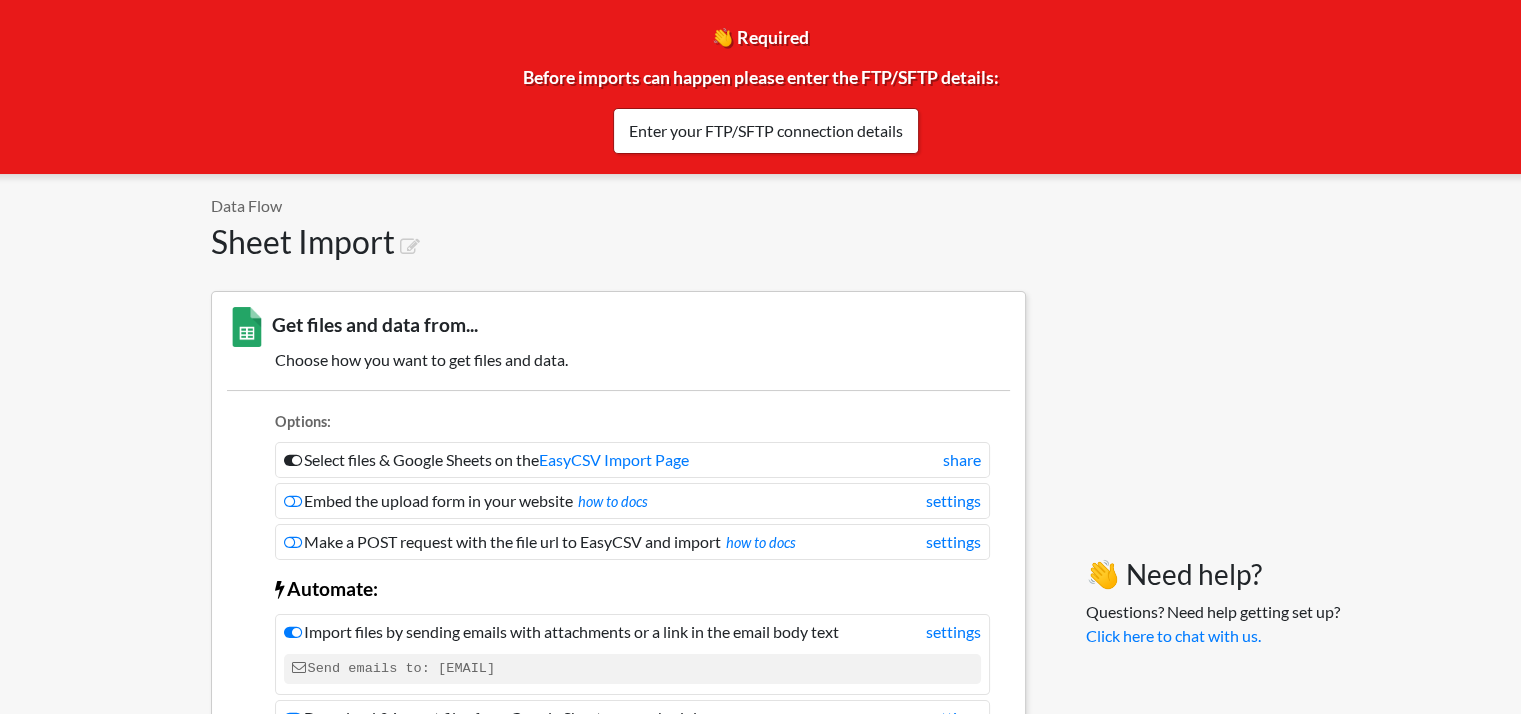 scroll, scrollTop: 99, scrollLeft: 0, axis: vertical 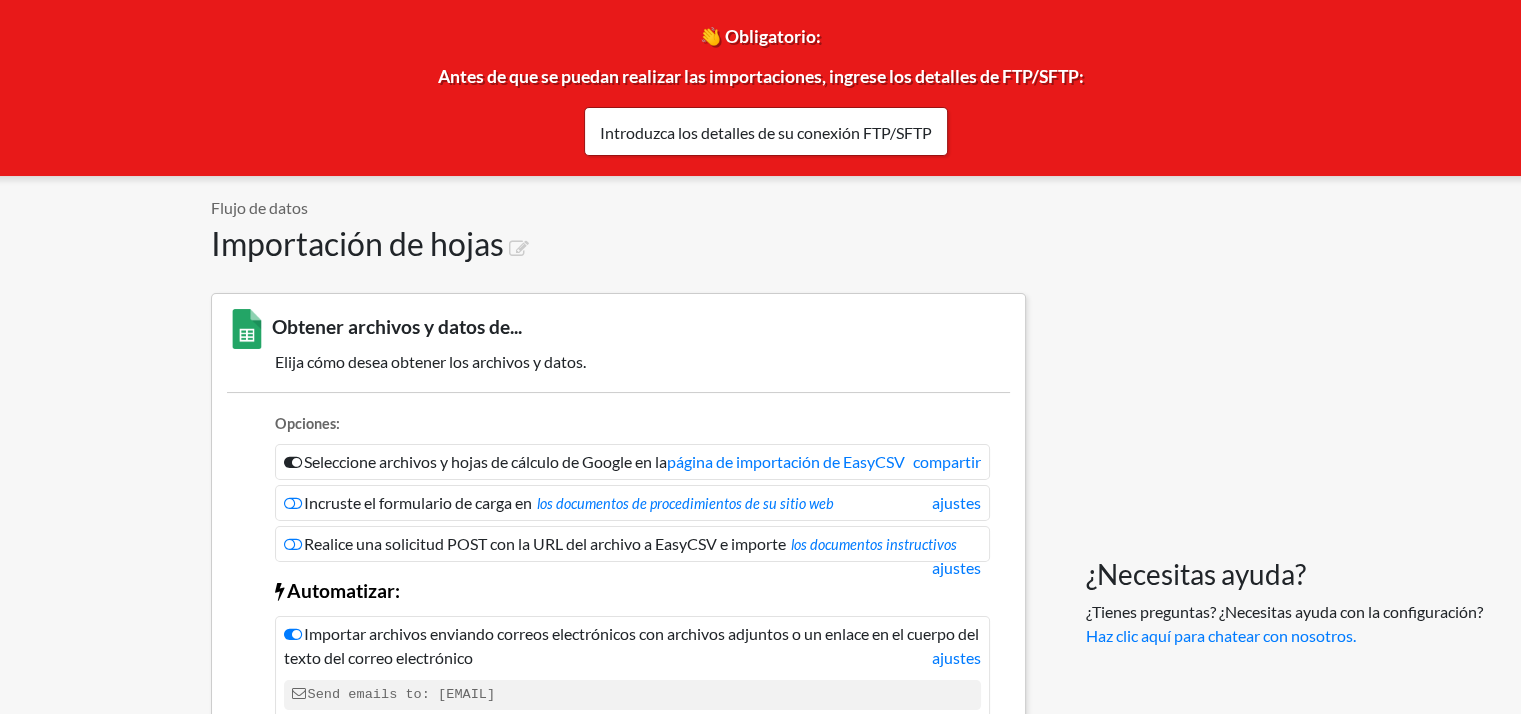 click on "Importación de hojas" at bounding box center [618, 244] 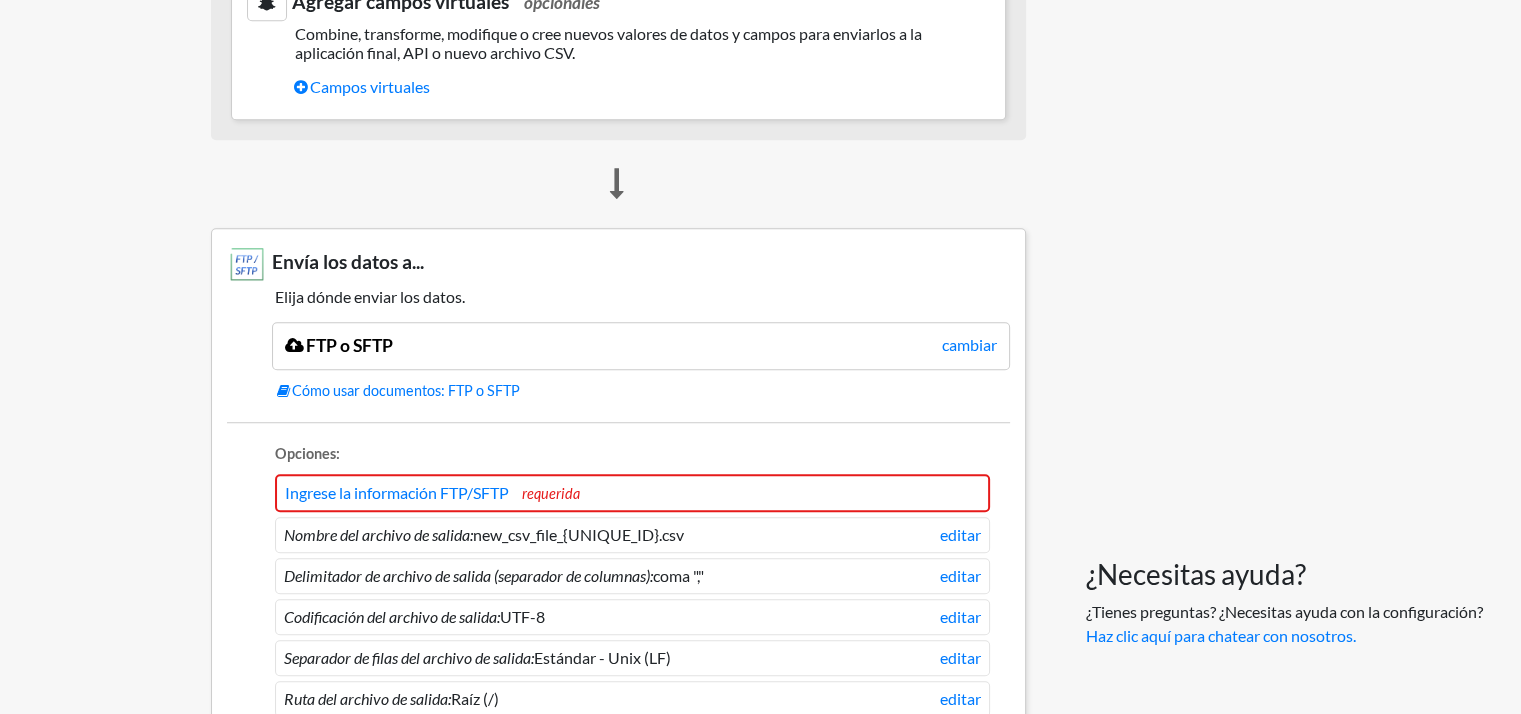 scroll, scrollTop: 1396, scrollLeft: 0, axis: vertical 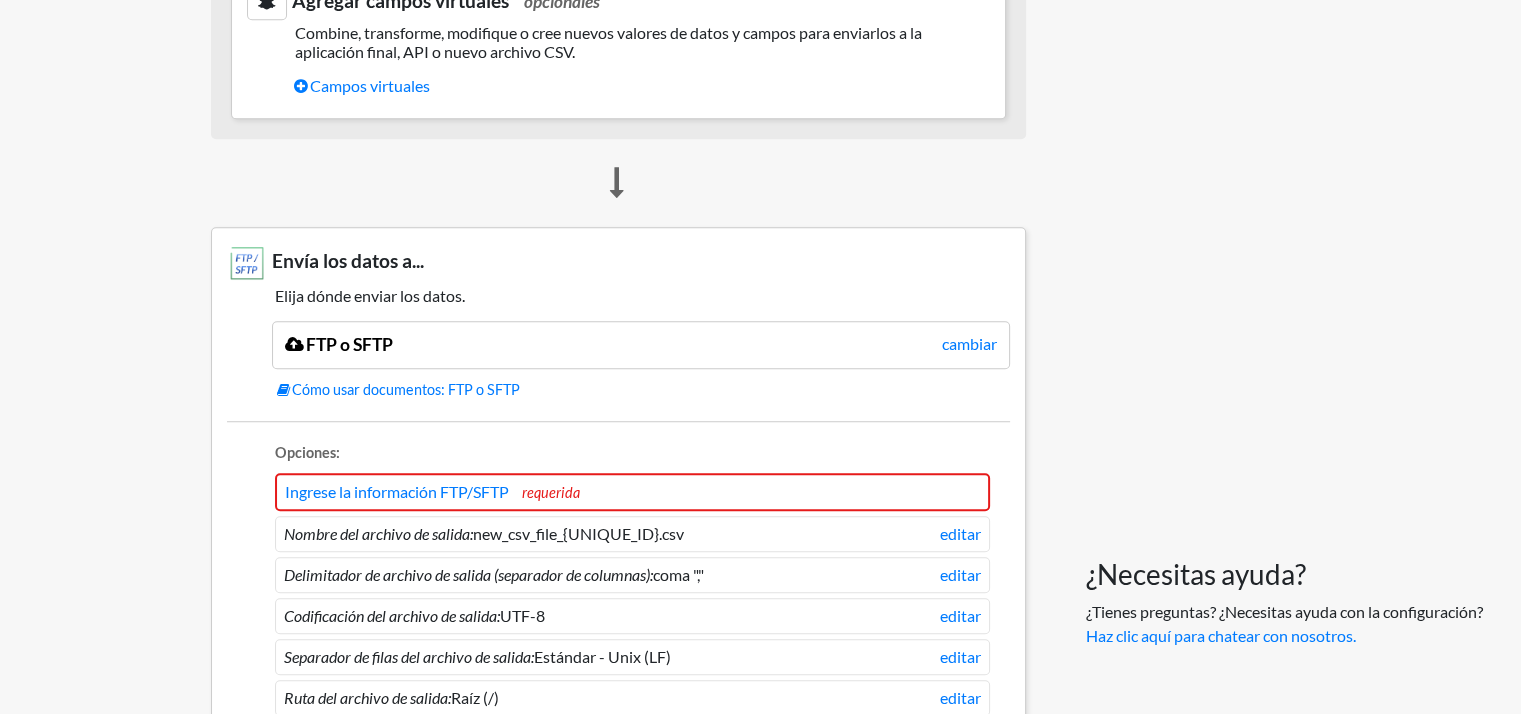 click on "FTP o SFTP
cambiar" at bounding box center [641, 345] 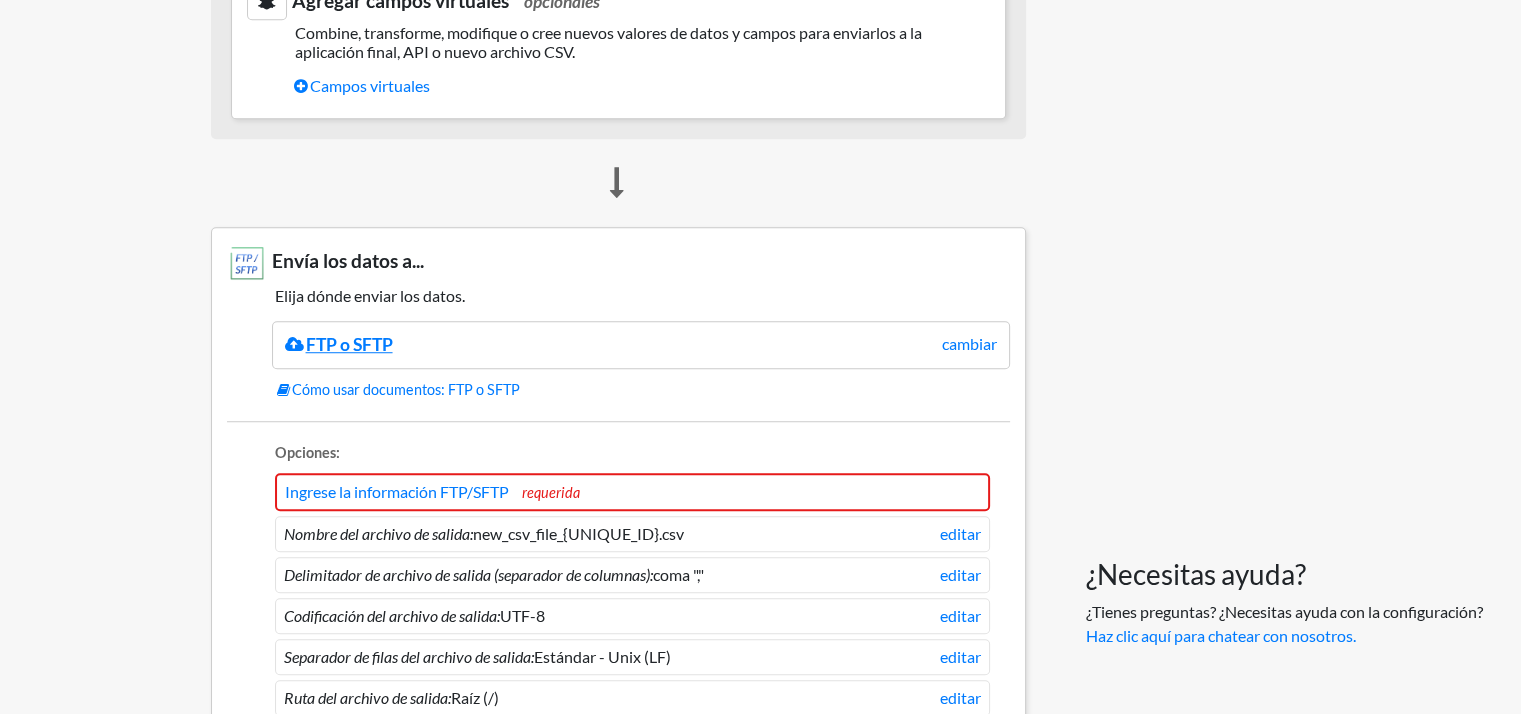 click on "FTP o SFTP" at bounding box center [349, 344] 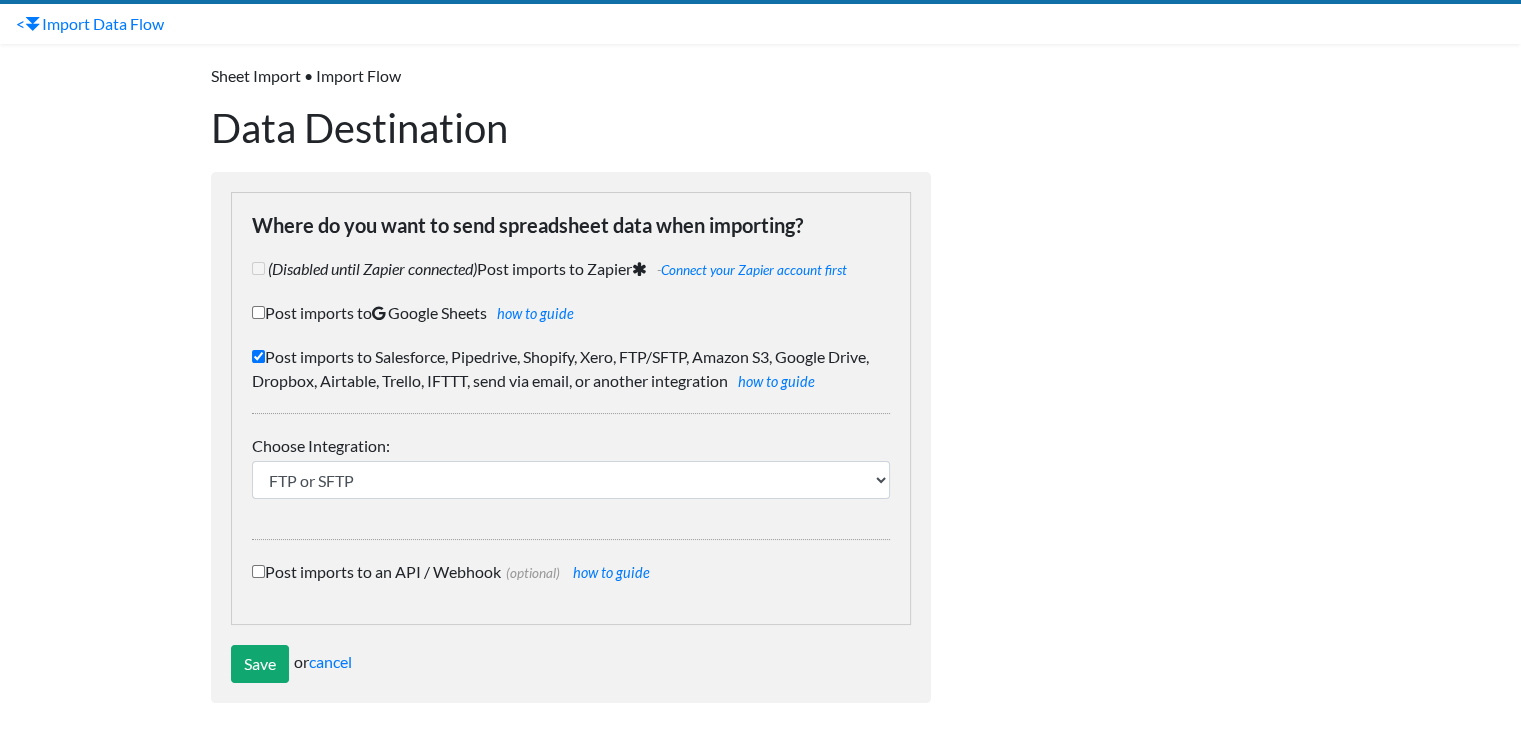 scroll, scrollTop: 60, scrollLeft: 0, axis: vertical 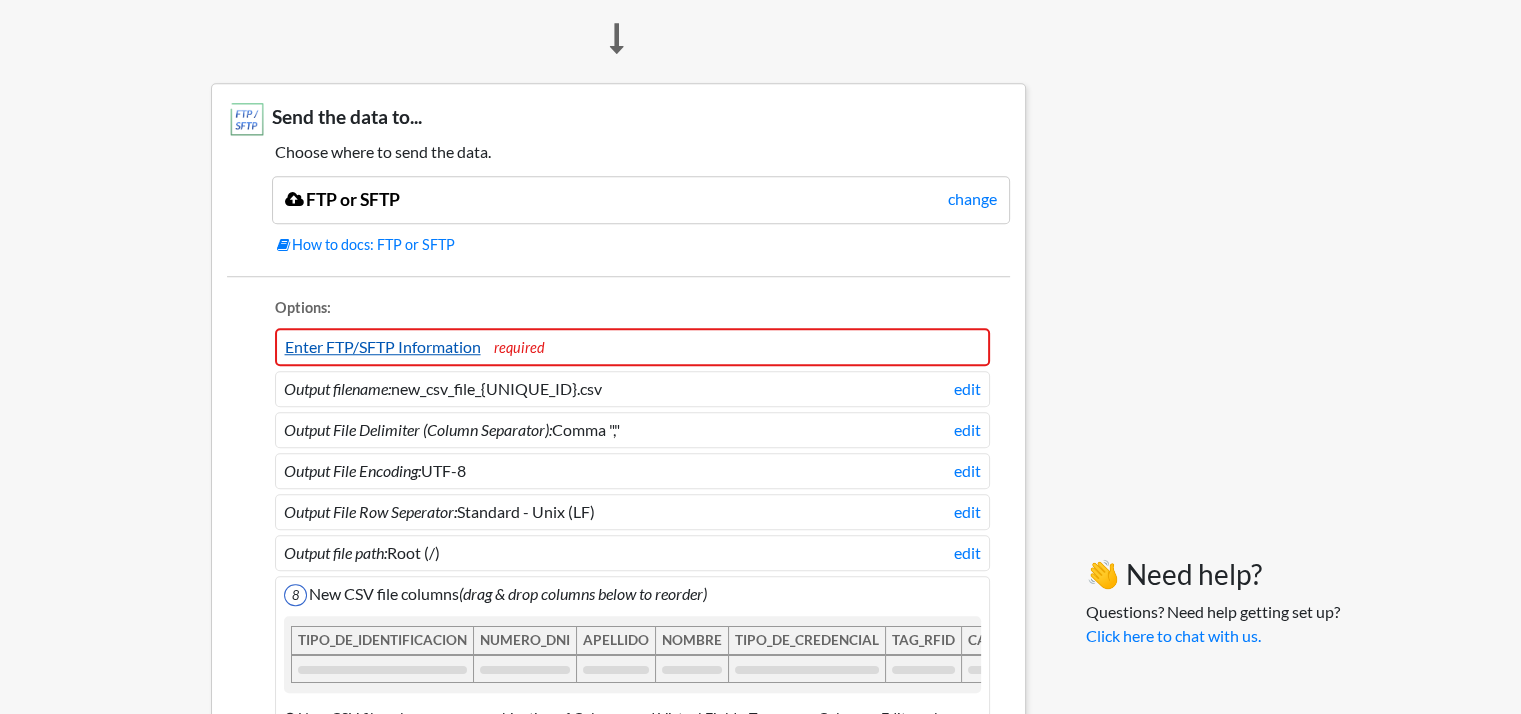 click on "Enter FTP/SFTP Information" at bounding box center [383, 346] 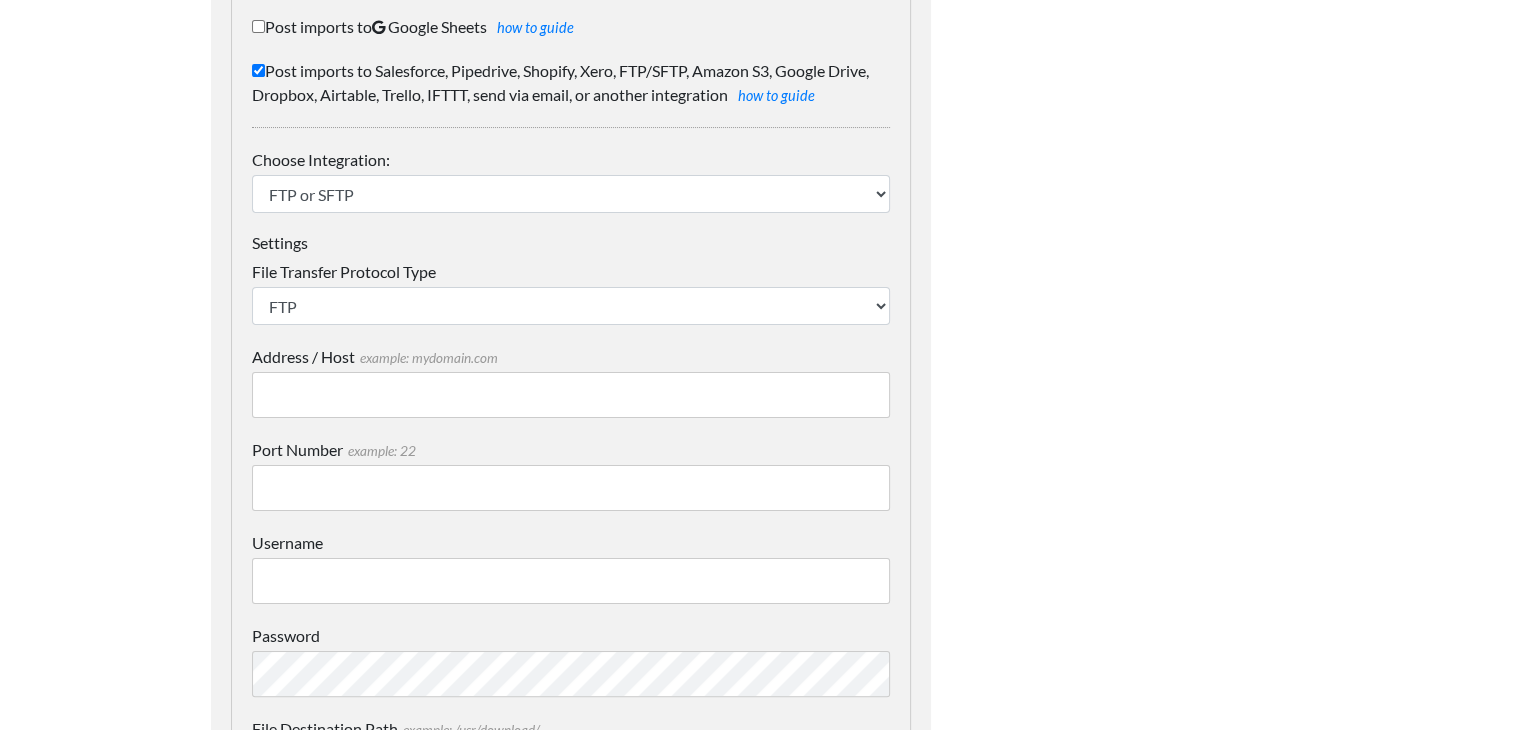 scroll, scrollTop: 299, scrollLeft: 0, axis: vertical 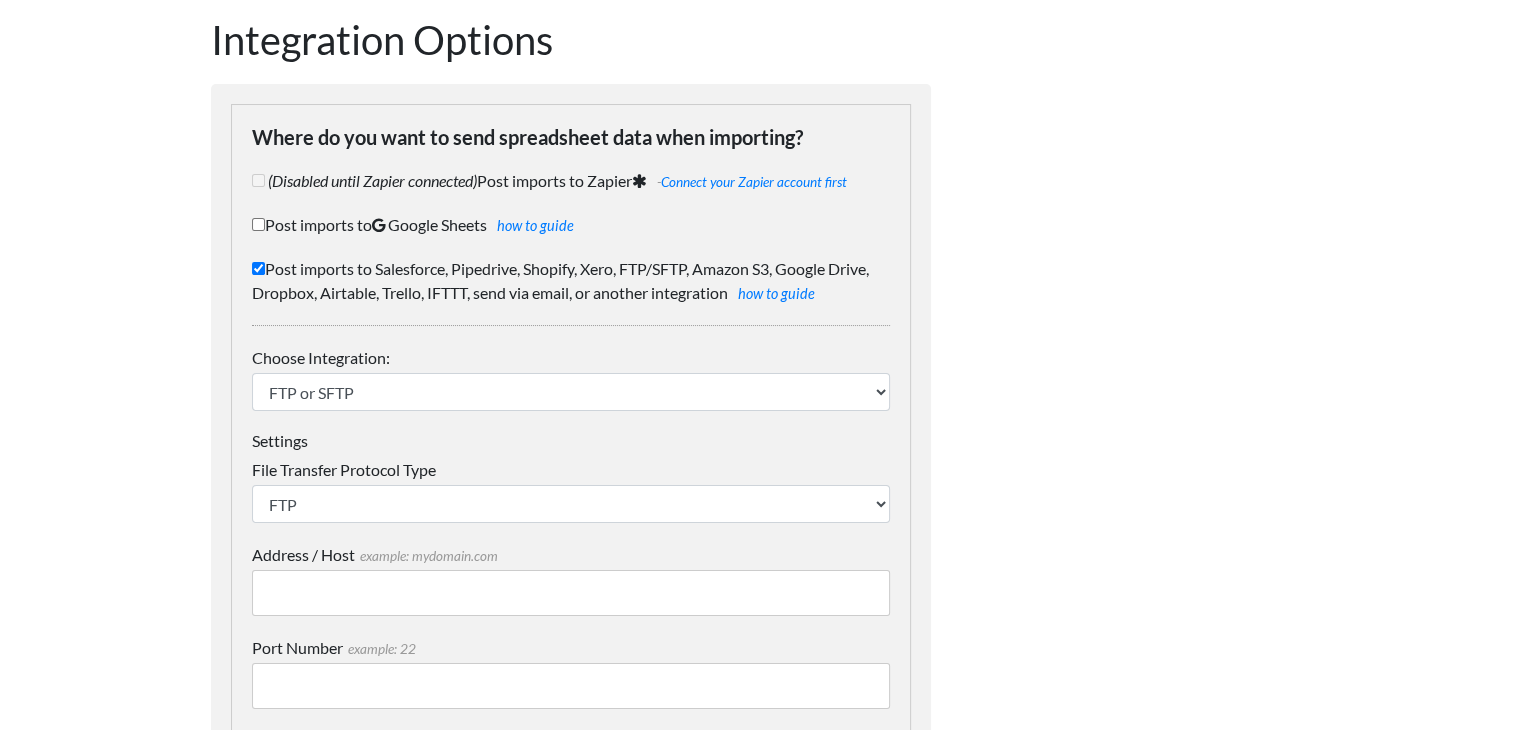 click on "Post imports to   Google Sheets  how to guide" at bounding box center [571, 225] 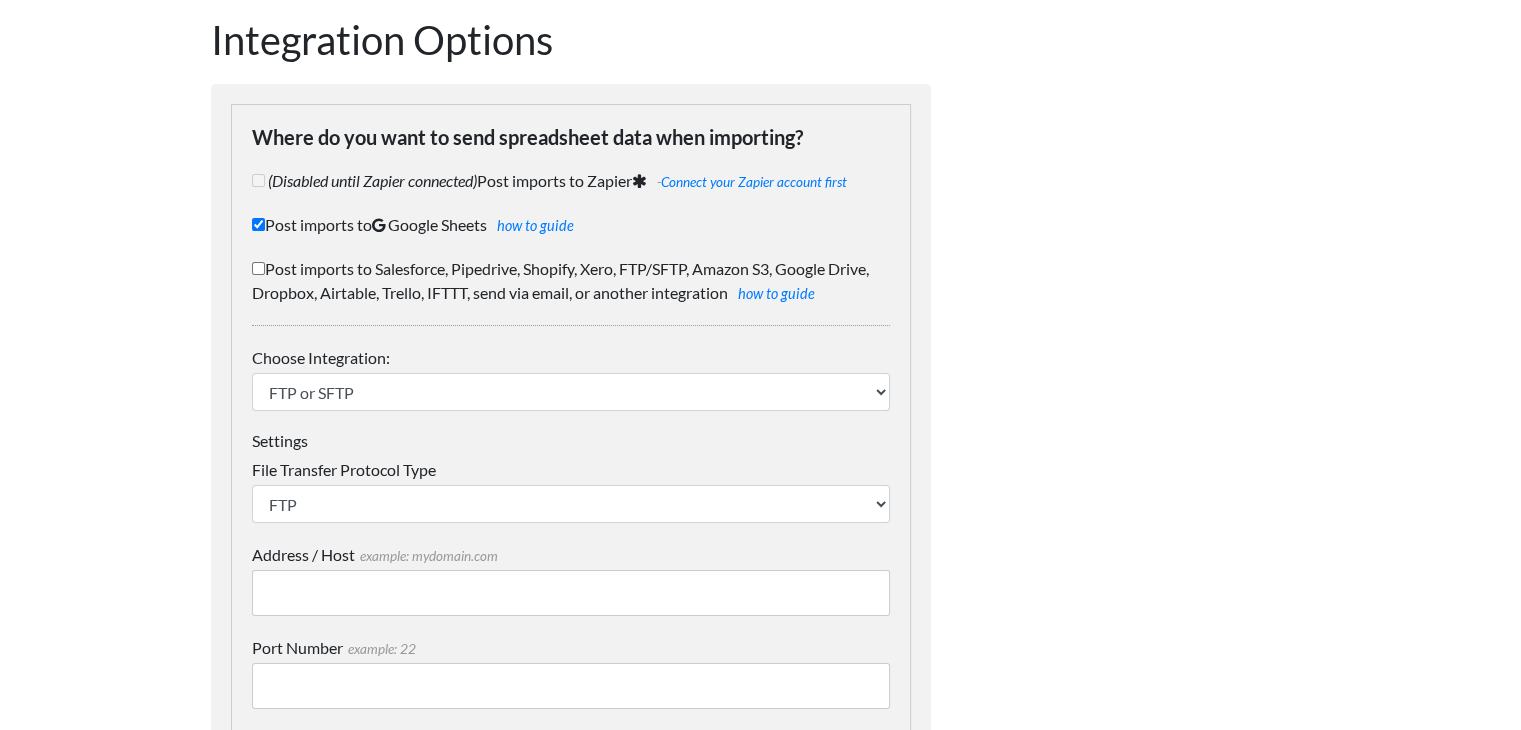 checkbox on "false" 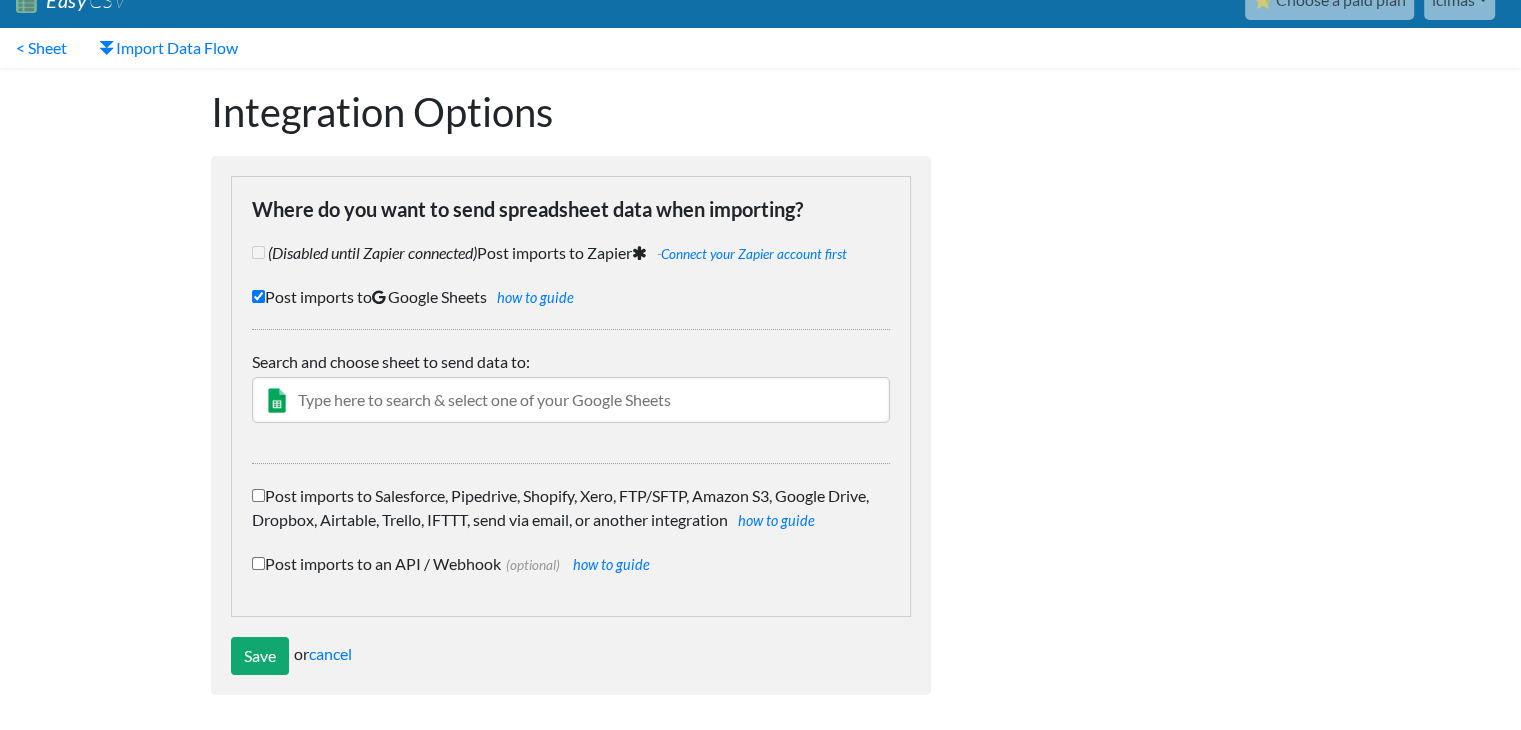 click at bounding box center (571, 400) 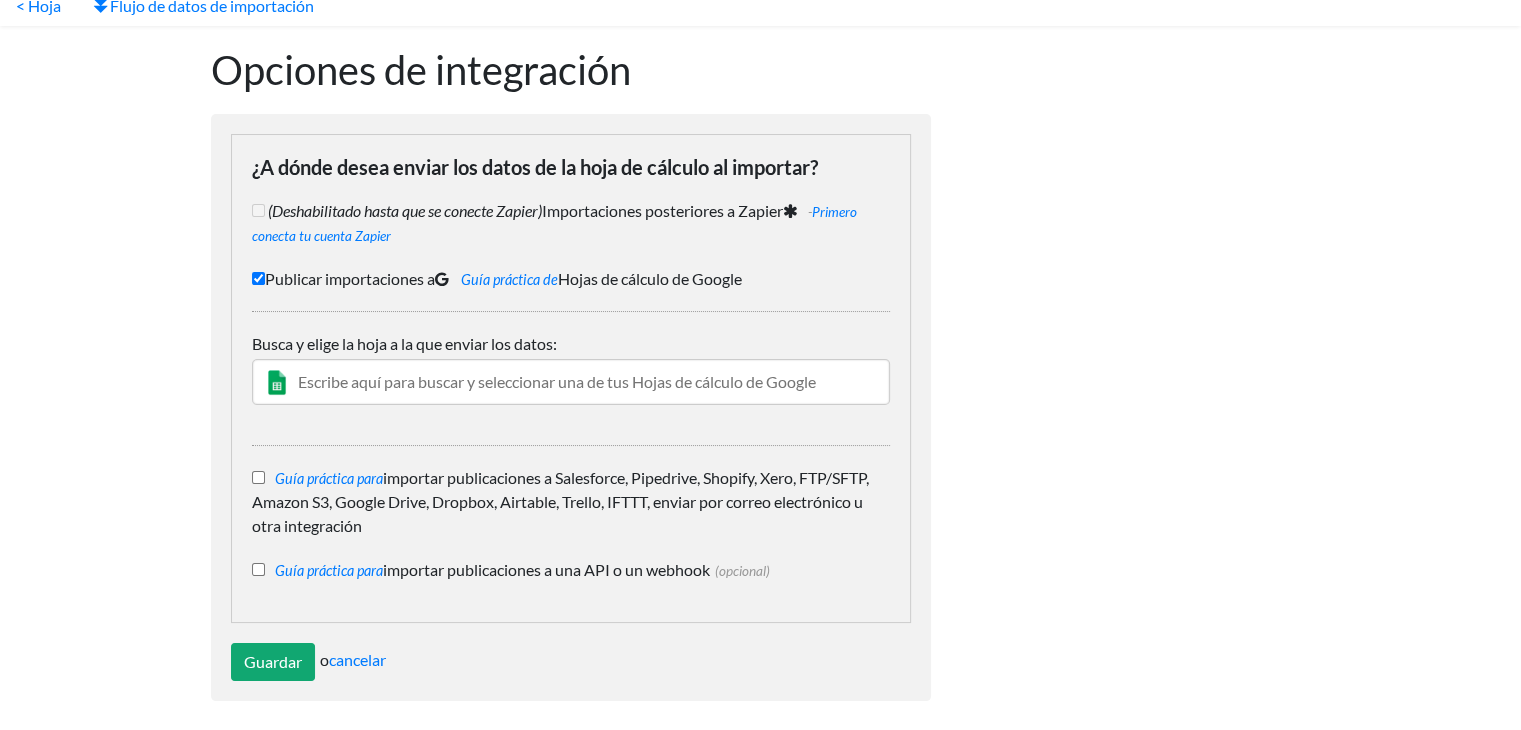 scroll, scrollTop: 76, scrollLeft: 0, axis: vertical 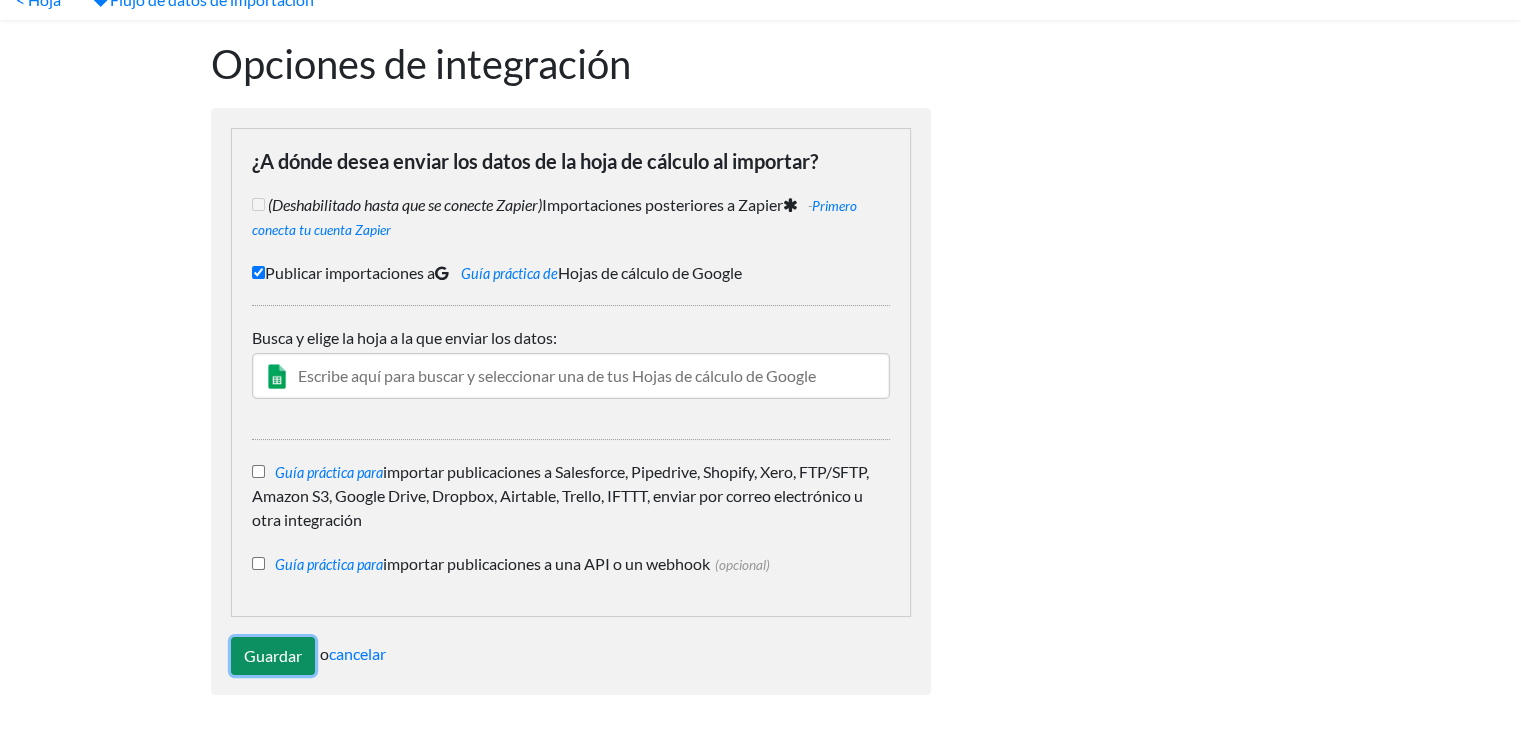 click on "Guardar" at bounding box center [273, 656] 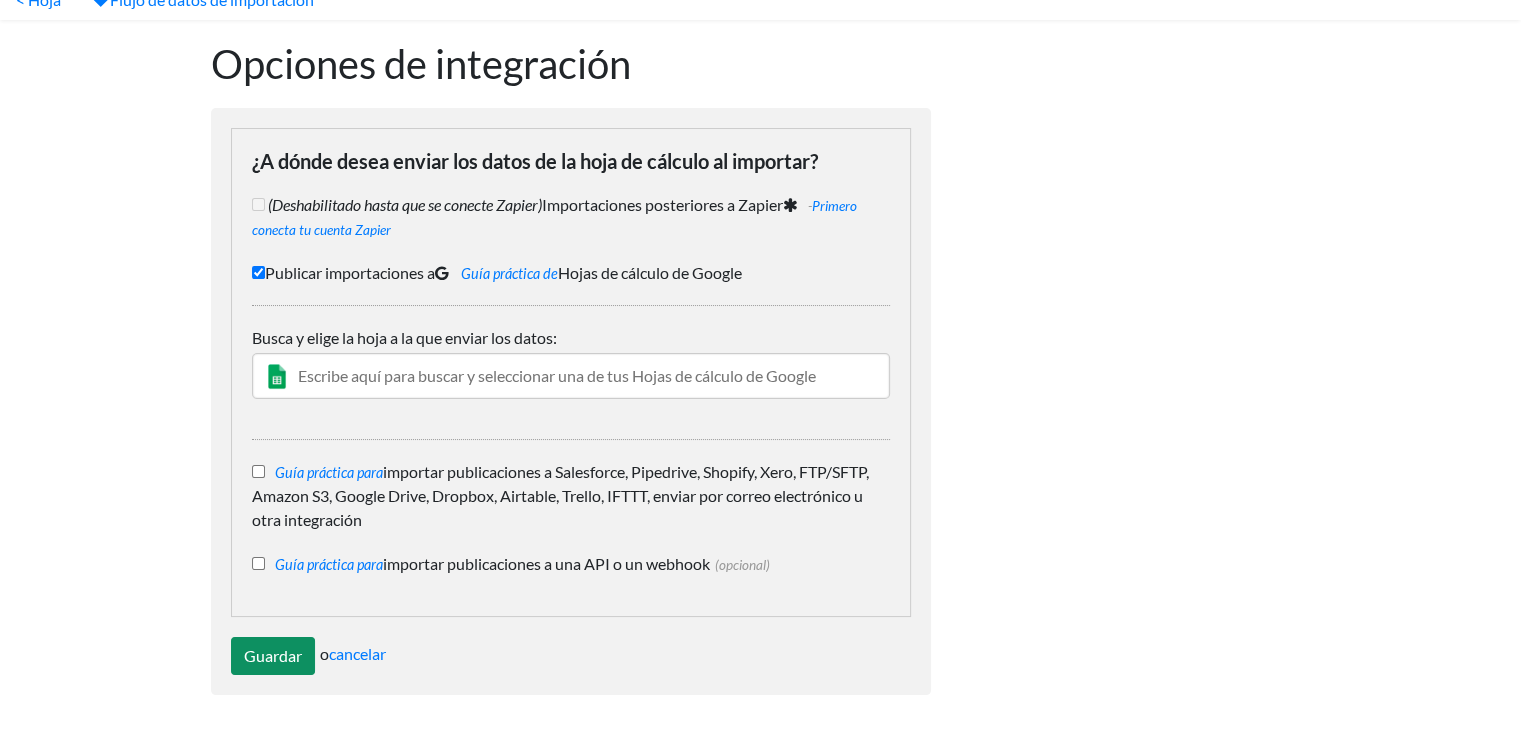 type on "Save" 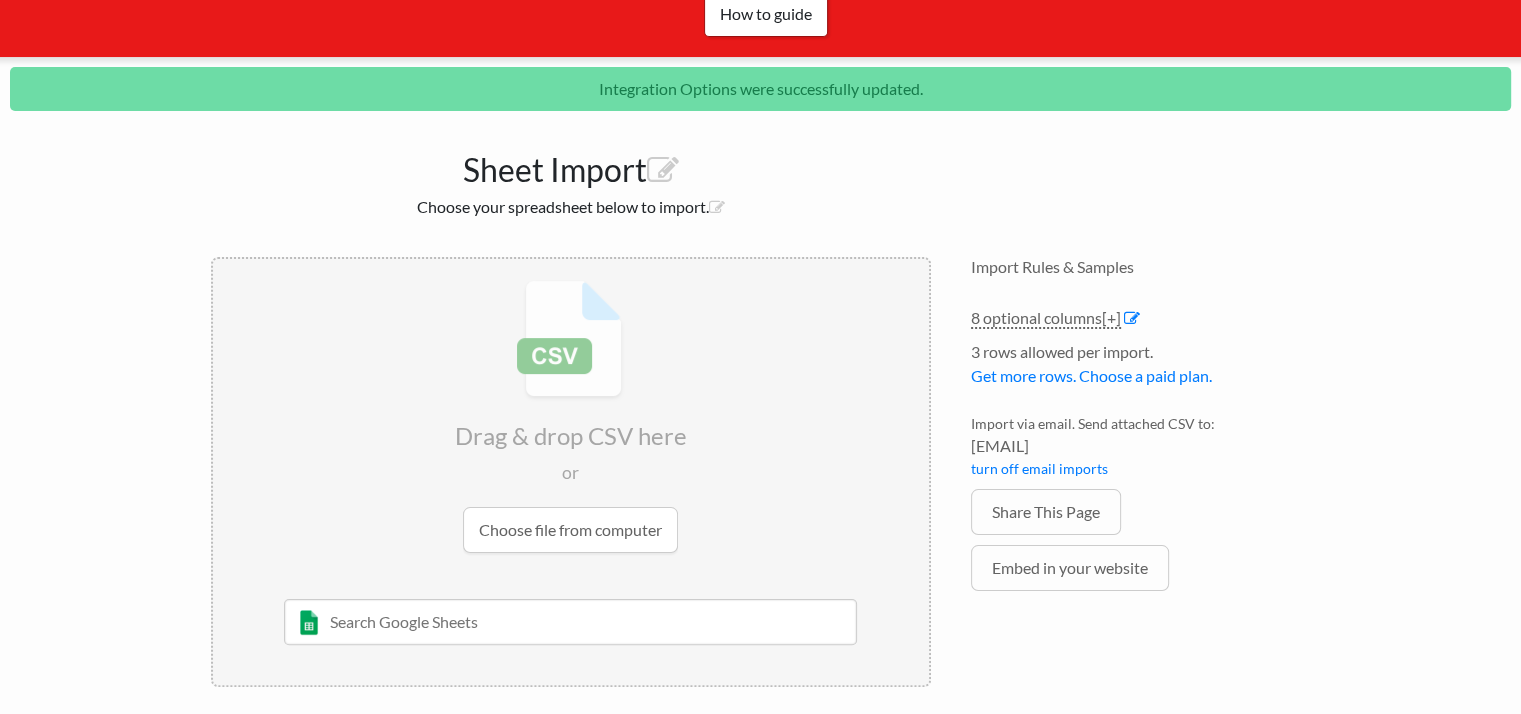 scroll, scrollTop: 332, scrollLeft: 0, axis: vertical 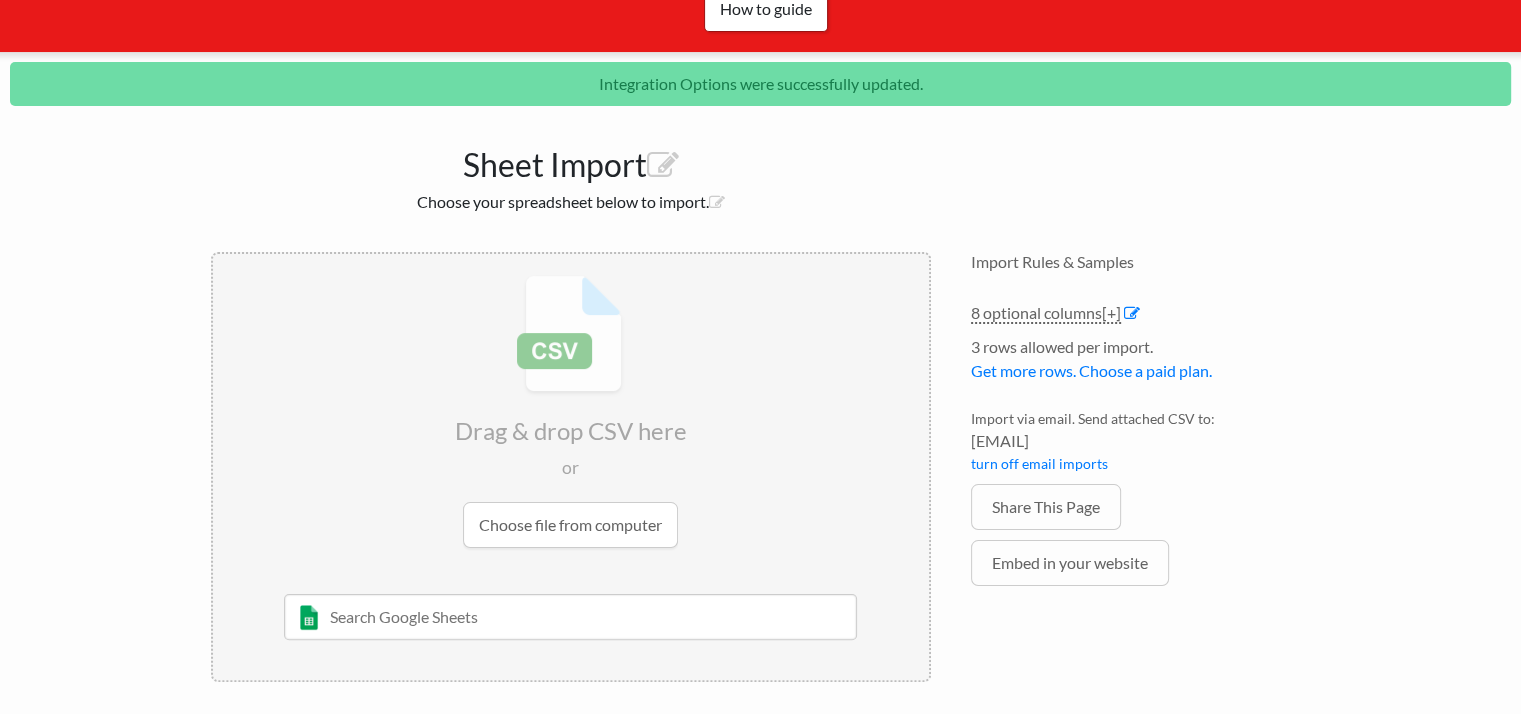 click at bounding box center [571, 411] 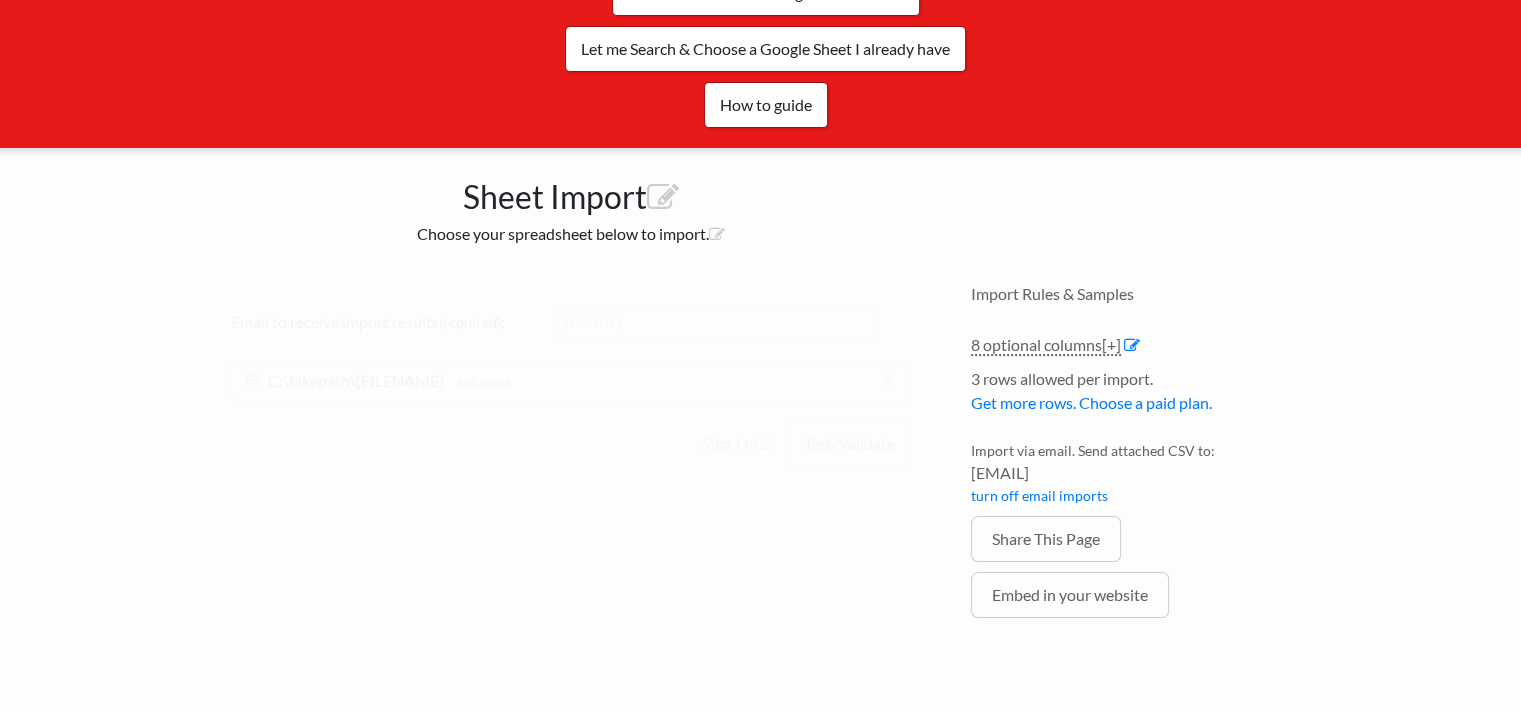 scroll, scrollTop: 233, scrollLeft: 0, axis: vertical 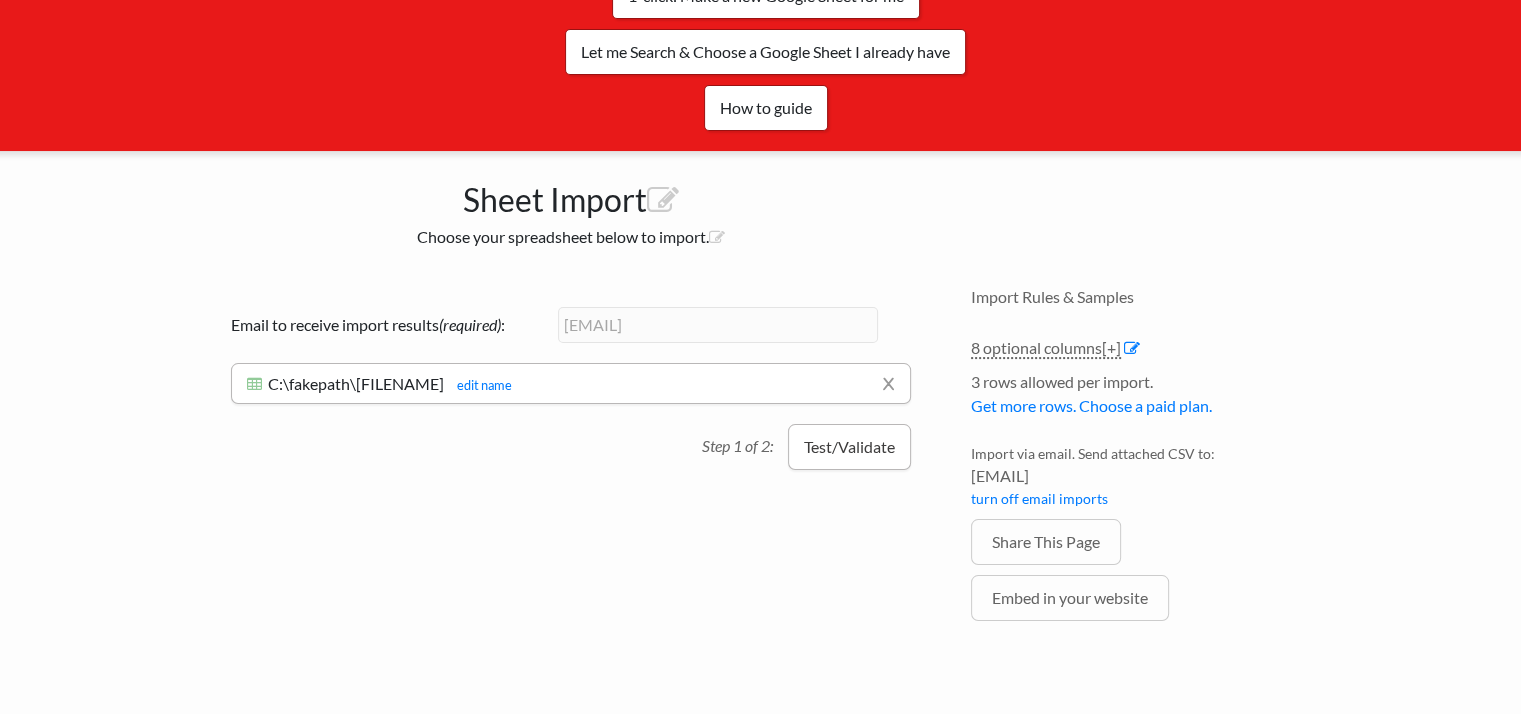 click on "Test/Validate" at bounding box center [849, 447] 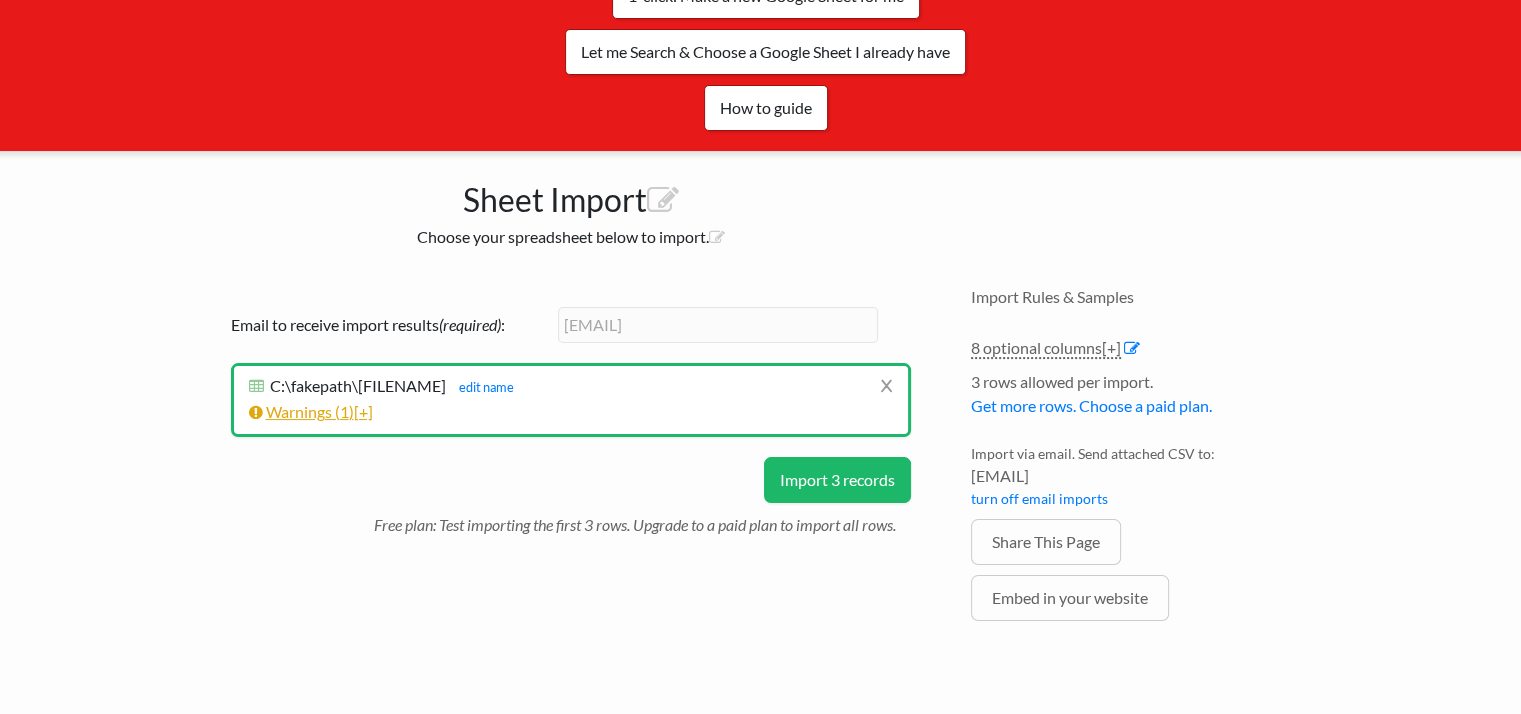 click on "1" at bounding box center (344, 411) 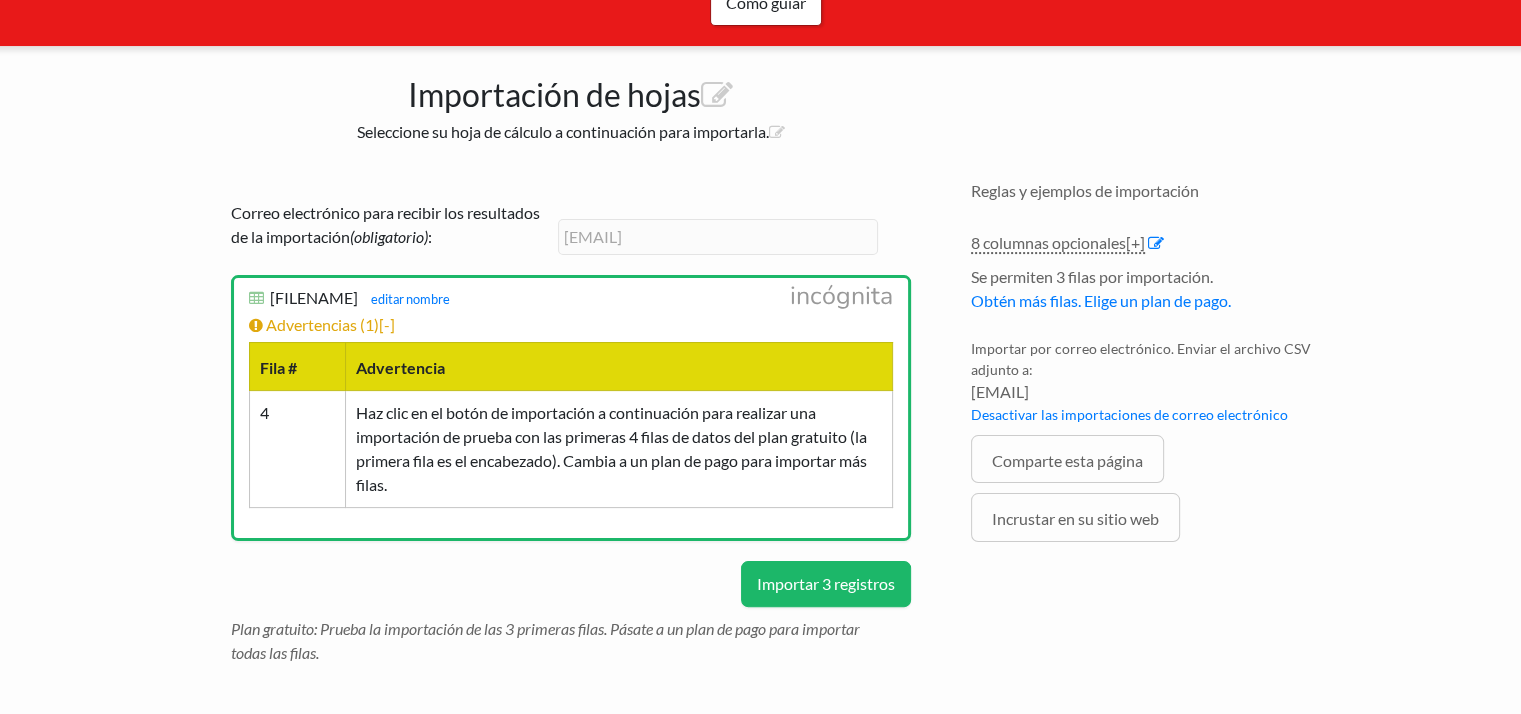 scroll, scrollTop: 348, scrollLeft: 0, axis: vertical 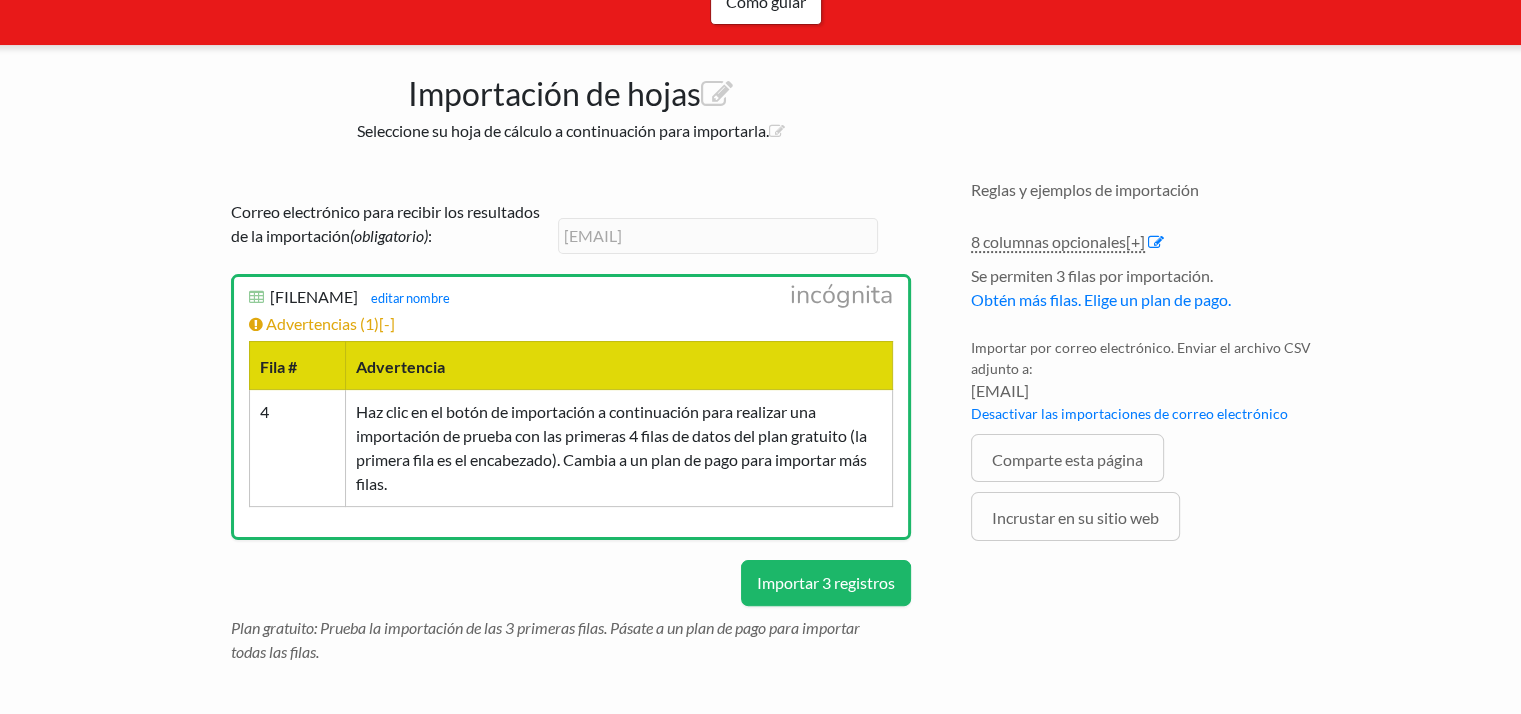 click on "Importar 3 registros" at bounding box center [826, 583] 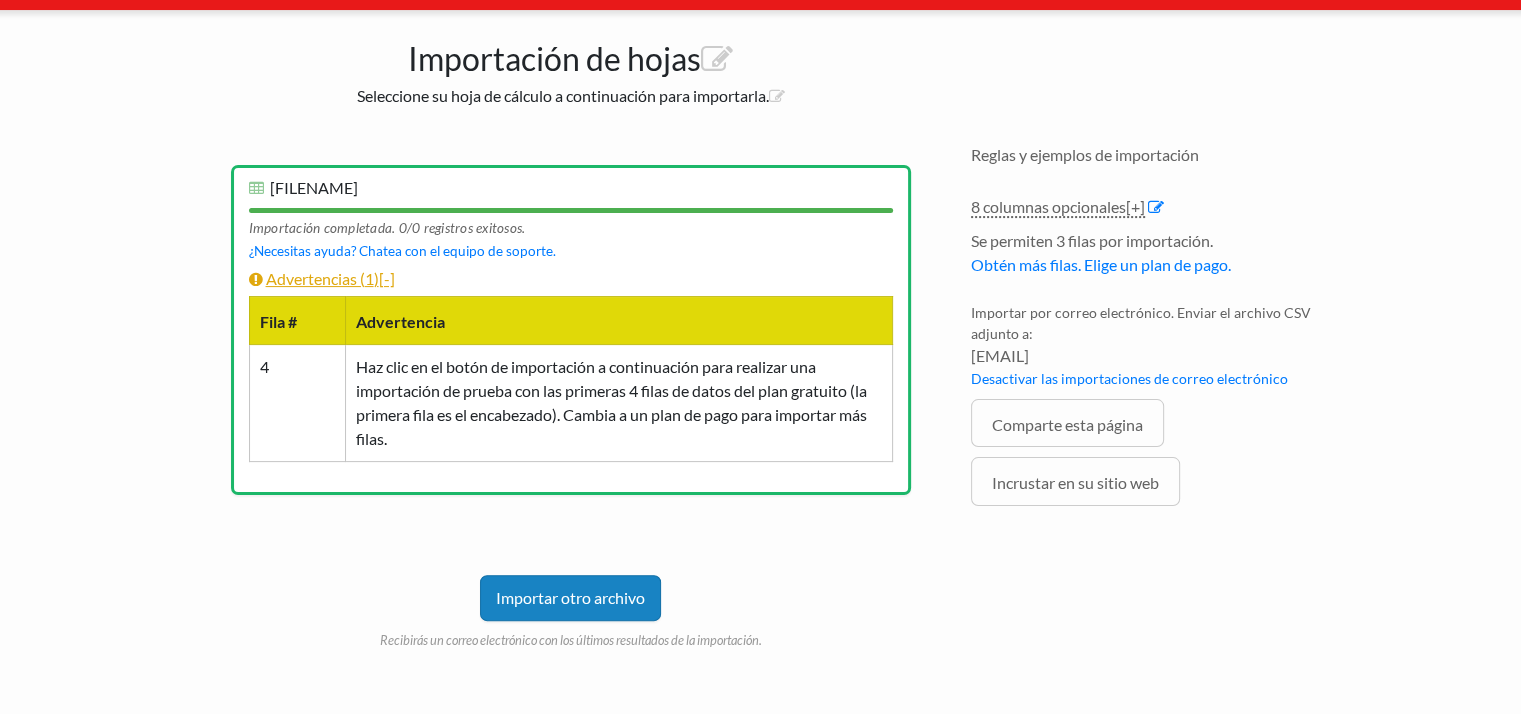 scroll, scrollTop: 389, scrollLeft: 0, axis: vertical 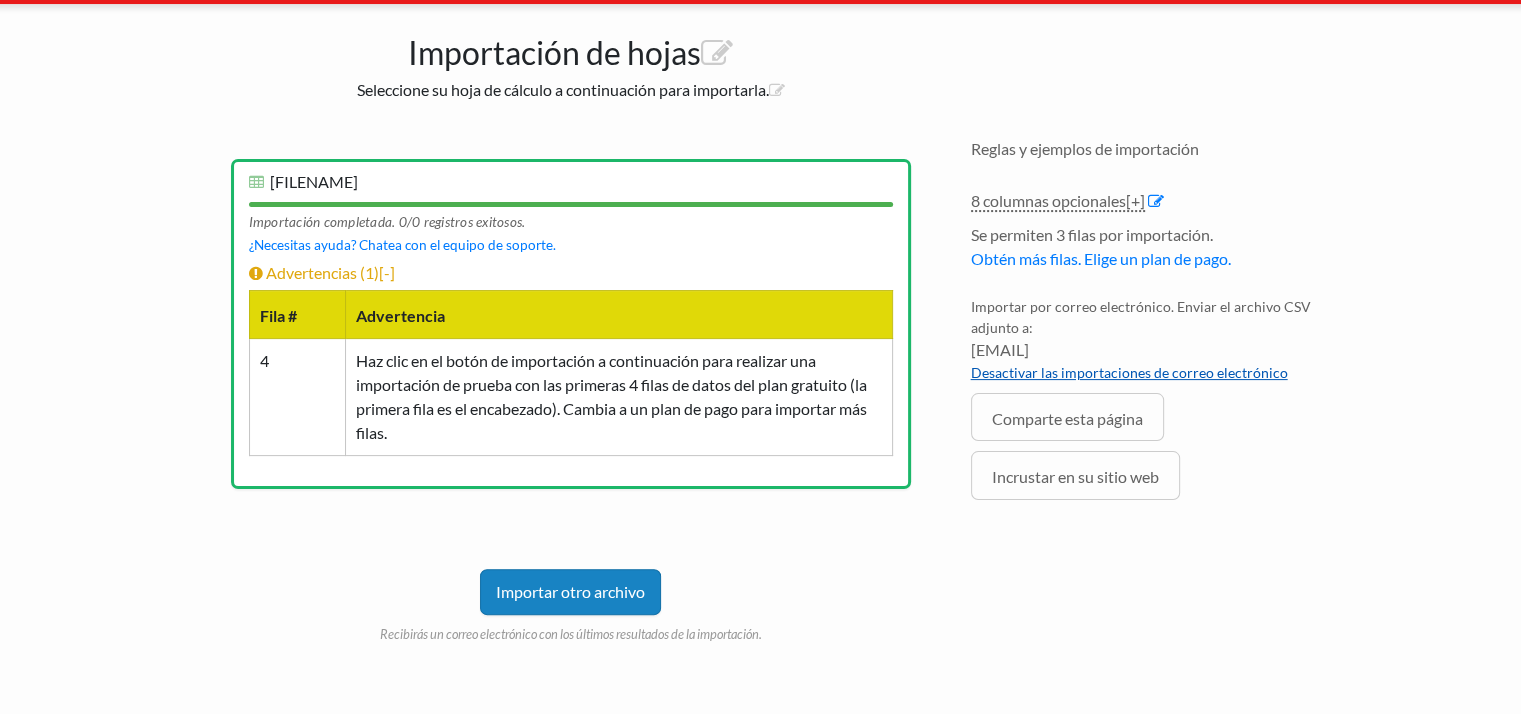 click on "Desactivar las importaciones de correo electrónico" at bounding box center [1129, 372] 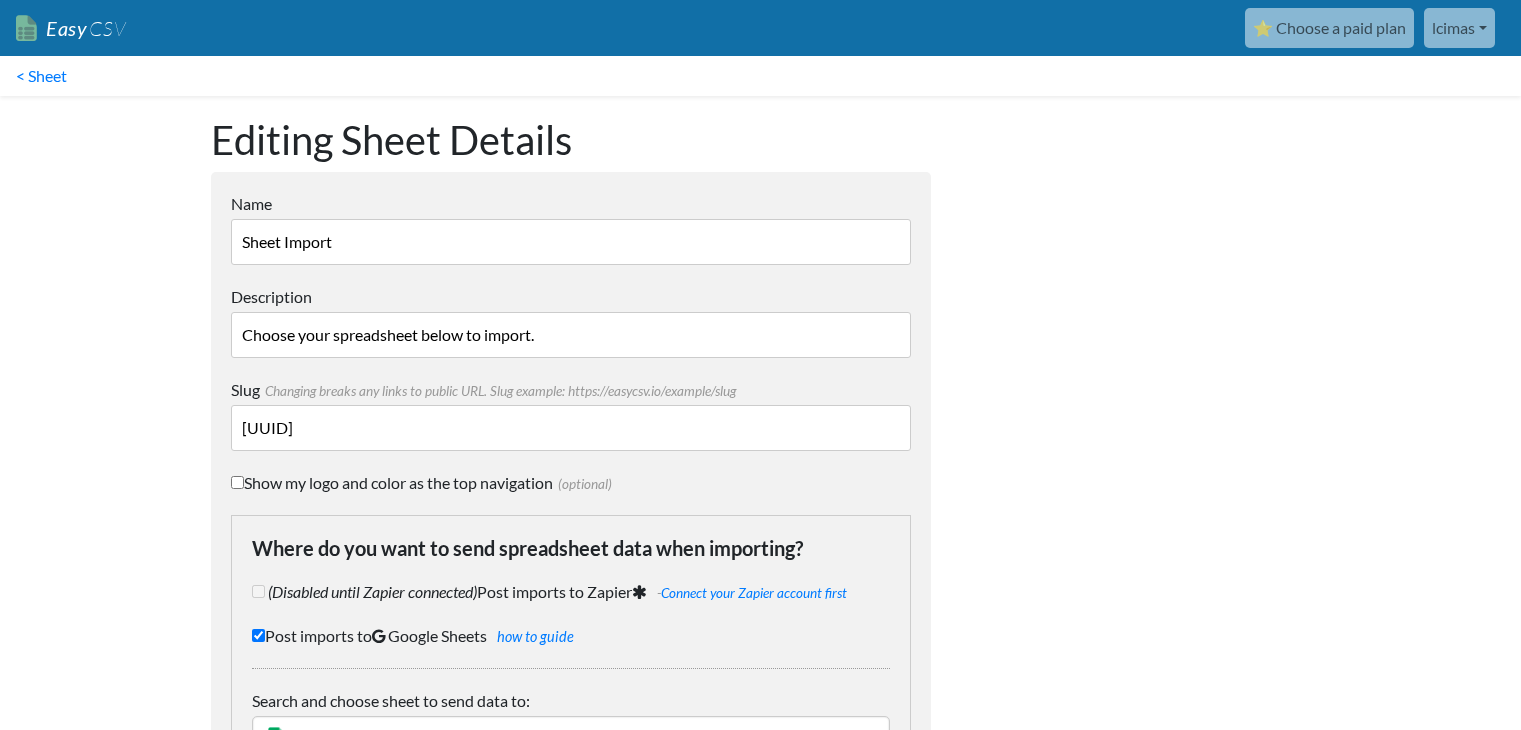 scroll, scrollTop: 0, scrollLeft: 0, axis: both 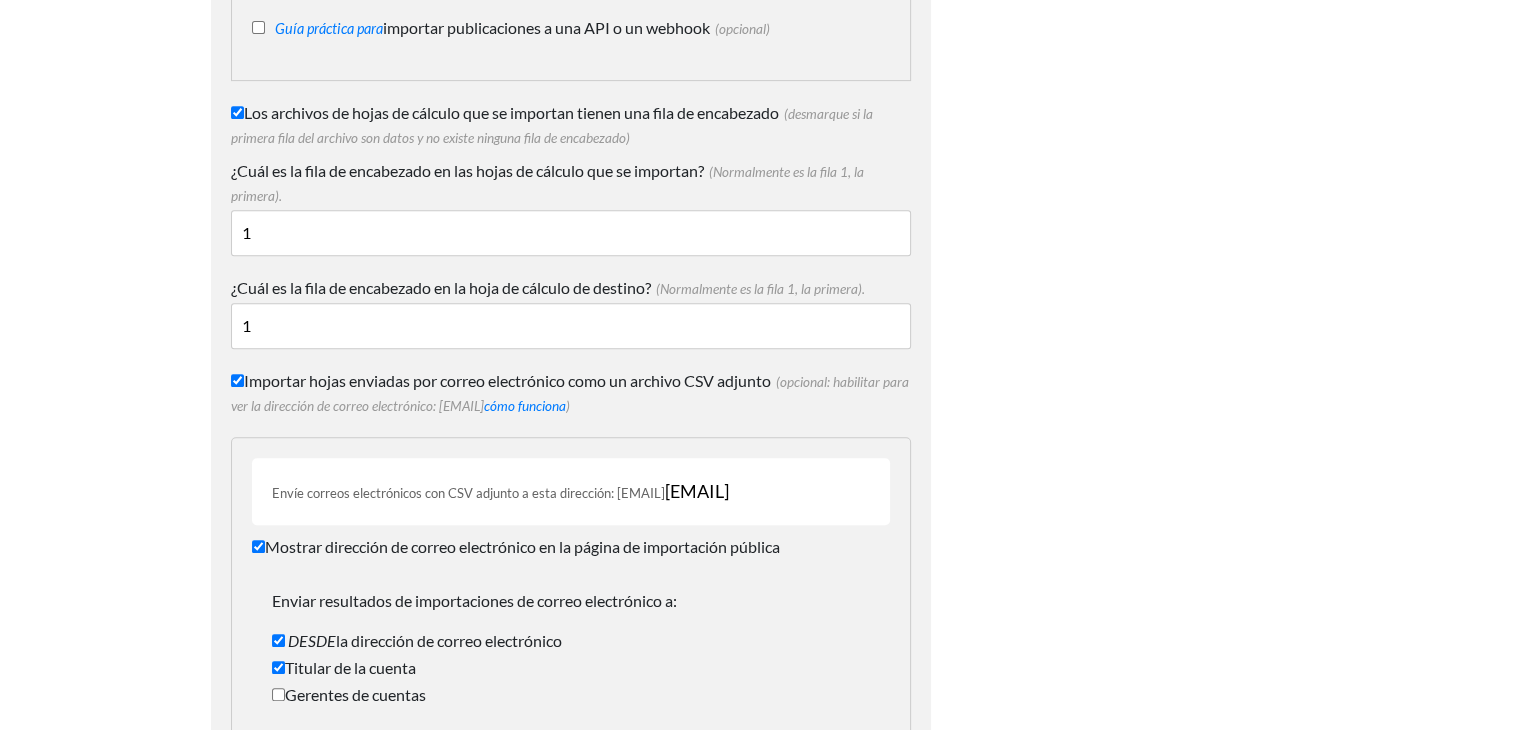 click on "Mostrar dirección de correo electrónico en la página de importación pública" at bounding box center [522, 546] 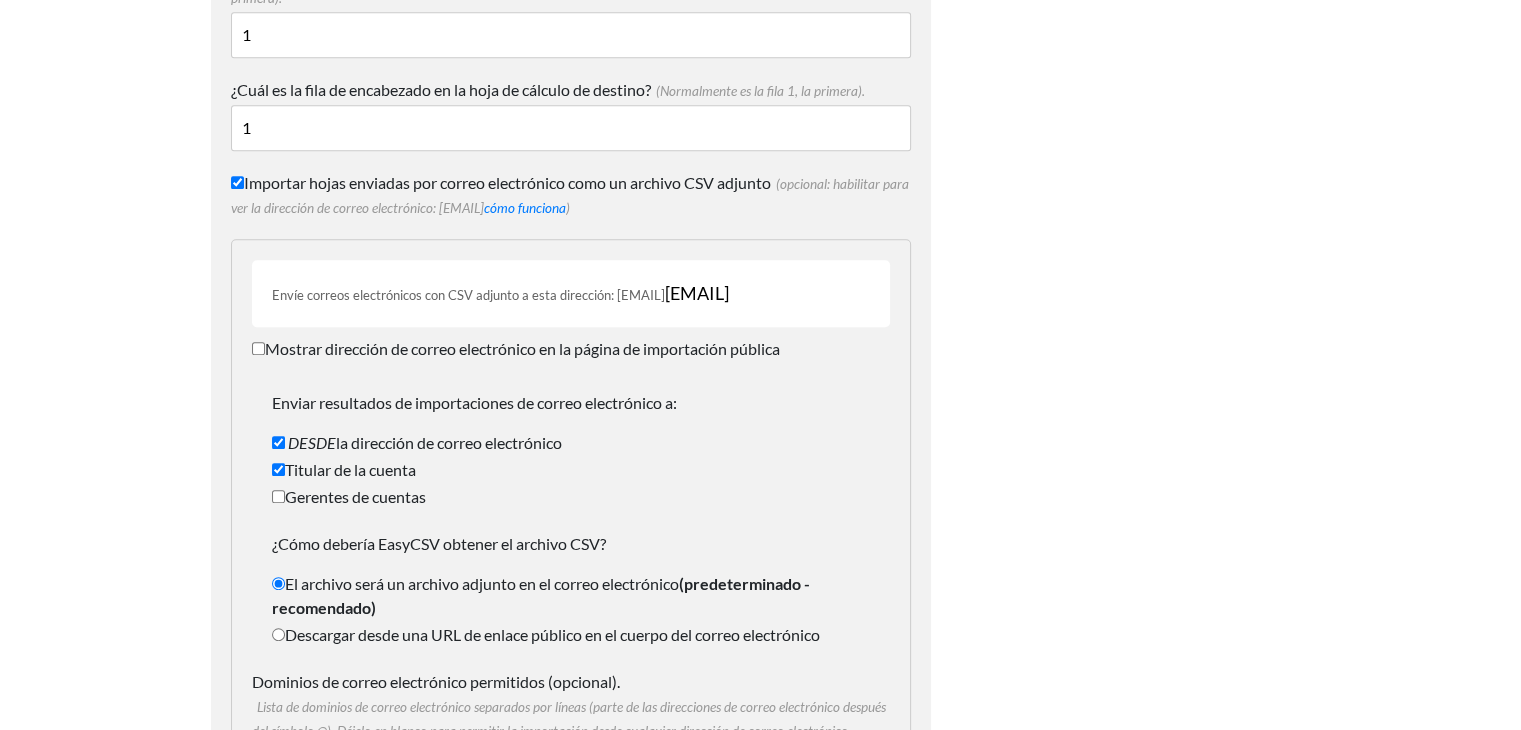 scroll, scrollTop: 1098, scrollLeft: 0, axis: vertical 